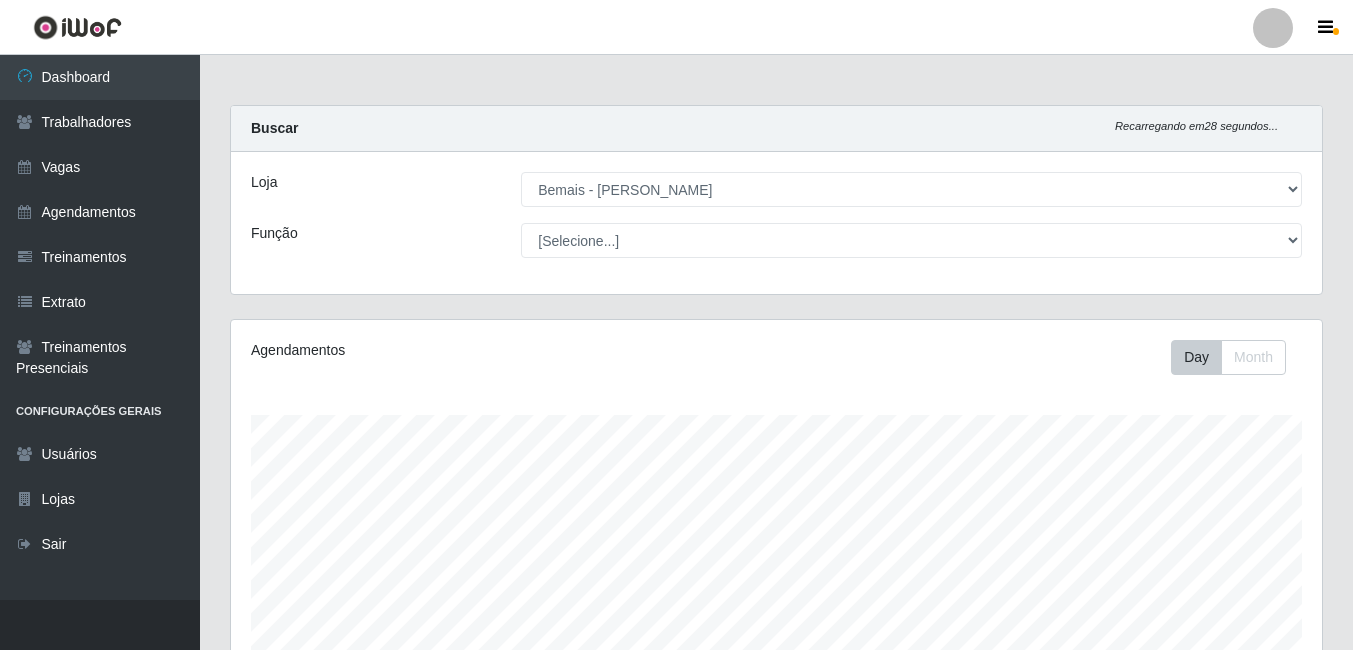 select on "230" 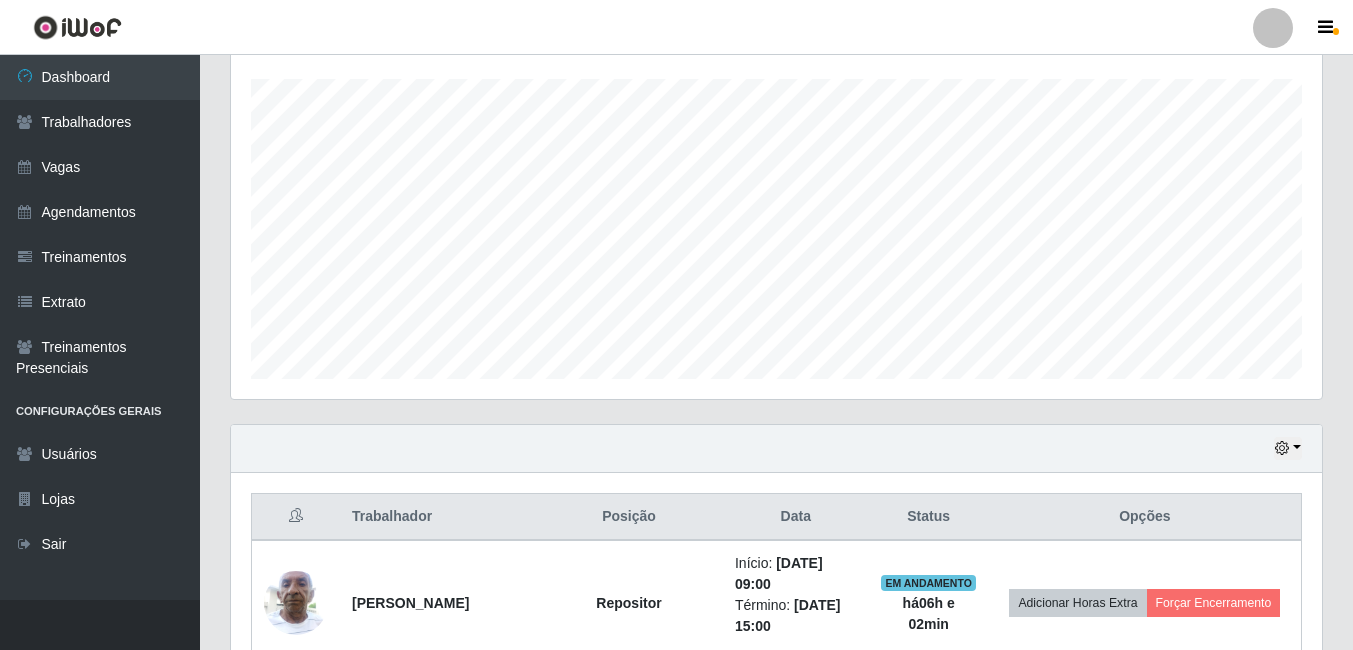 scroll, scrollTop: 999585, scrollLeft: 998909, axis: both 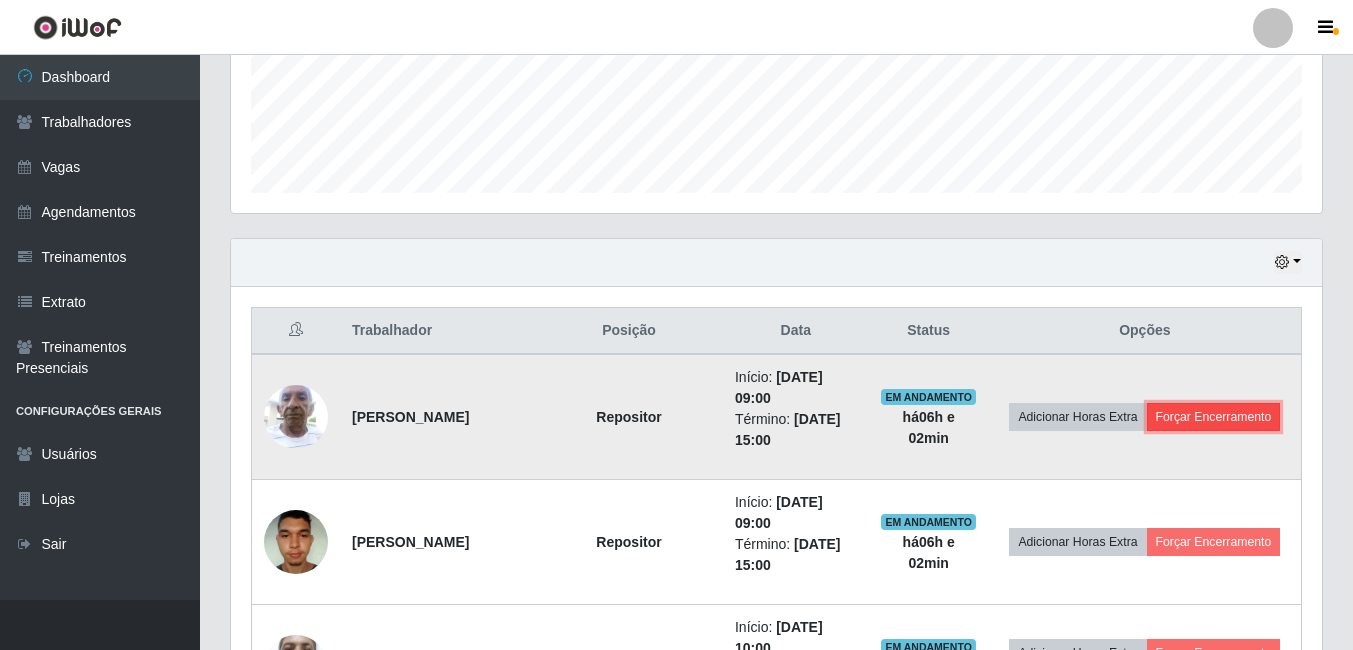 click on "Forçar Encerramento" at bounding box center [1214, 417] 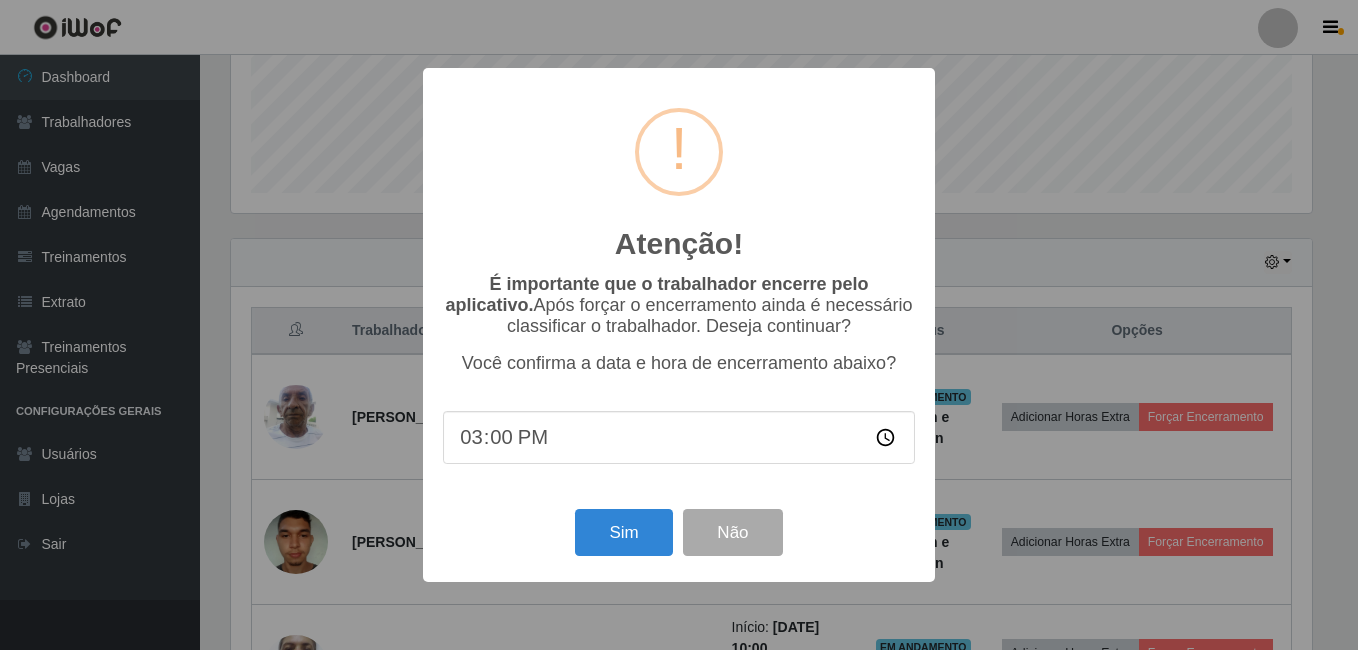 scroll, scrollTop: 999585, scrollLeft: 998919, axis: both 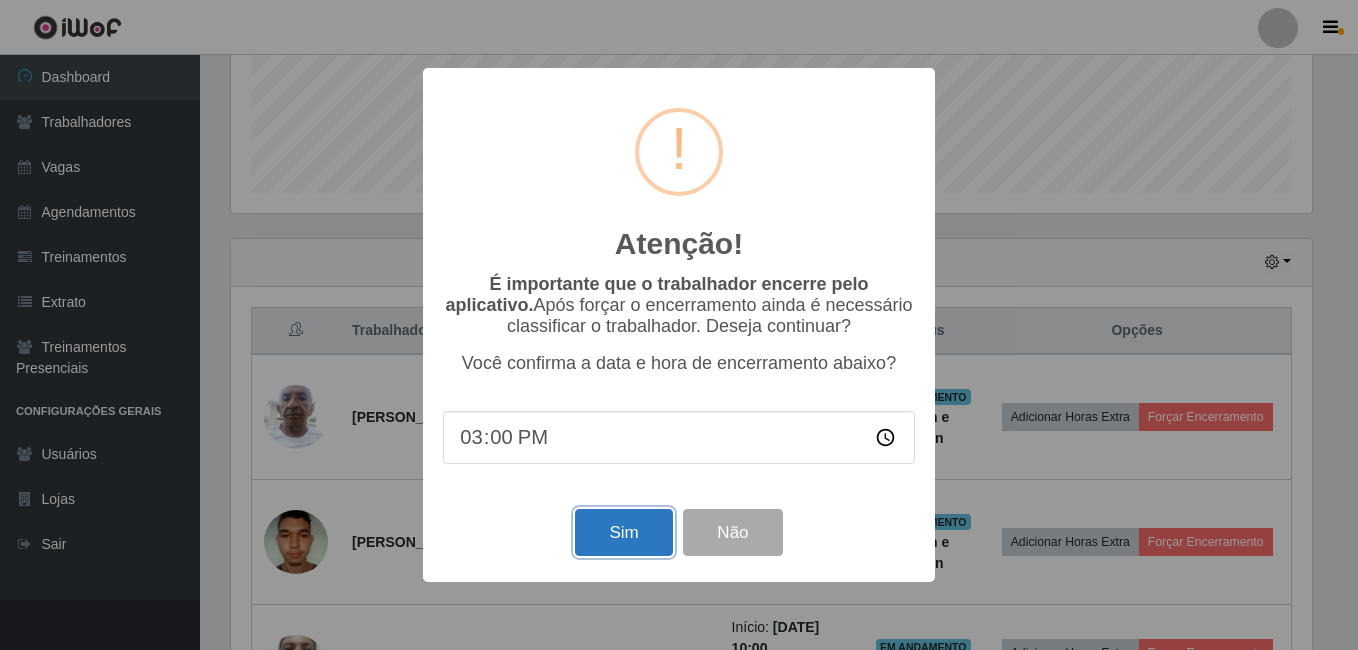 click on "Sim" at bounding box center (623, 532) 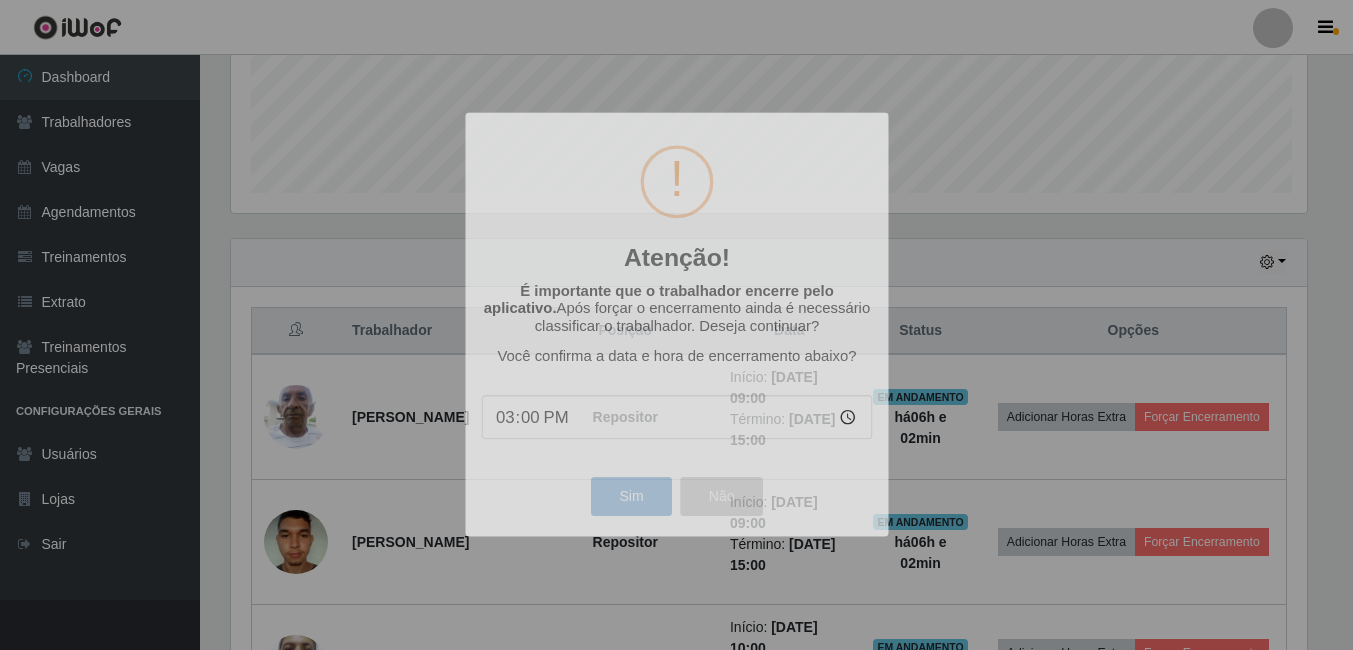 scroll, scrollTop: 999585, scrollLeft: 998909, axis: both 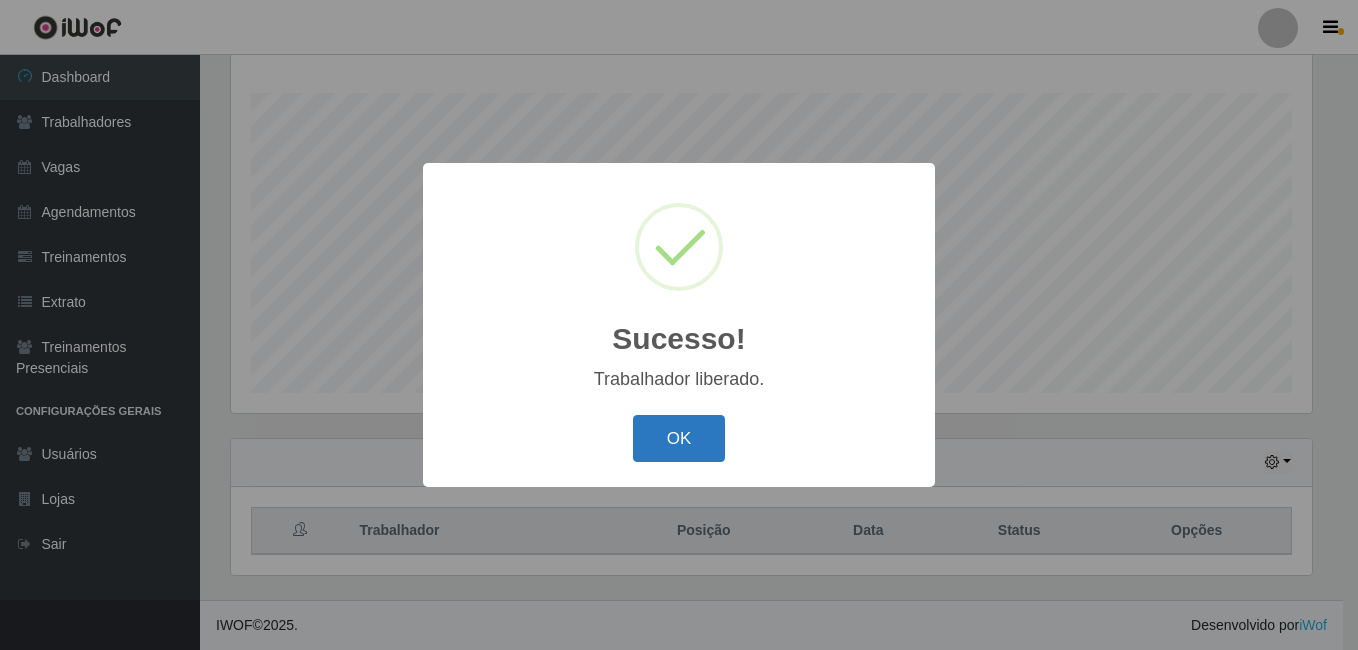 click on "OK" at bounding box center [679, 438] 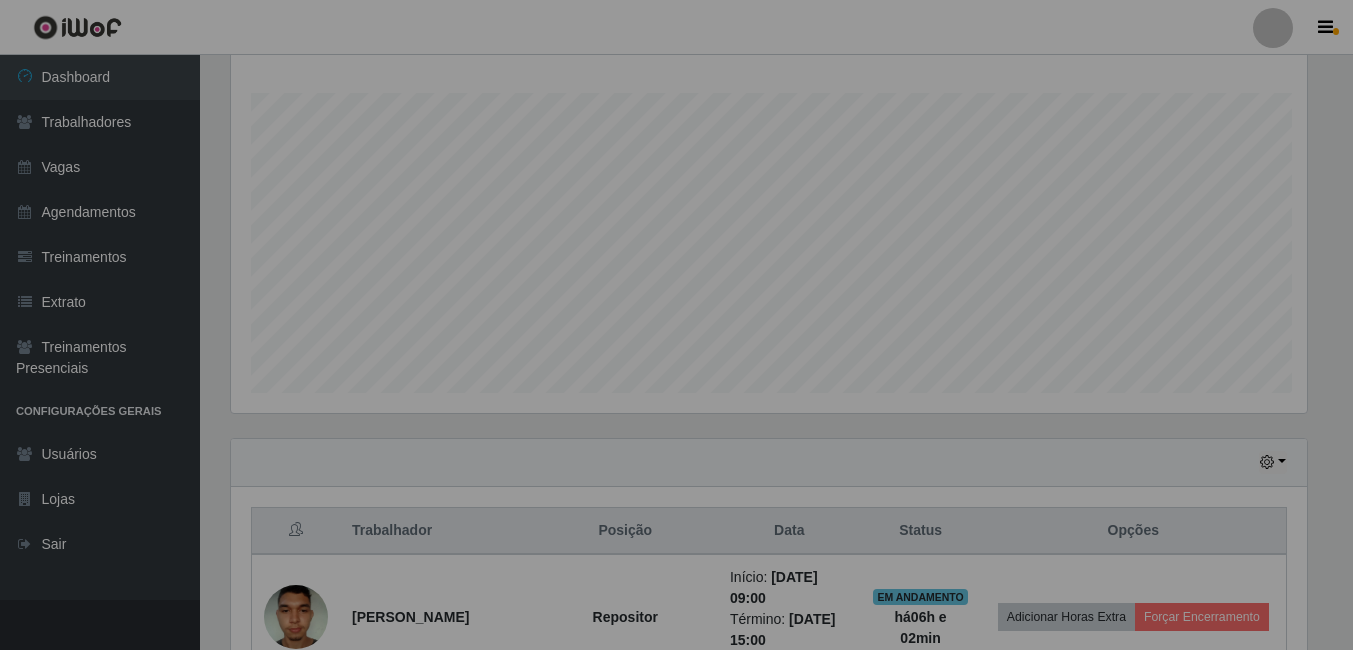 scroll, scrollTop: 999585, scrollLeft: 998909, axis: both 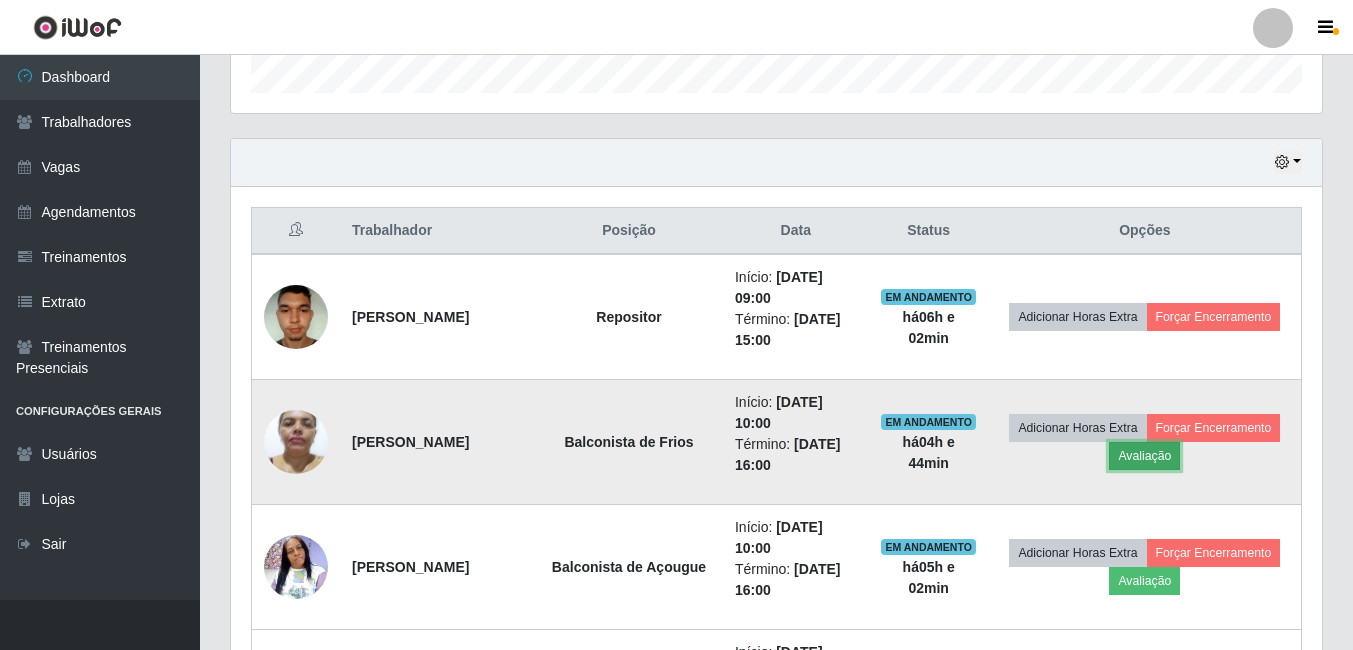click on "Avaliação" at bounding box center [1144, 456] 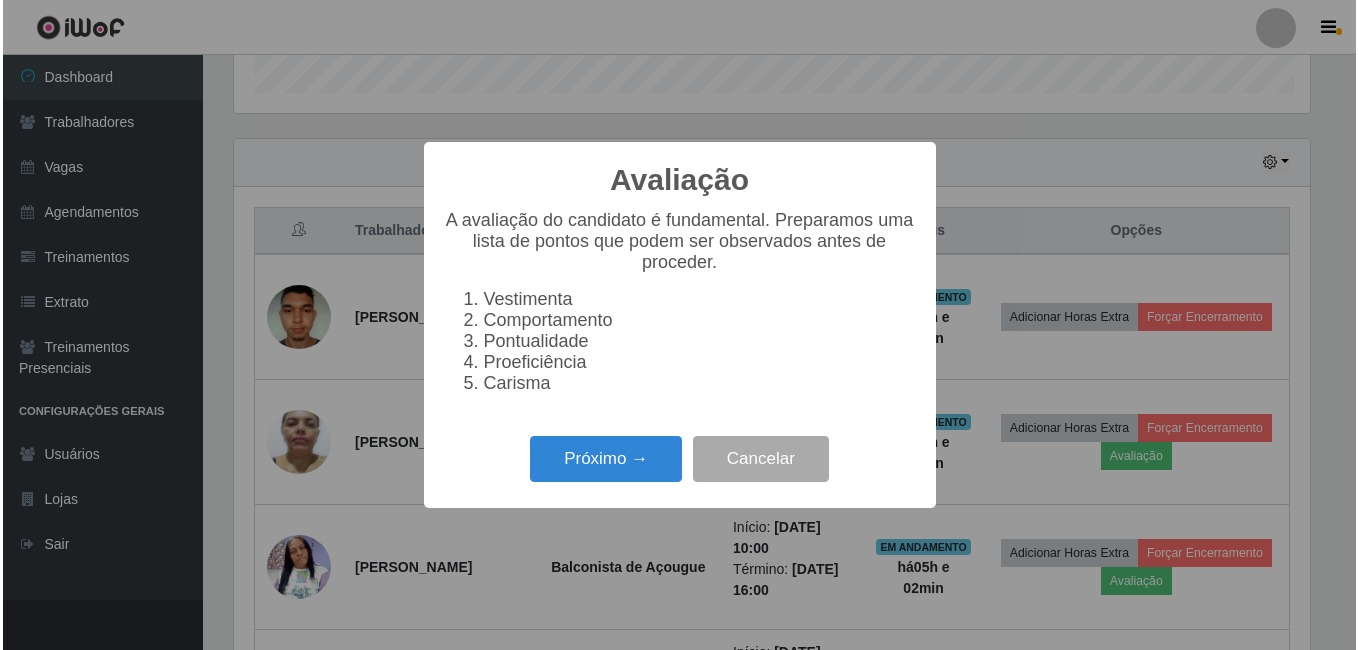 scroll, scrollTop: 999585, scrollLeft: 998919, axis: both 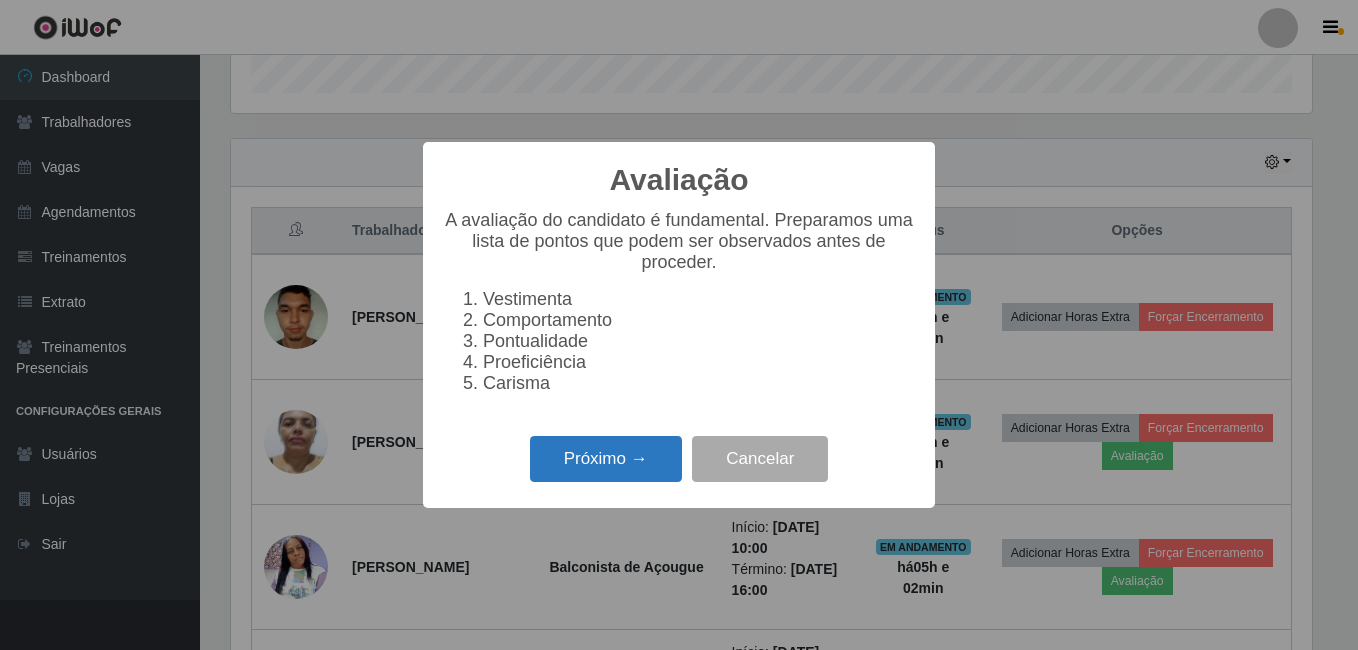 click on "Próximo →" at bounding box center (606, 459) 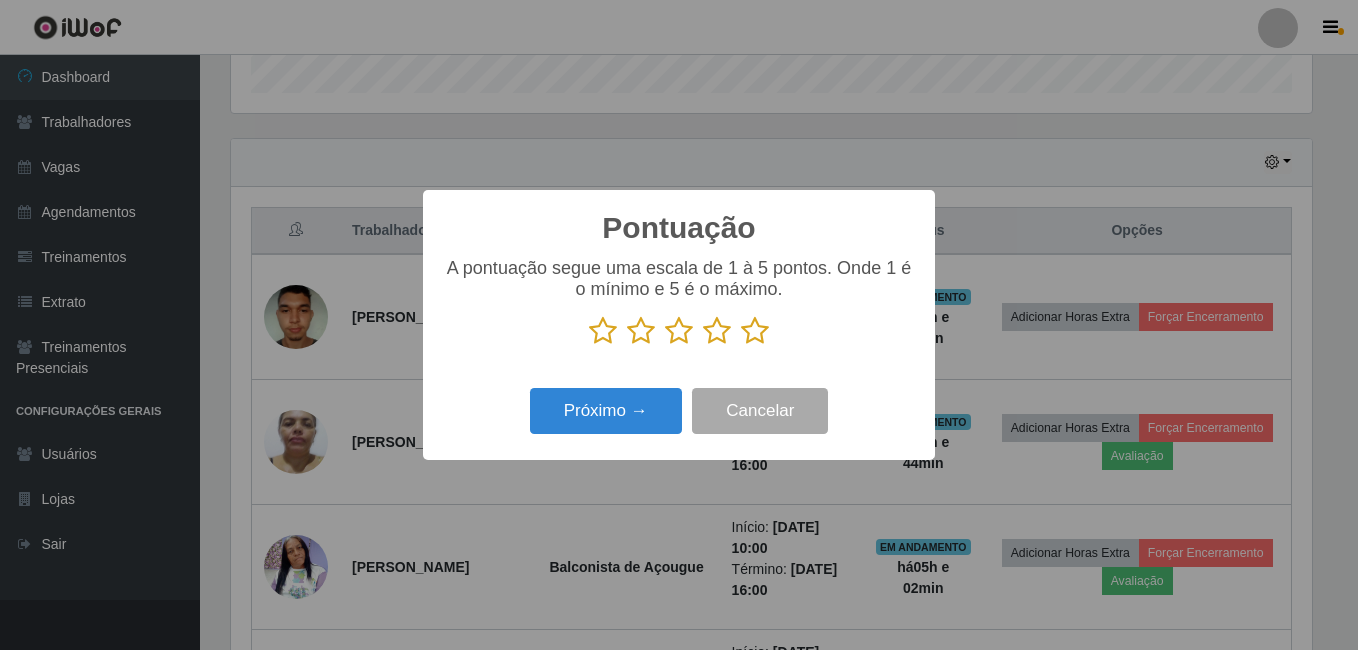 click at bounding box center (755, 331) 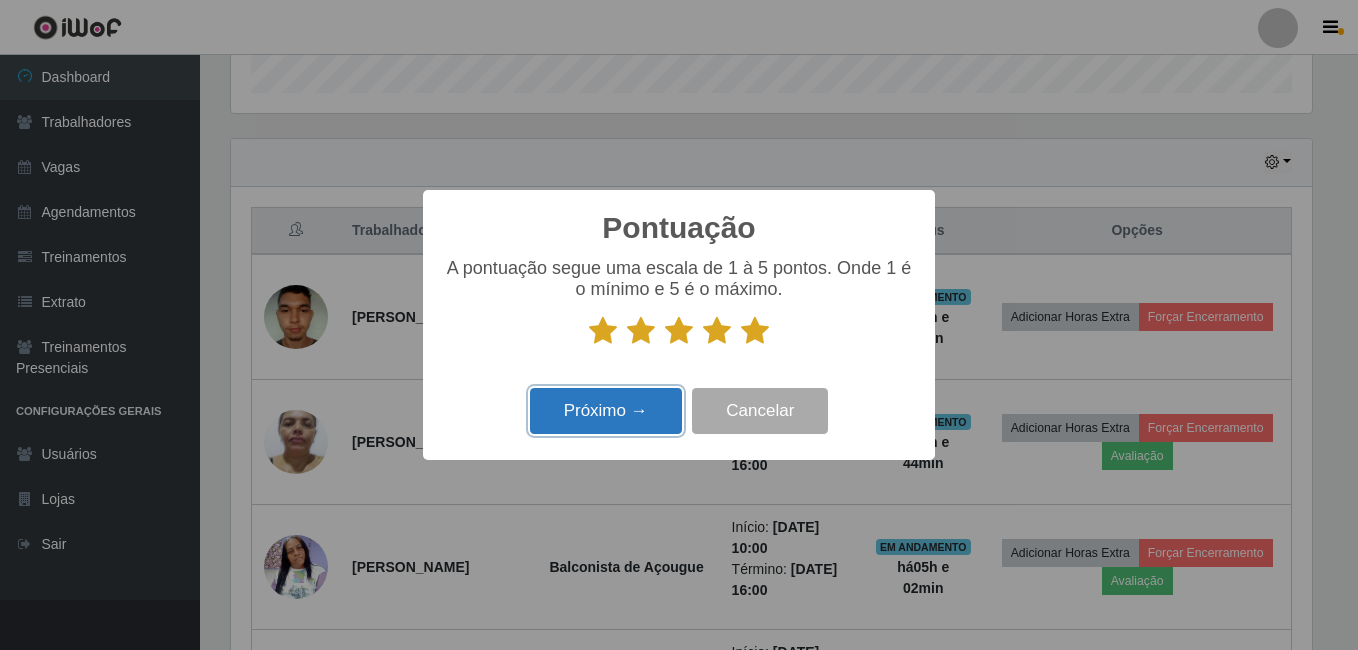 click on "Próximo →" at bounding box center (606, 411) 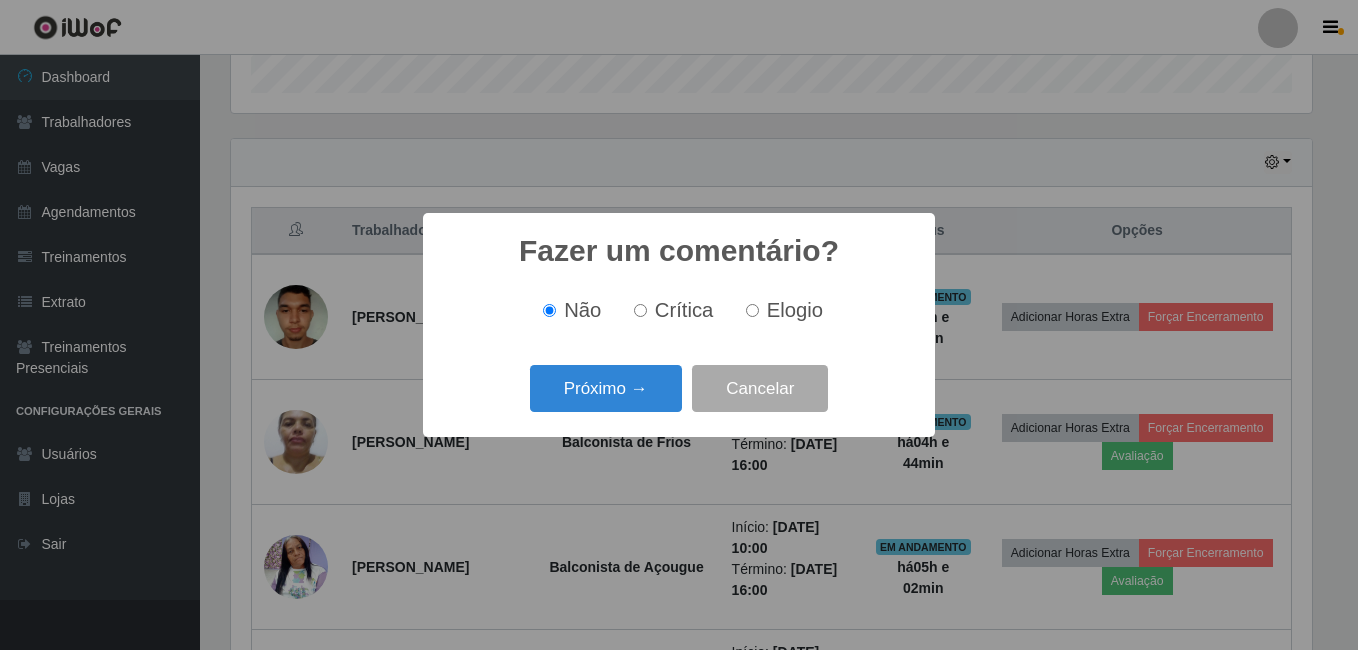 click on "Próximo →" at bounding box center (606, 388) 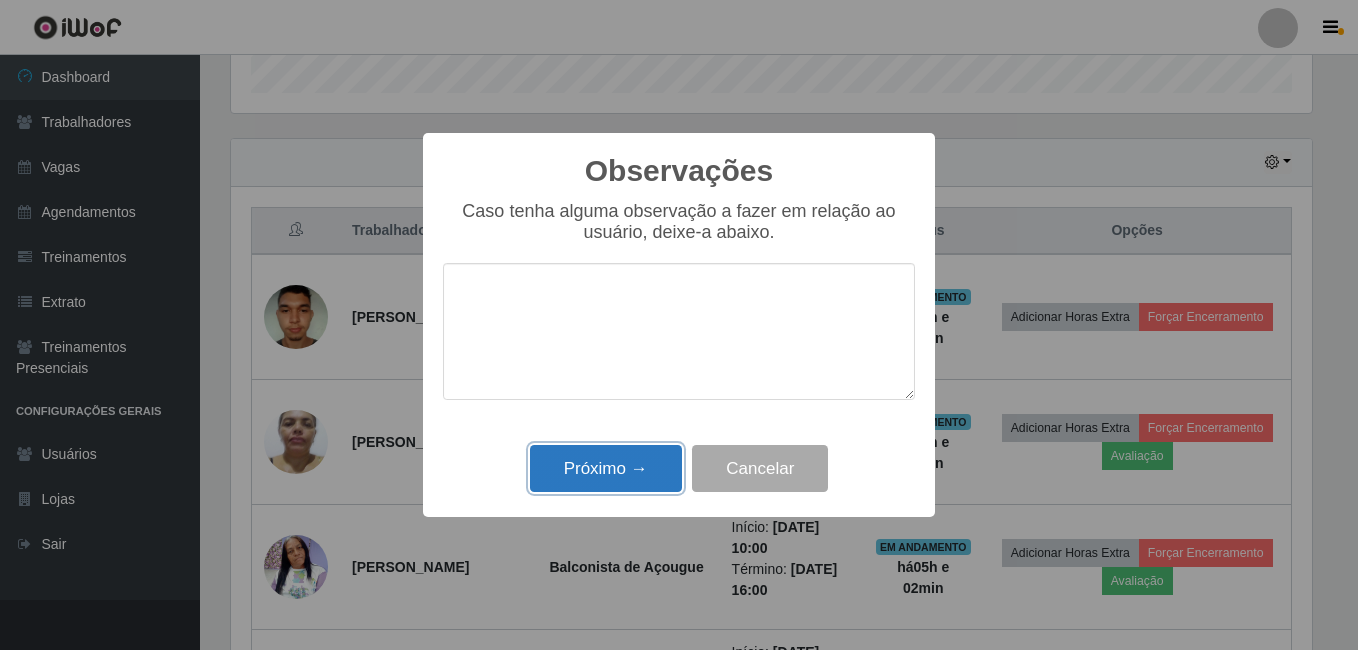 click on "Próximo →" at bounding box center [606, 468] 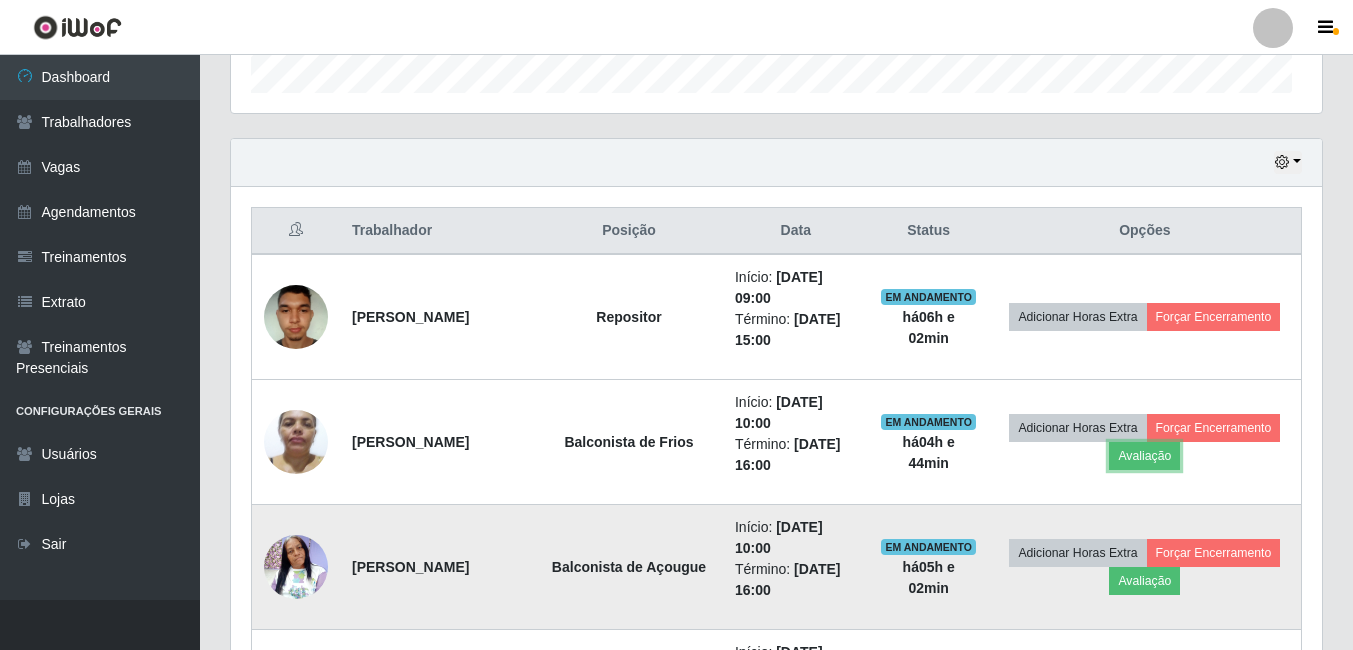 scroll, scrollTop: 999585, scrollLeft: 998909, axis: both 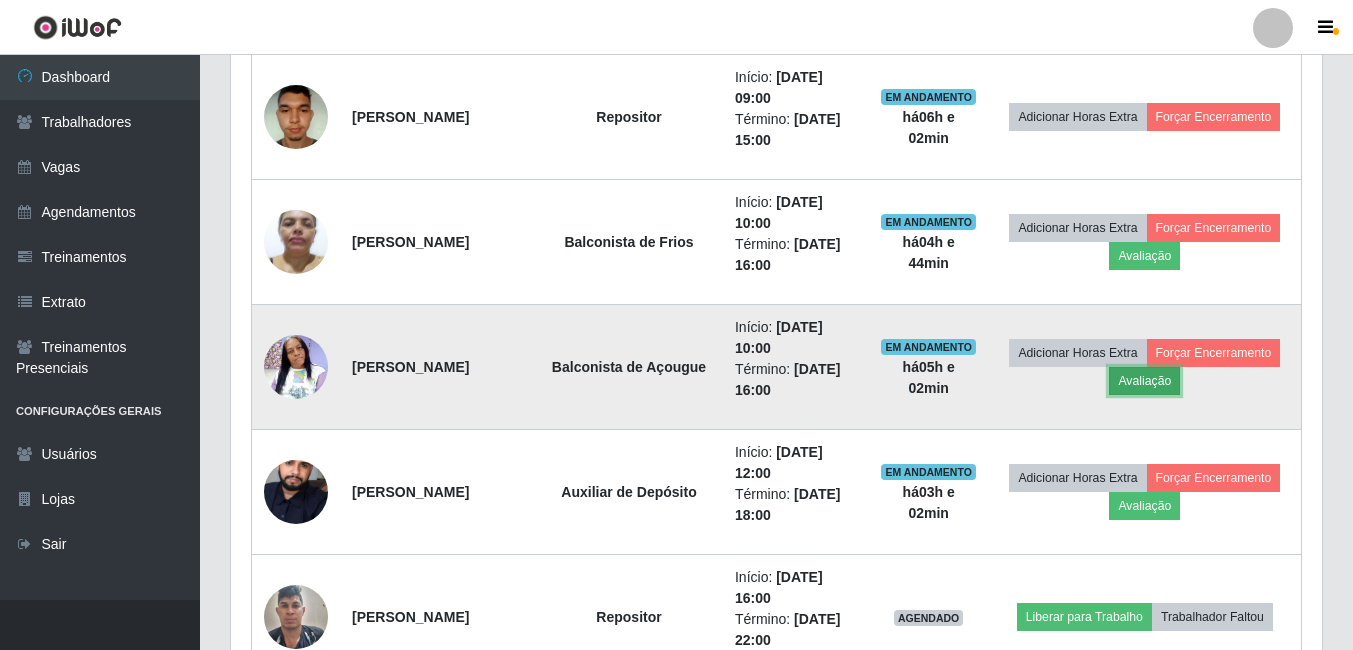 click on "Avaliação" at bounding box center [1144, 381] 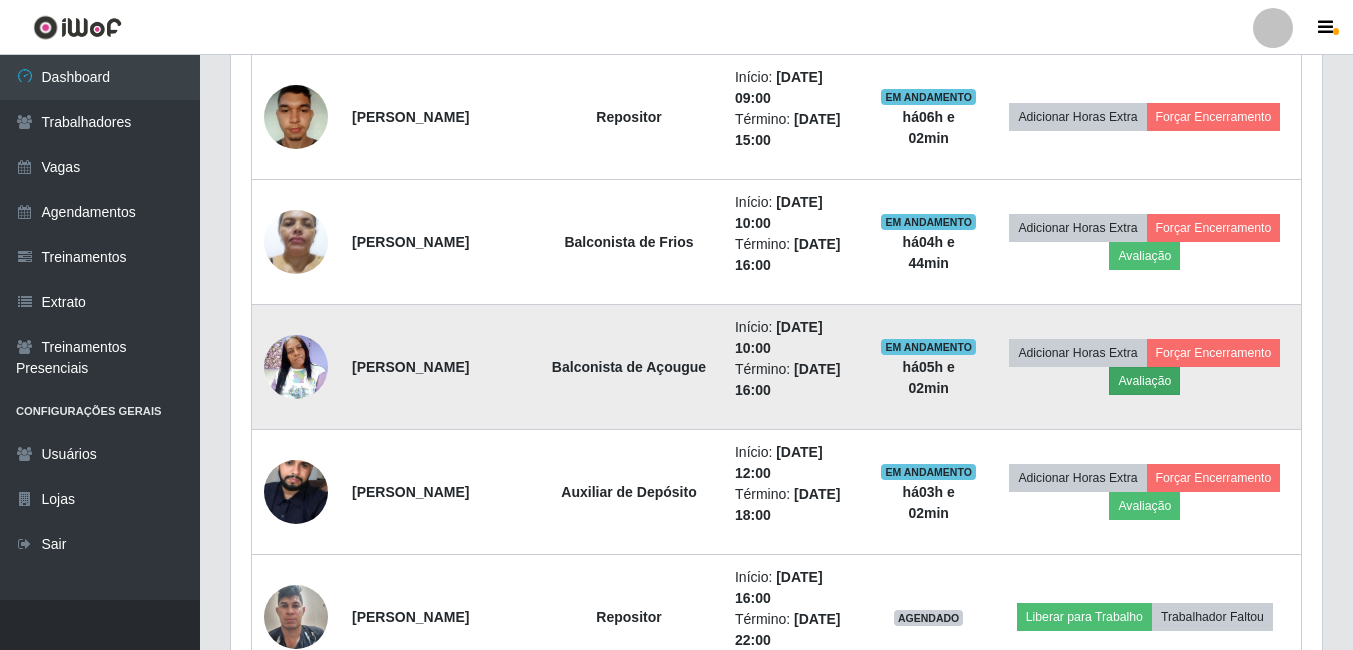 scroll, scrollTop: 999585, scrollLeft: 998919, axis: both 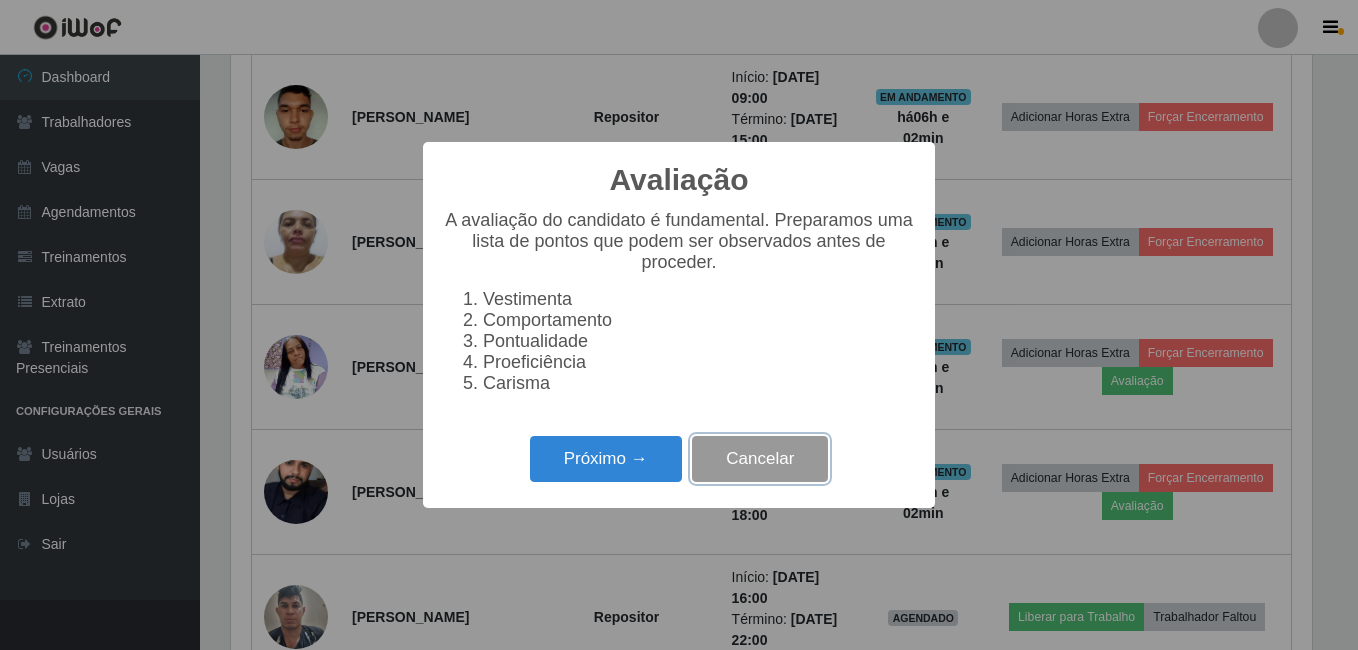 drag, startPoint x: 797, startPoint y: 466, endPoint x: 808, endPoint y: 466, distance: 11 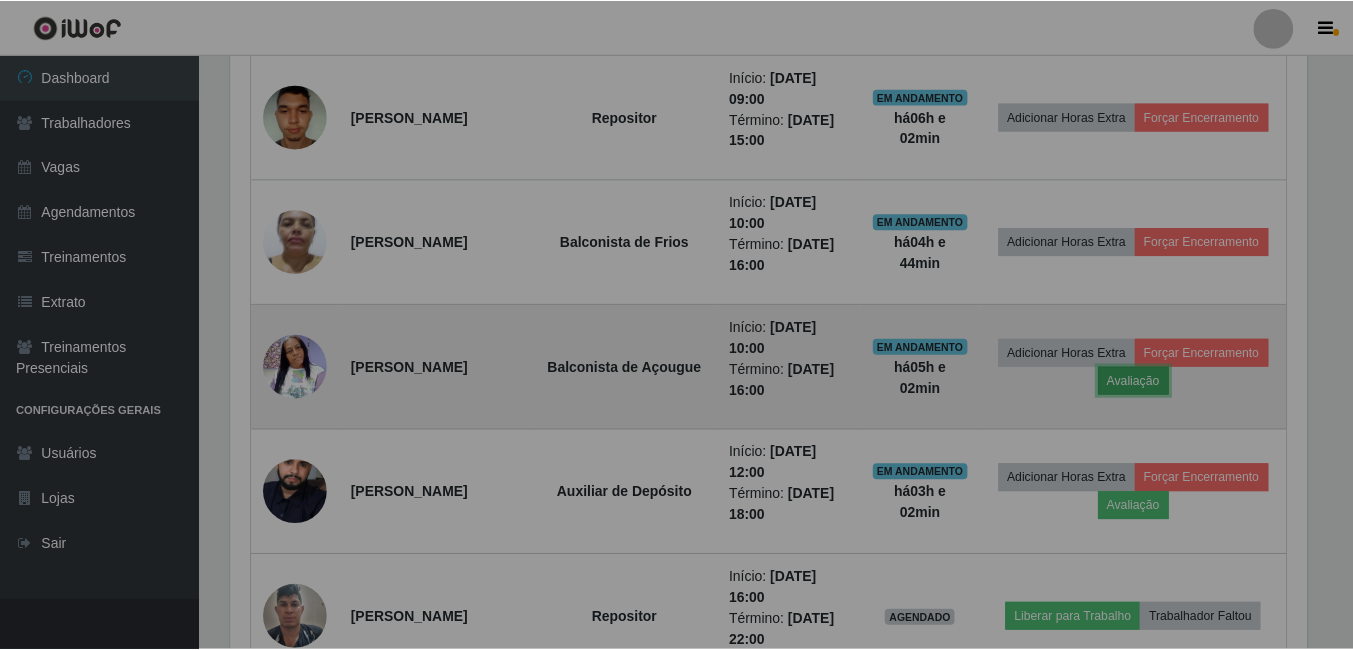 scroll, scrollTop: 999585, scrollLeft: 998909, axis: both 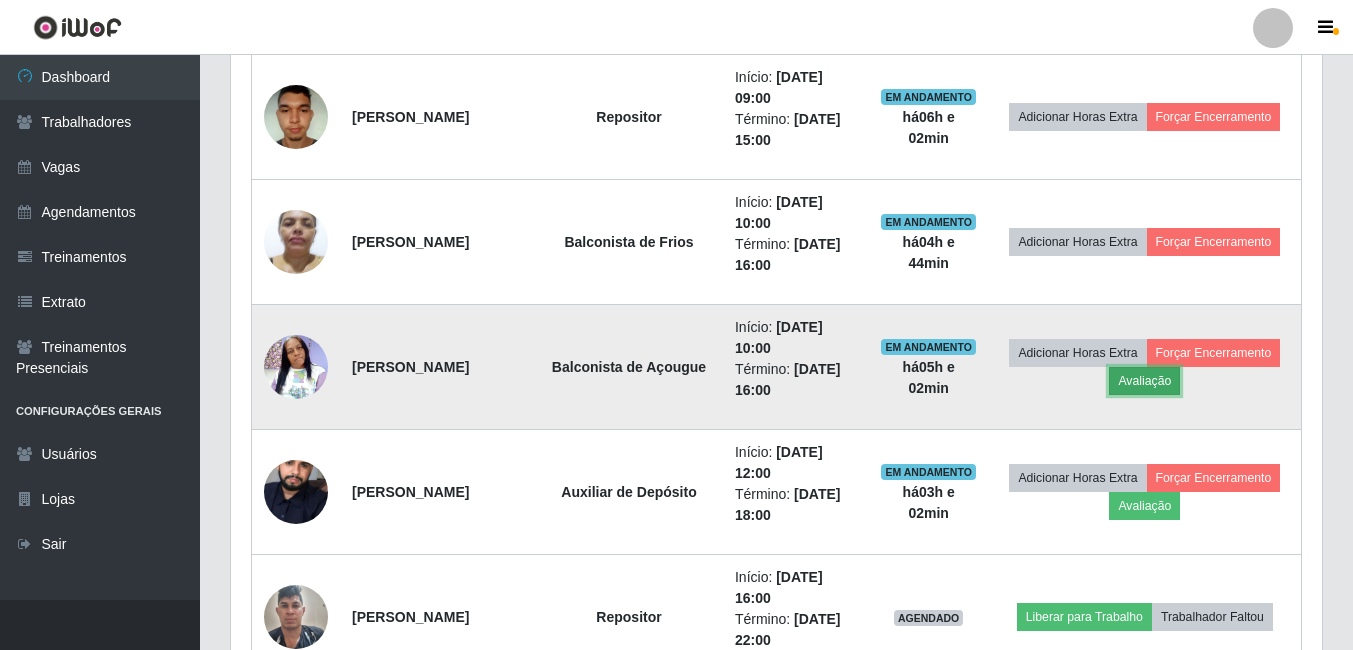 click on "Avaliação" at bounding box center (1144, 381) 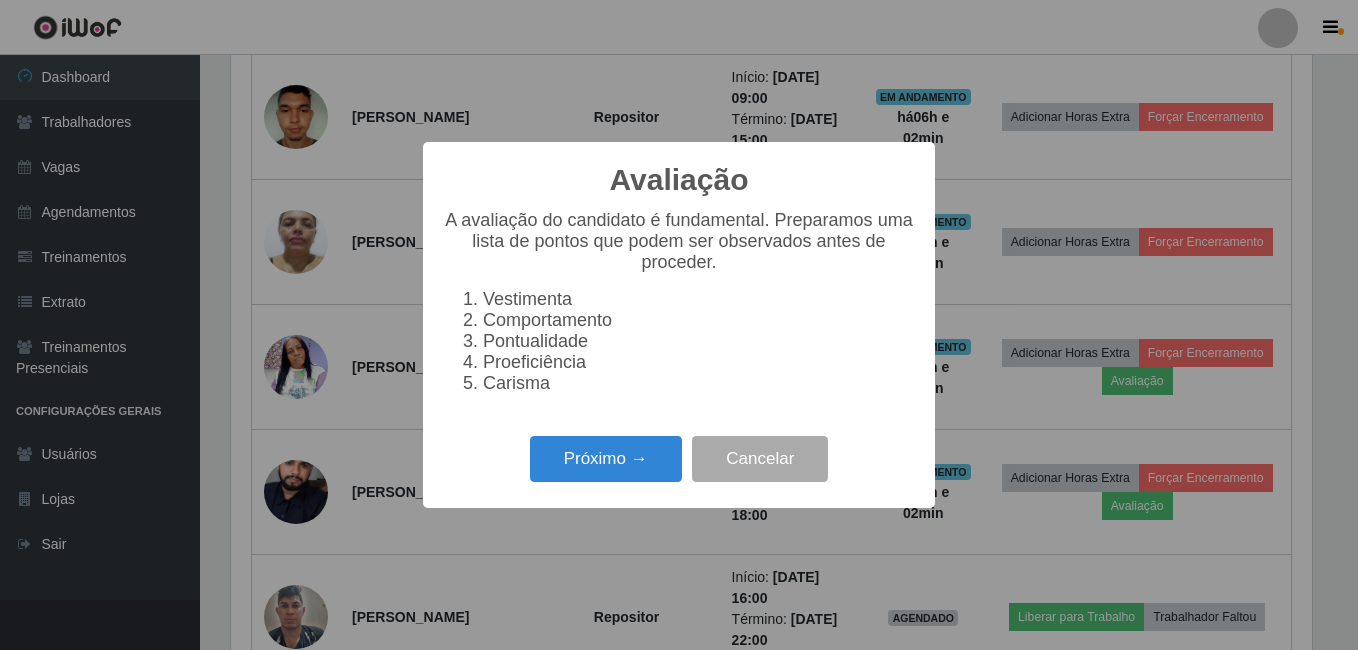 scroll, scrollTop: 999585, scrollLeft: 998919, axis: both 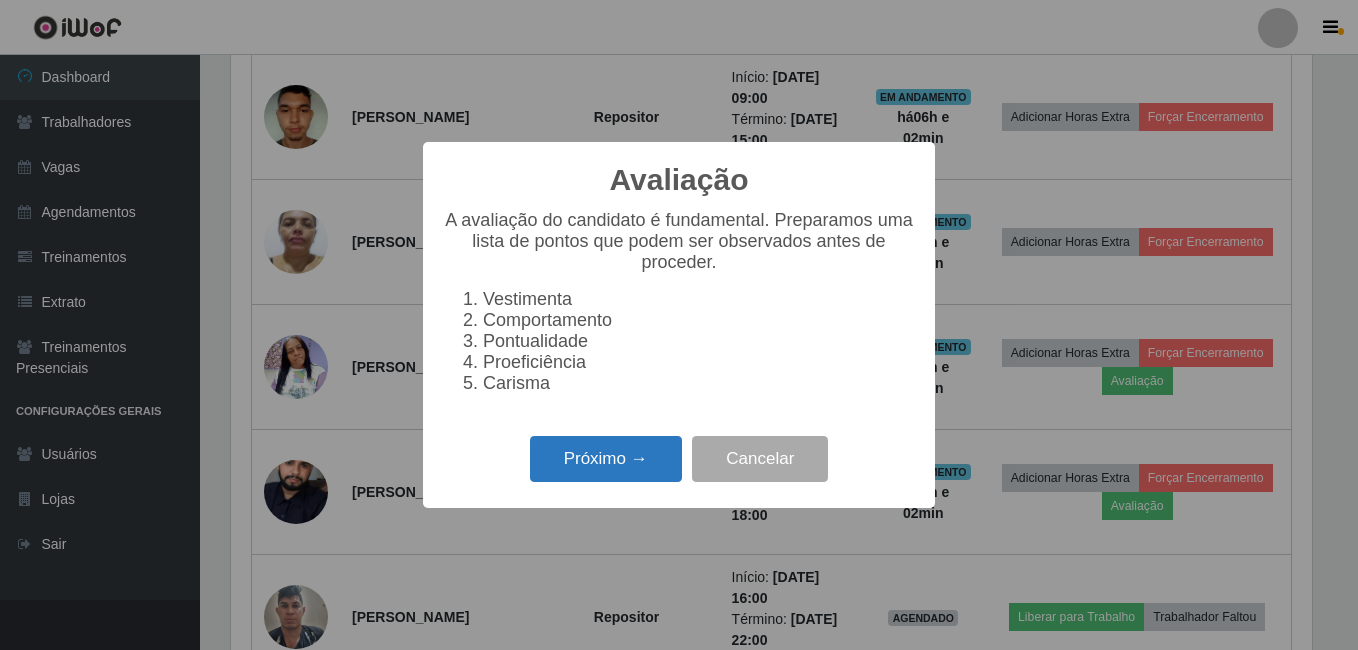click on "Próximo →" at bounding box center (606, 459) 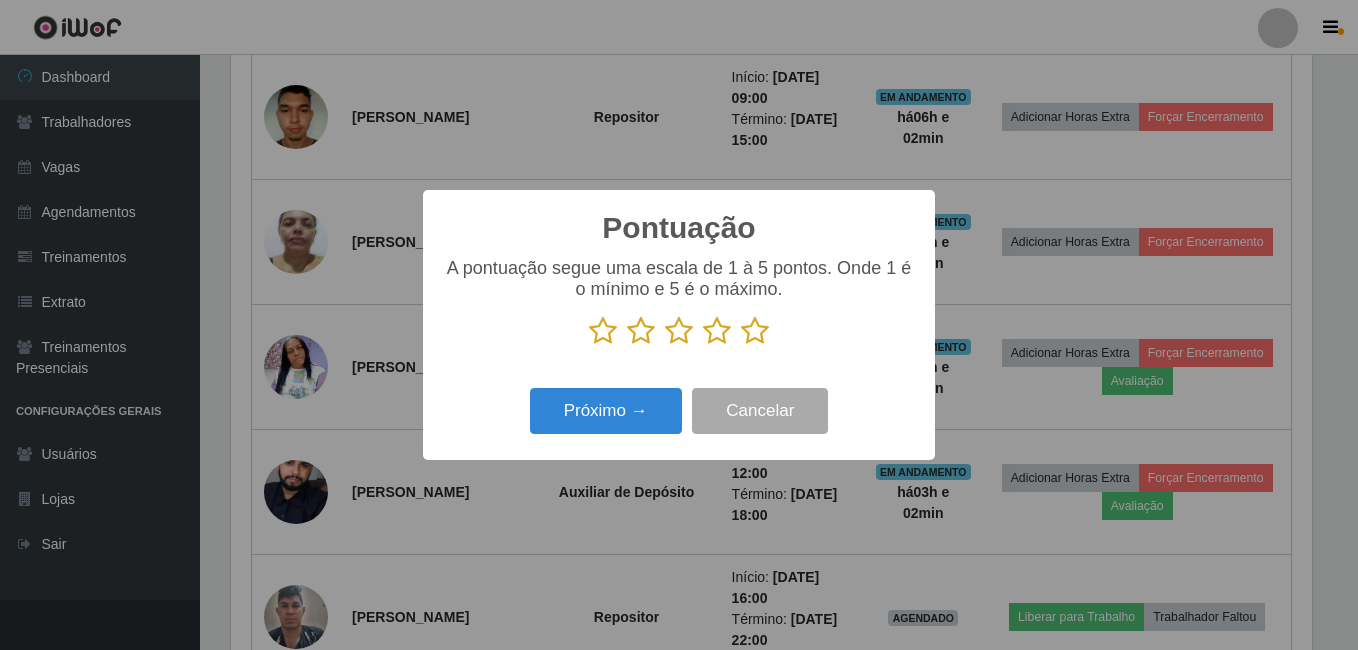 scroll, scrollTop: 999585, scrollLeft: 998919, axis: both 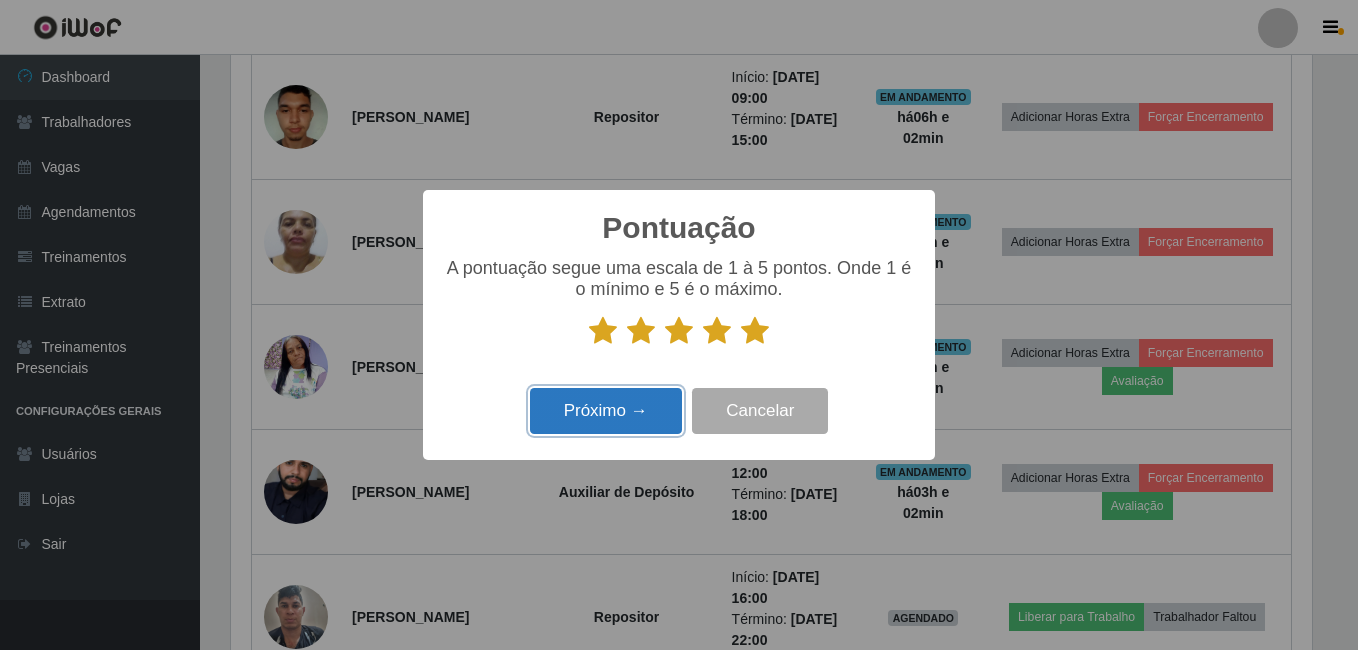 click on "Próximo →" at bounding box center [606, 411] 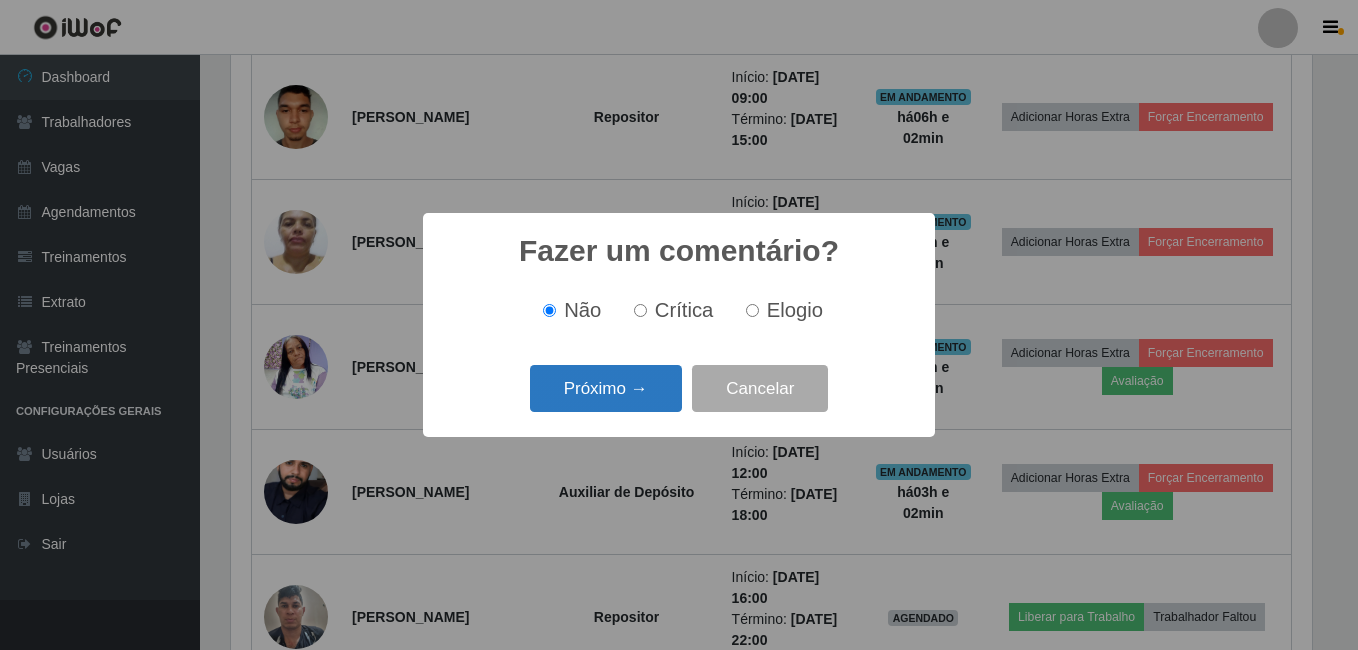 click on "Próximo →" at bounding box center (606, 388) 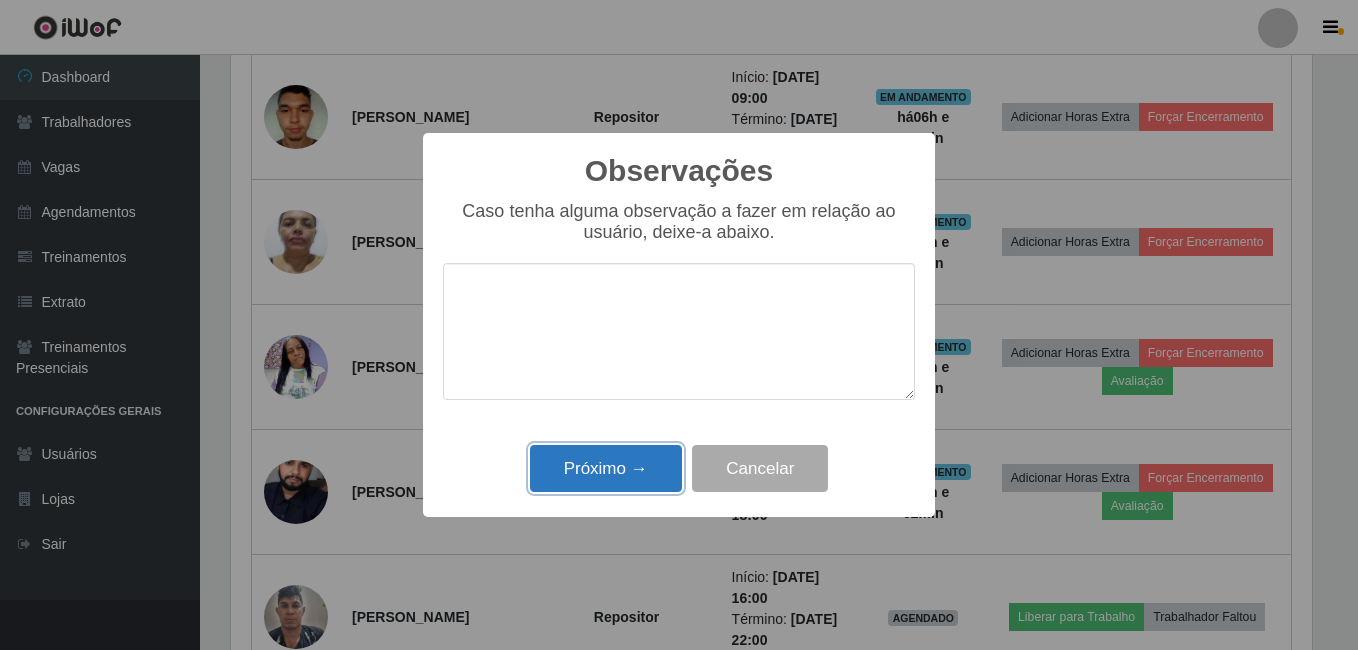 drag, startPoint x: 582, startPoint y: 463, endPoint x: 648, endPoint y: 477, distance: 67.46851 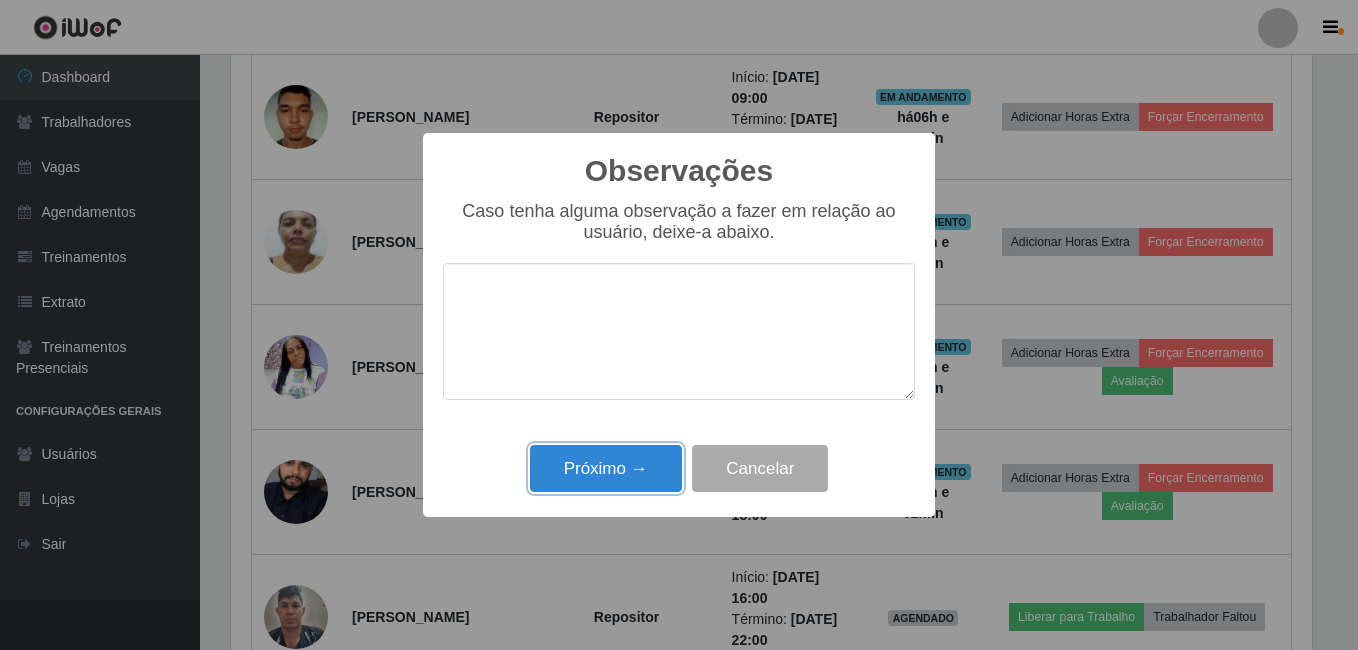 click on "Próximo →" at bounding box center (606, 468) 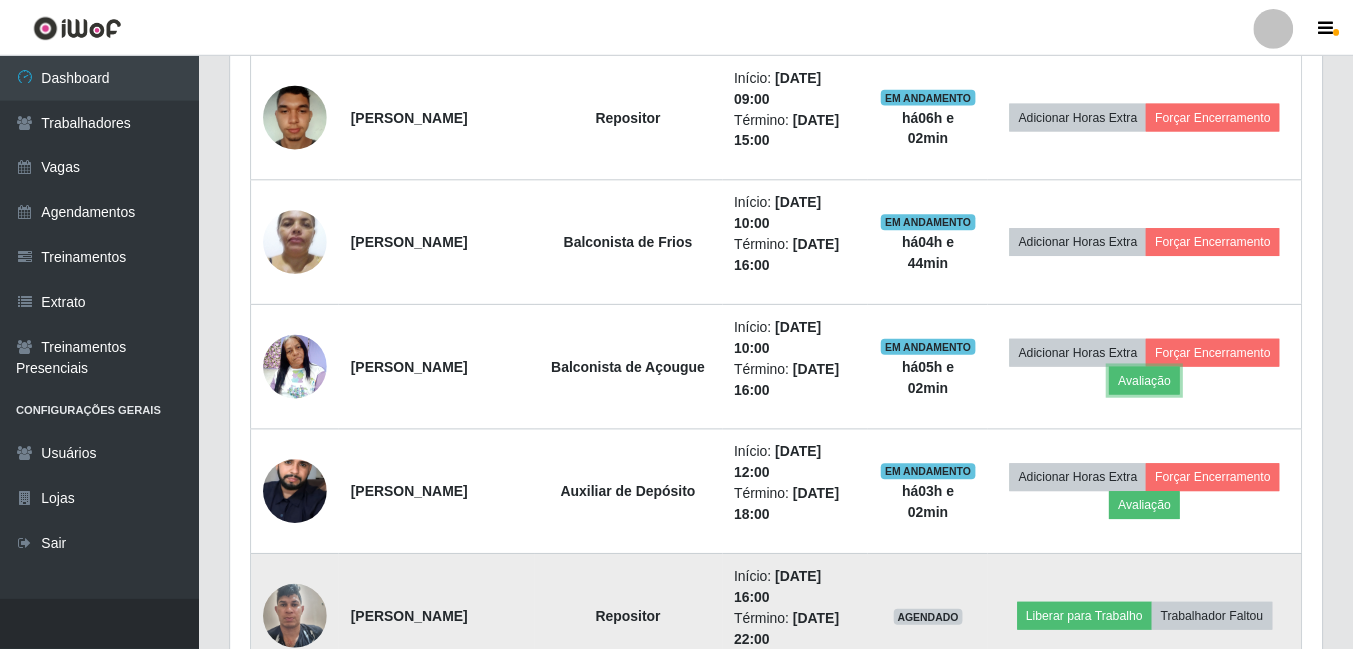 scroll, scrollTop: 999585, scrollLeft: 998909, axis: both 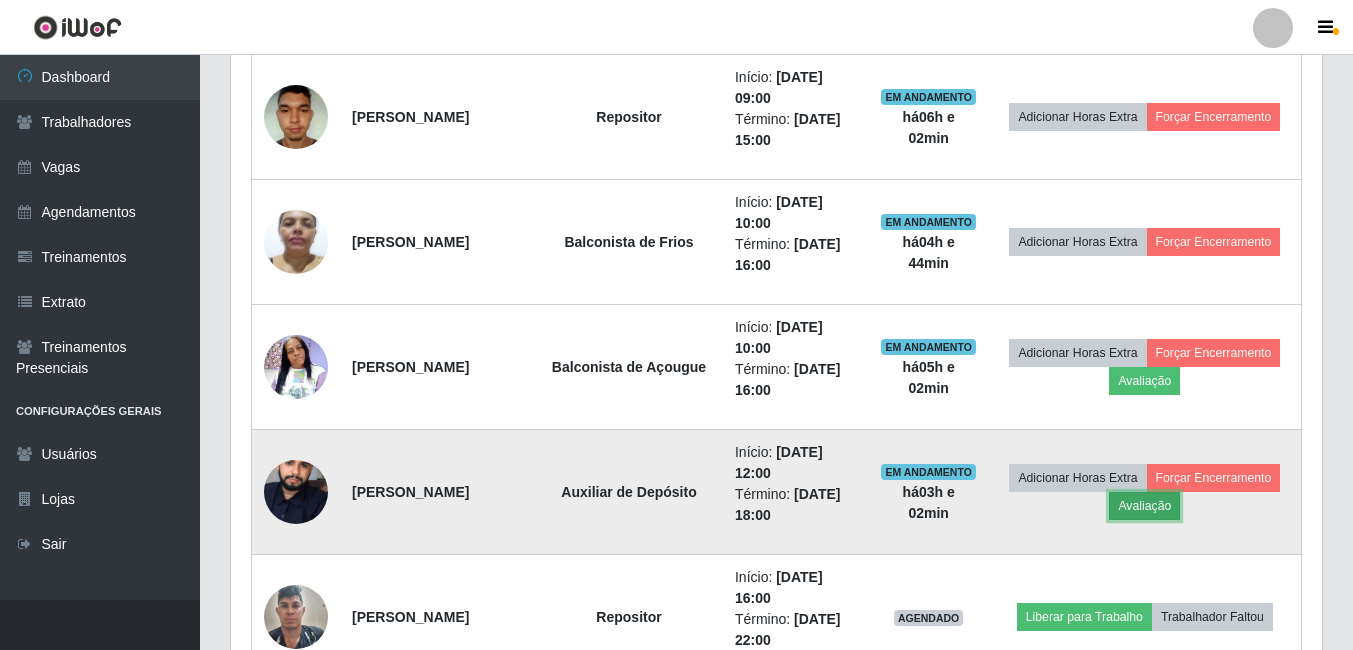 click on "Avaliação" at bounding box center (1144, 506) 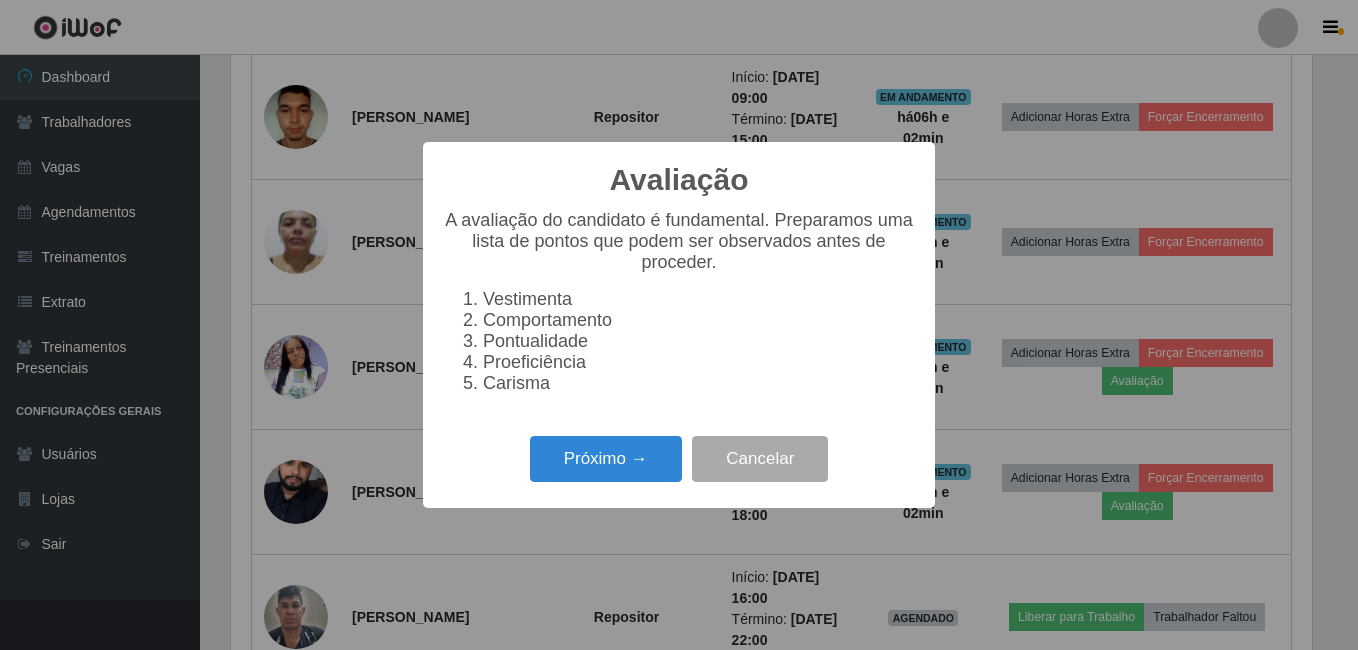 scroll, scrollTop: 999585, scrollLeft: 998919, axis: both 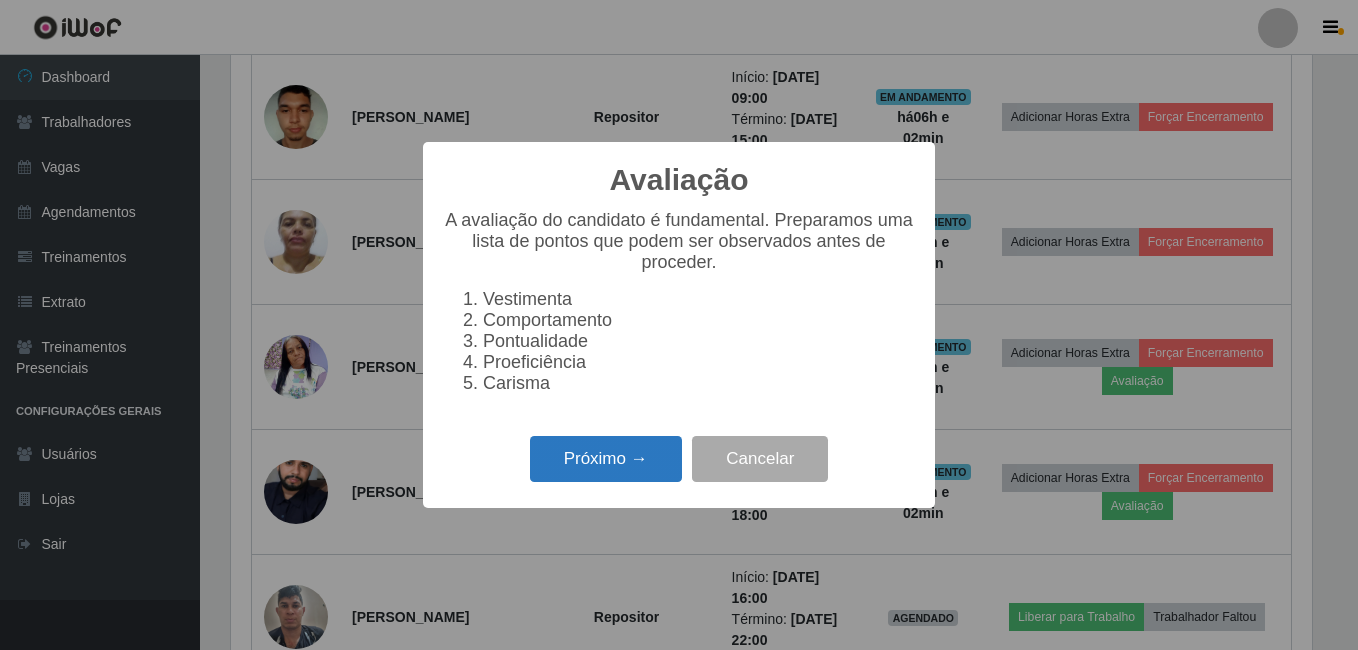click on "Próximo →" at bounding box center (606, 459) 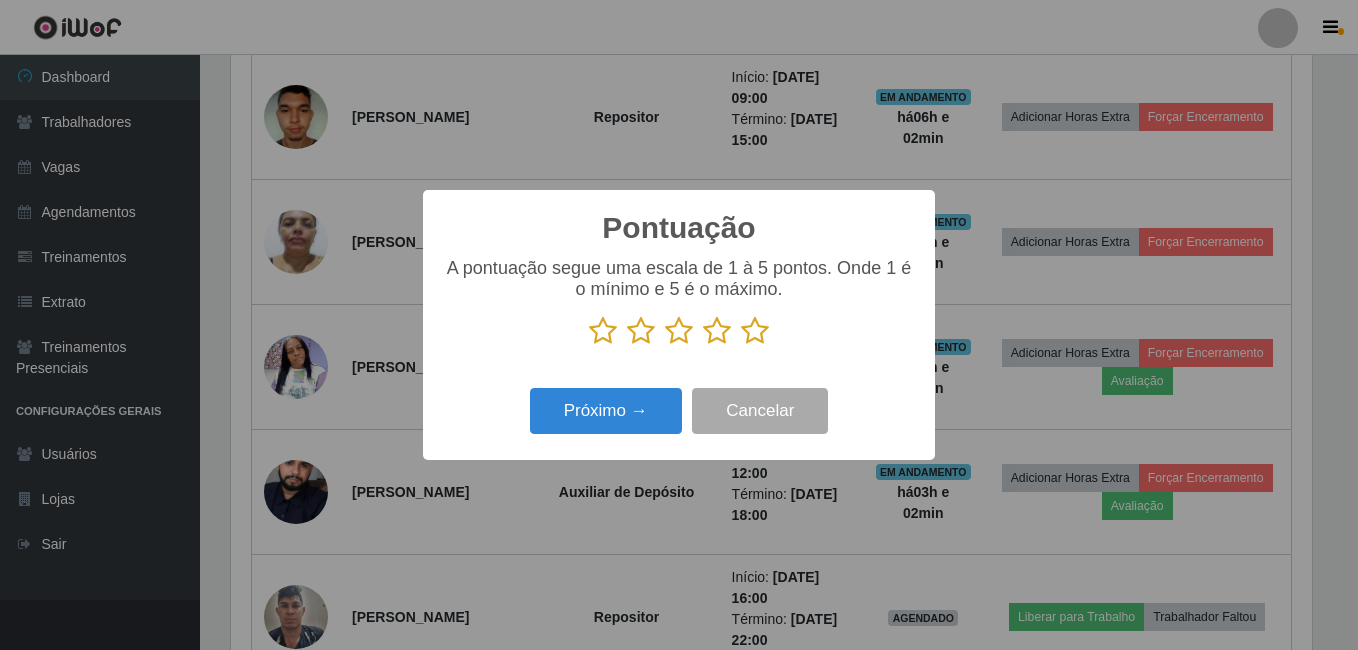 click at bounding box center (755, 331) 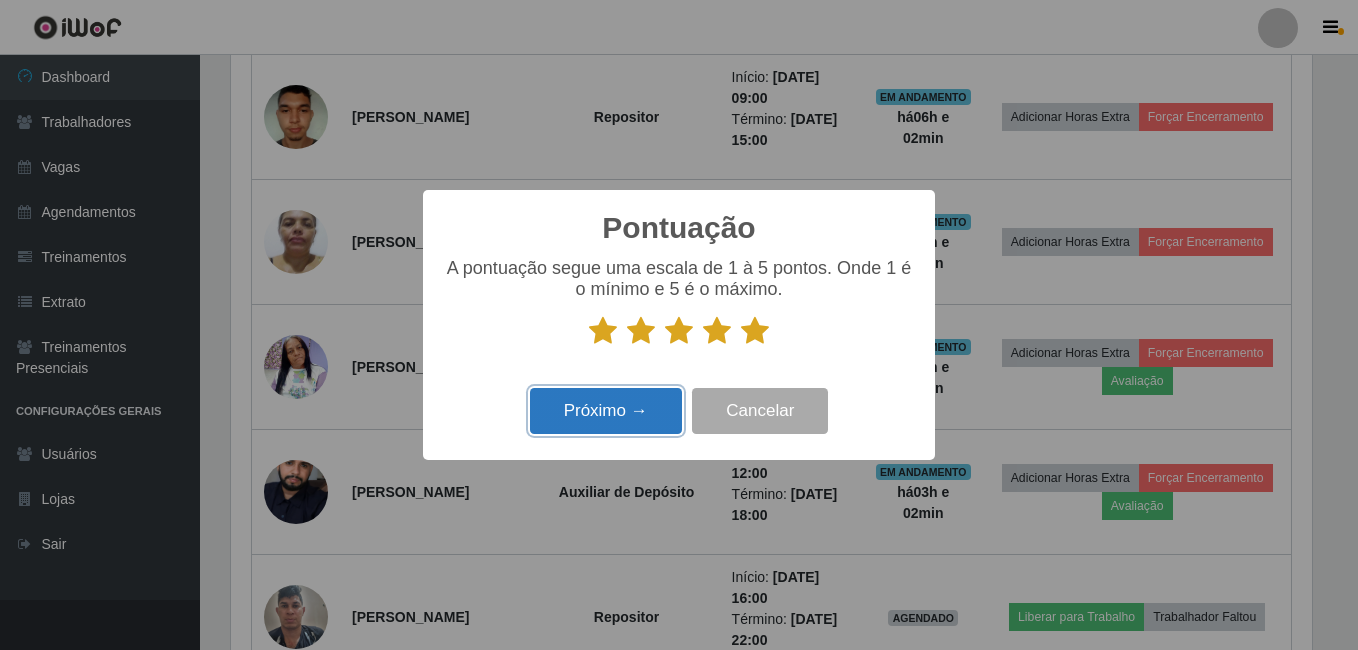 click on "Próximo →" at bounding box center [606, 411] 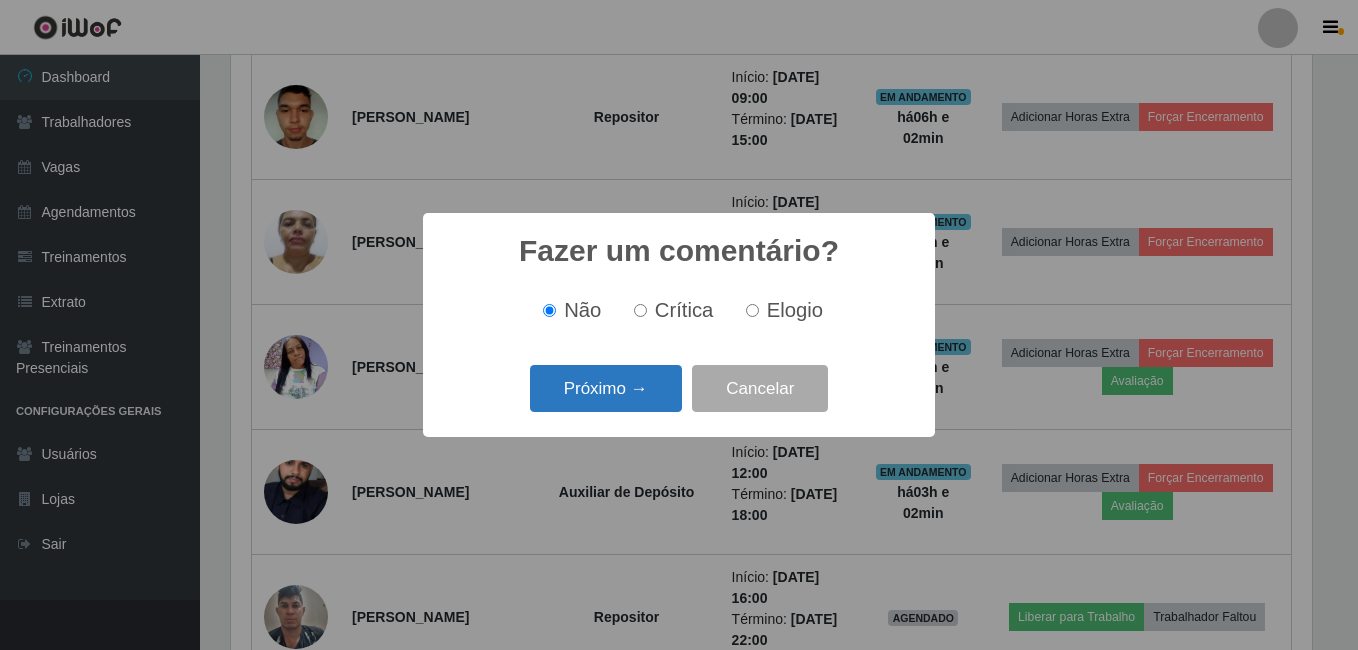 drag, startPoint x: 637, startPoint y: 366, endPoint x: 620, endPoint y: 410, distance: 47.169907 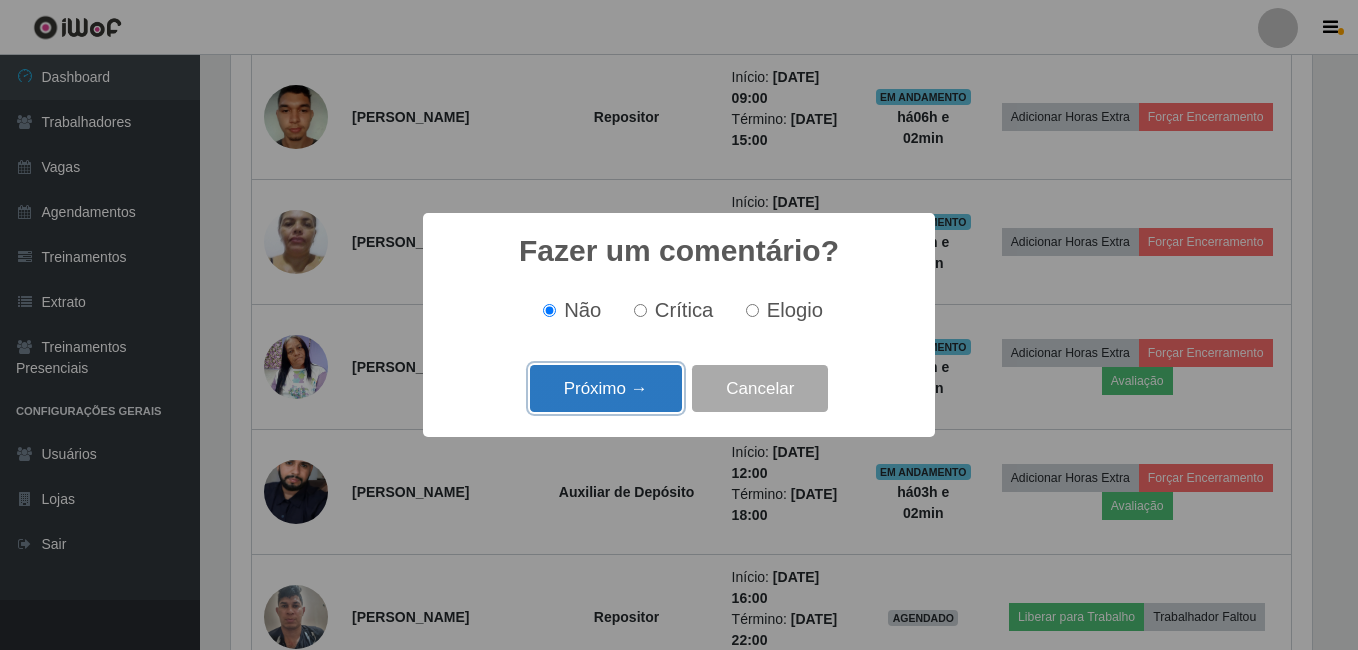 click on "Próximo →" at bounding box center (606, 388) 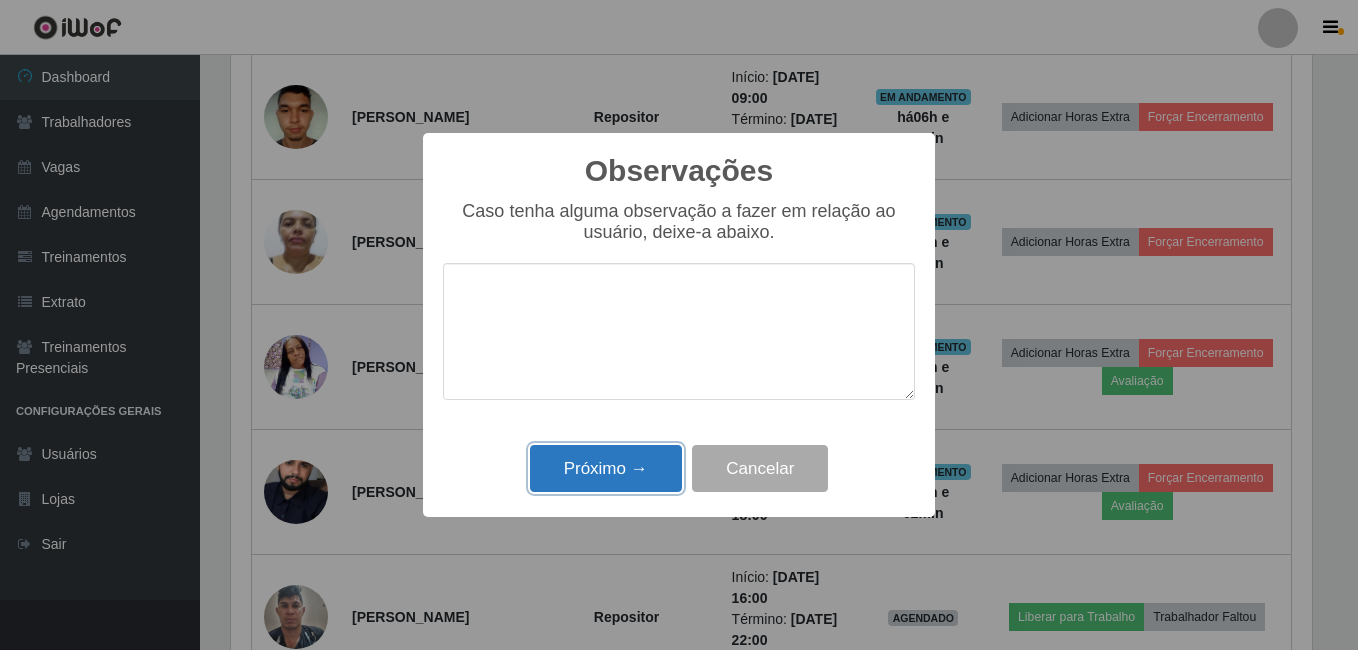 click on "Próximo →" at bounding box center [606, 468] 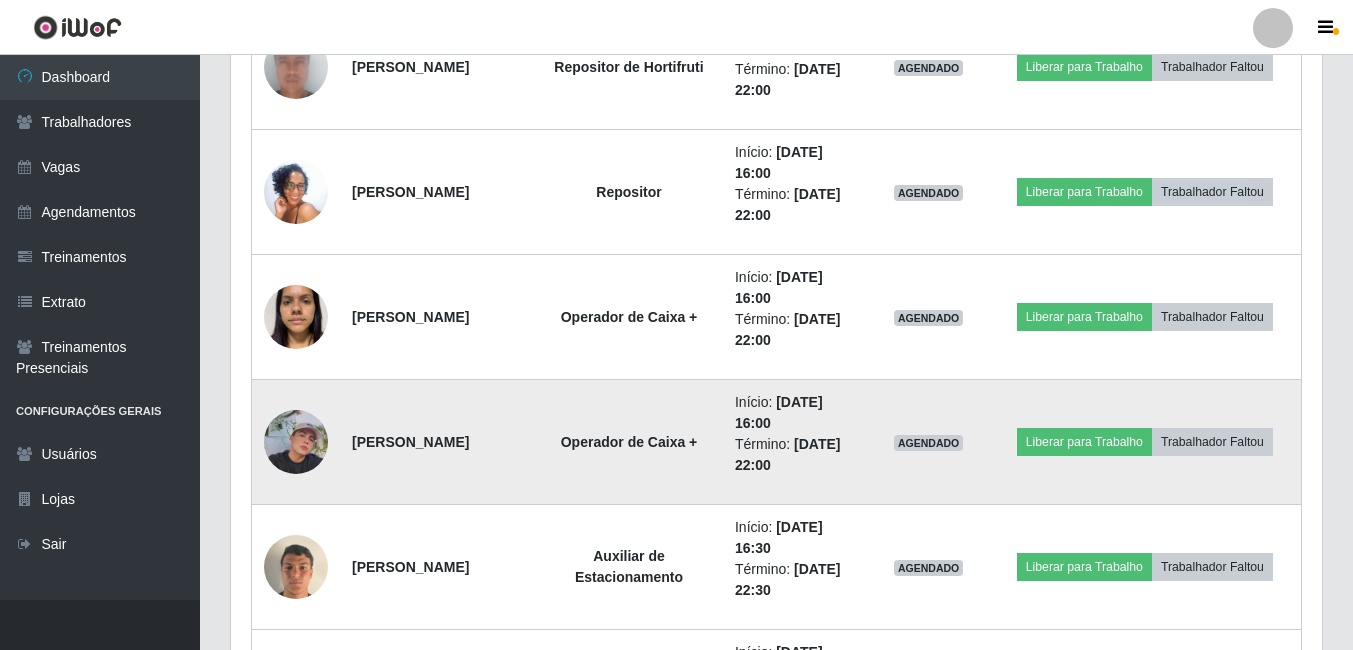 click at bounding box center (296, 442) 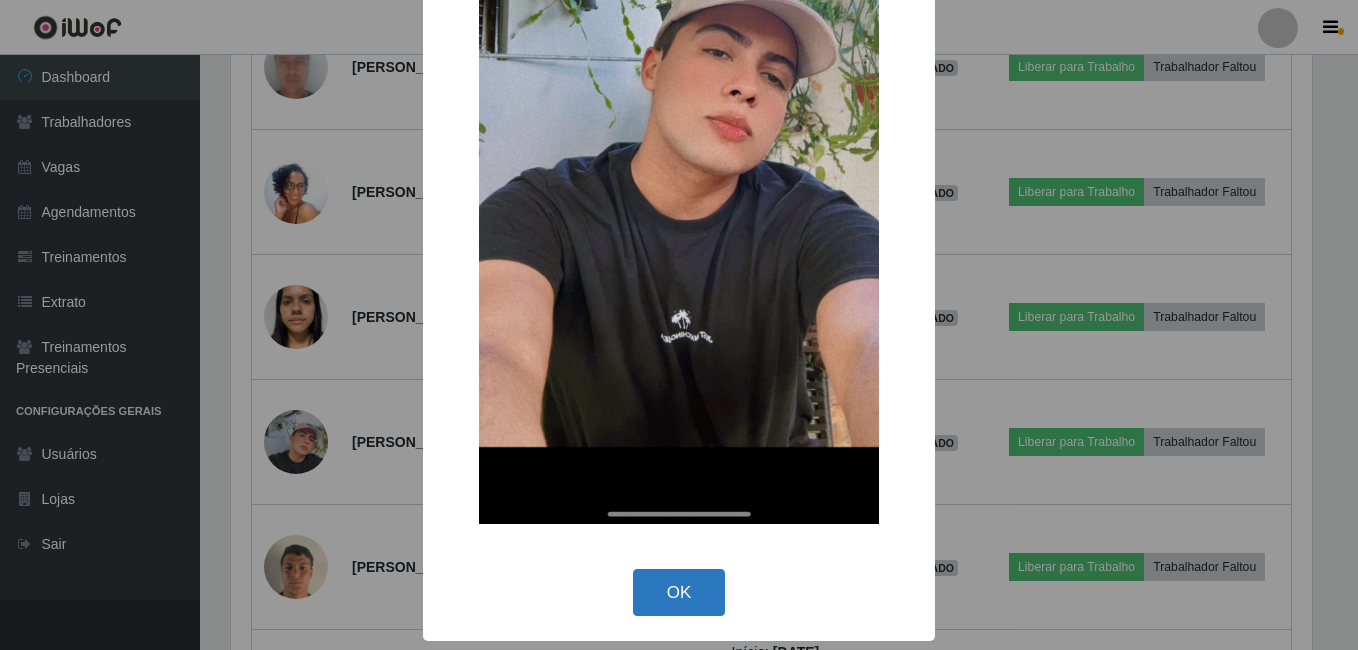 click on "OK" at bounding box center [679, 592] 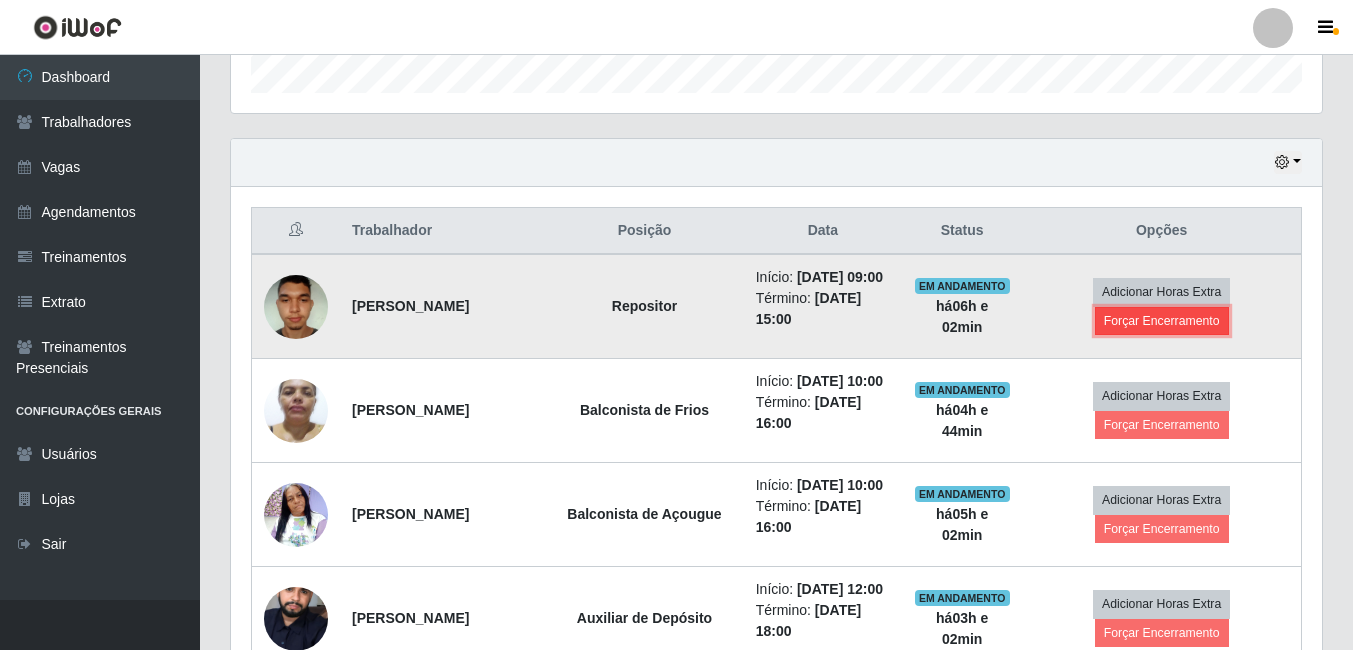 click on "Forçar Encerramento" at bounding box center (1162, 321) 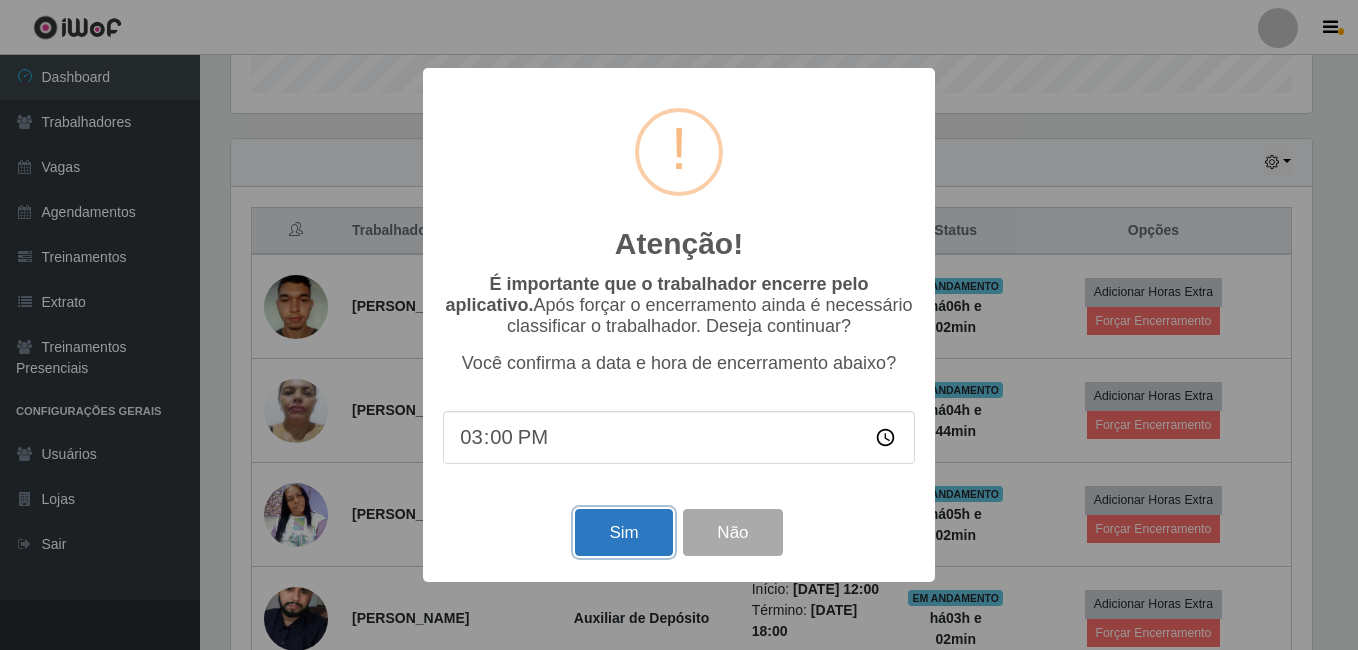 click on "Sim" at bounding box center [623, 532] 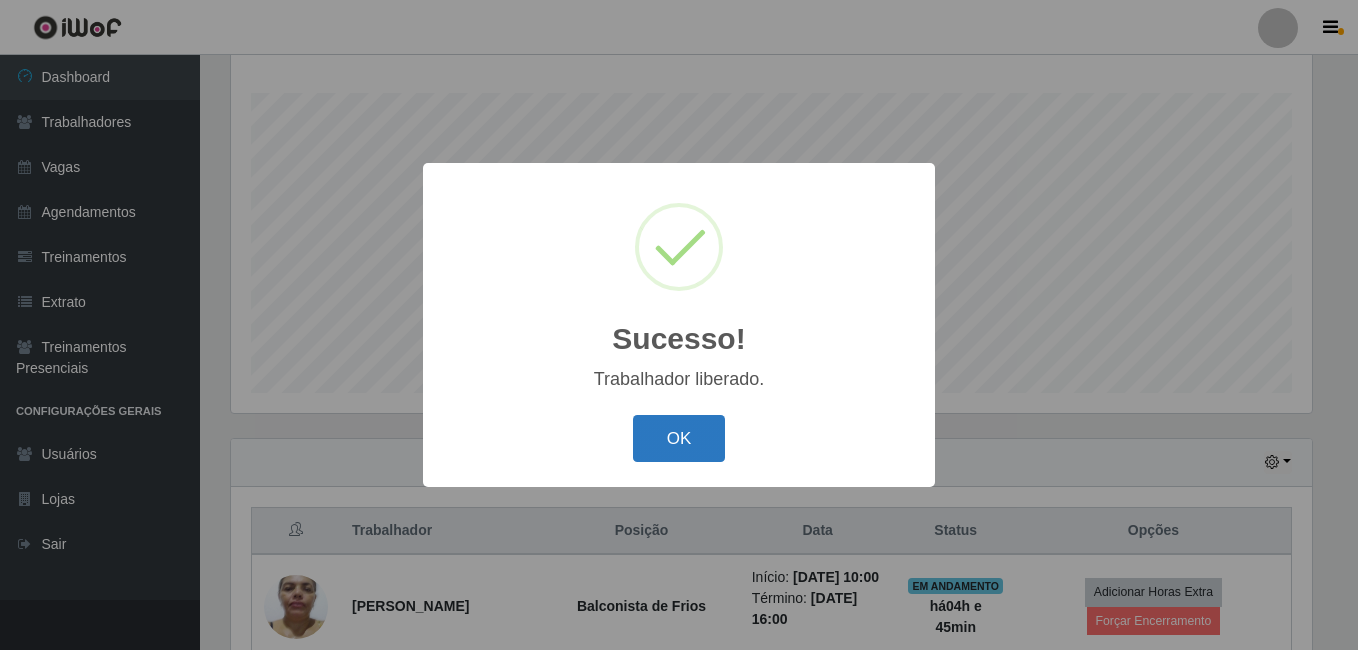 click on "OK" at bounding box center [679, 438] 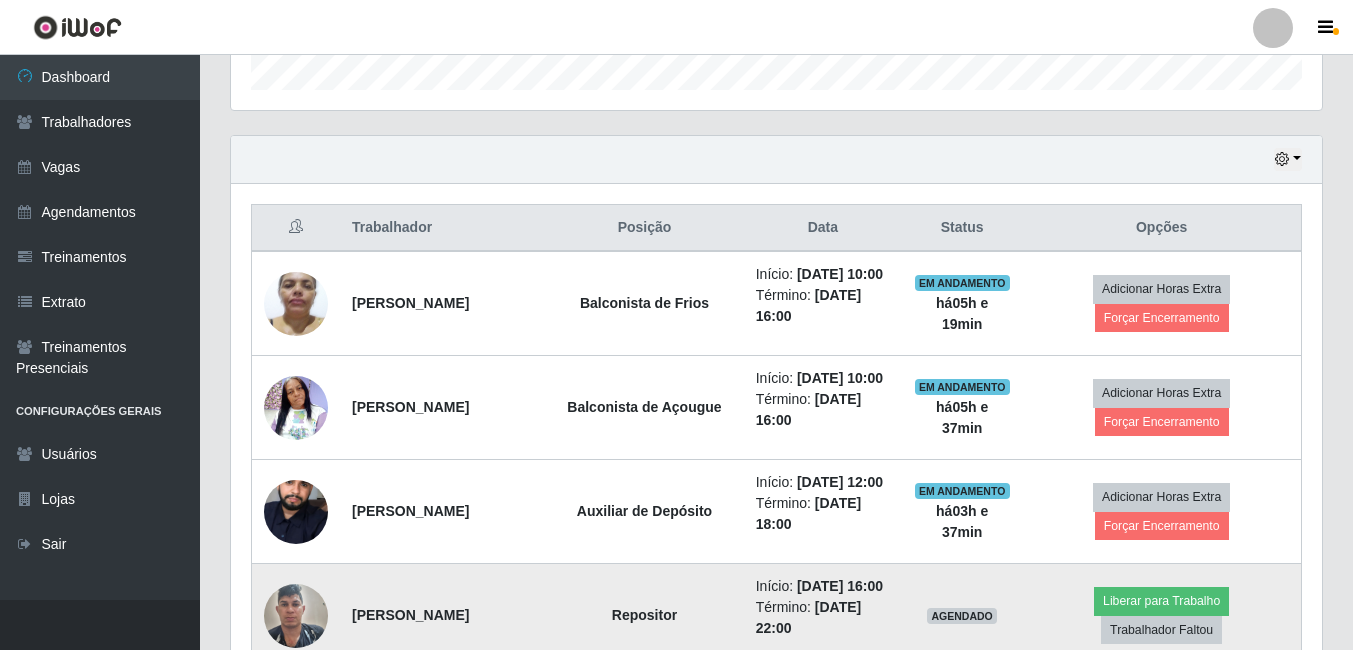 scroll, scrollTop: 597, scrollLeft: 0, axis: vertical 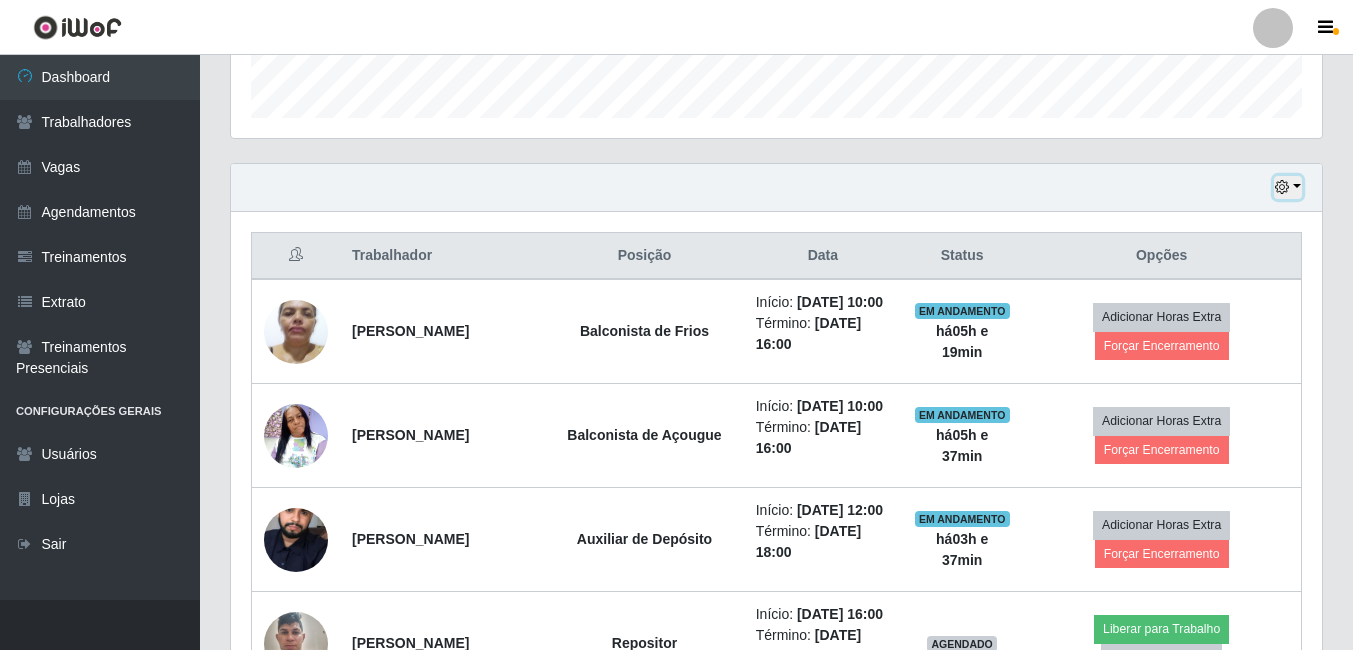 click at bounding box center (1282, 187) 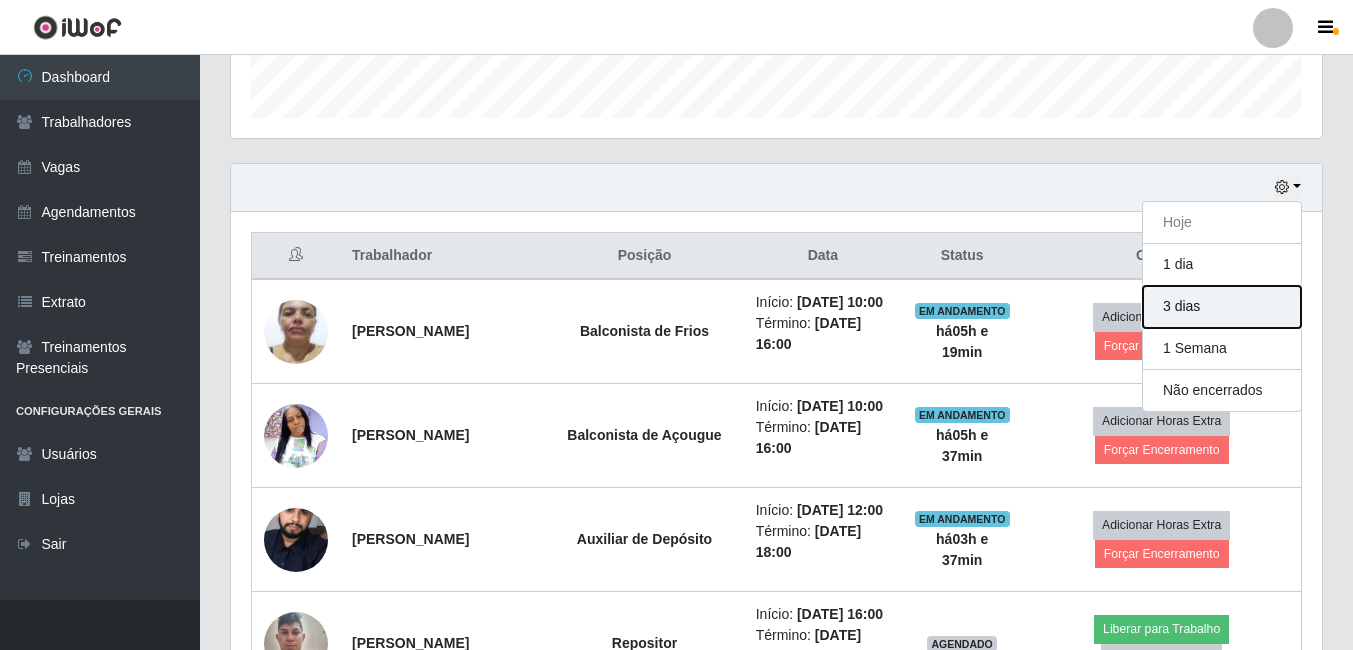 click on "3 dias" at bounding box center (1222, 307) 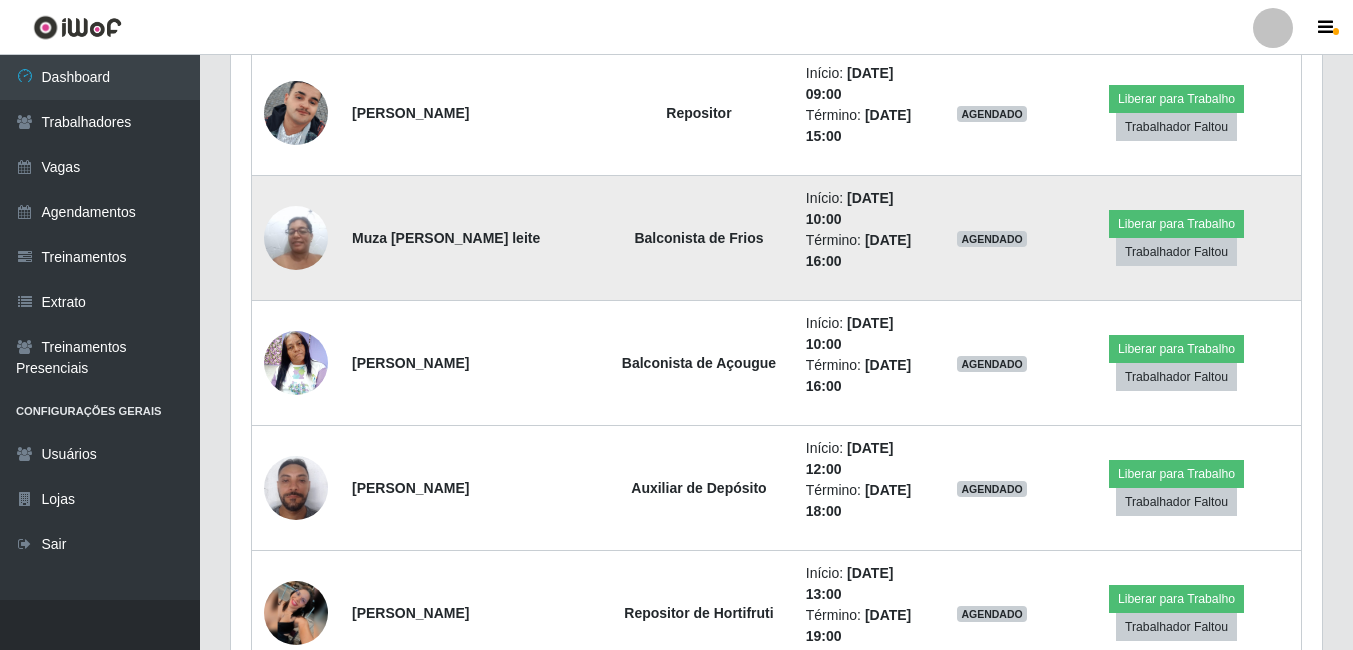 scroll, scrollTop: 2997, scrollLeft: 0, axis: vertical 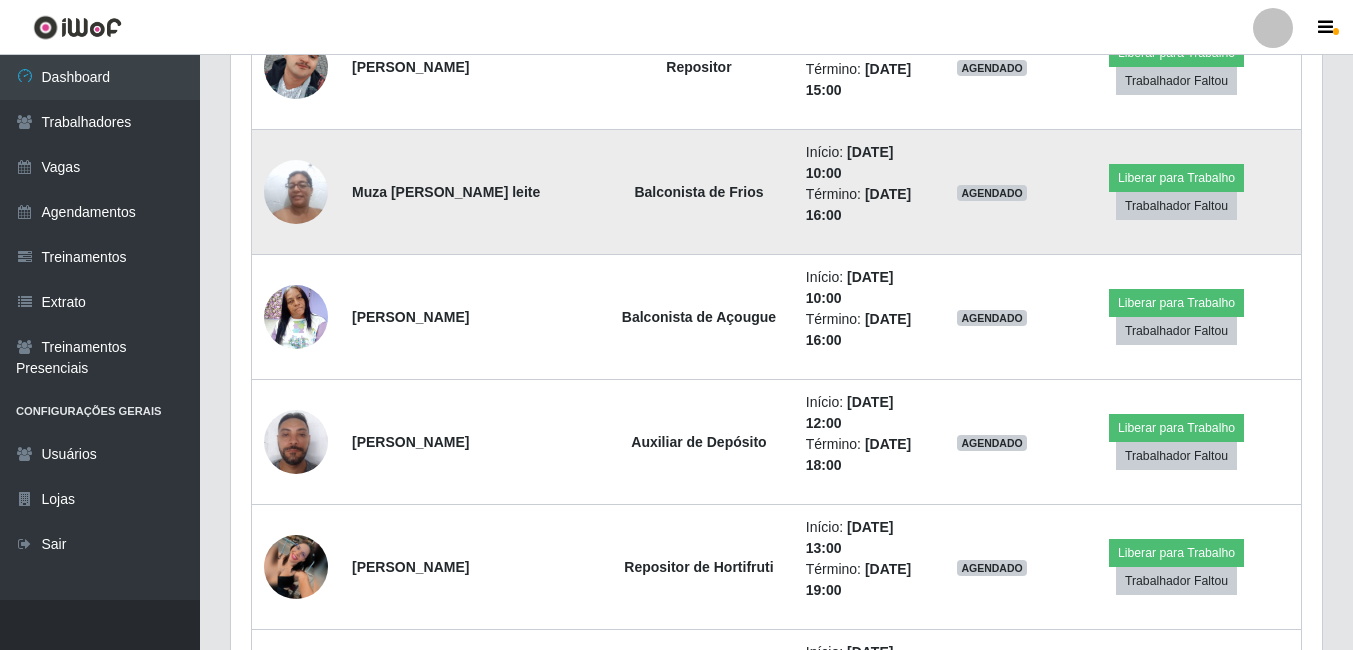 click at bounding box center [296, 192] 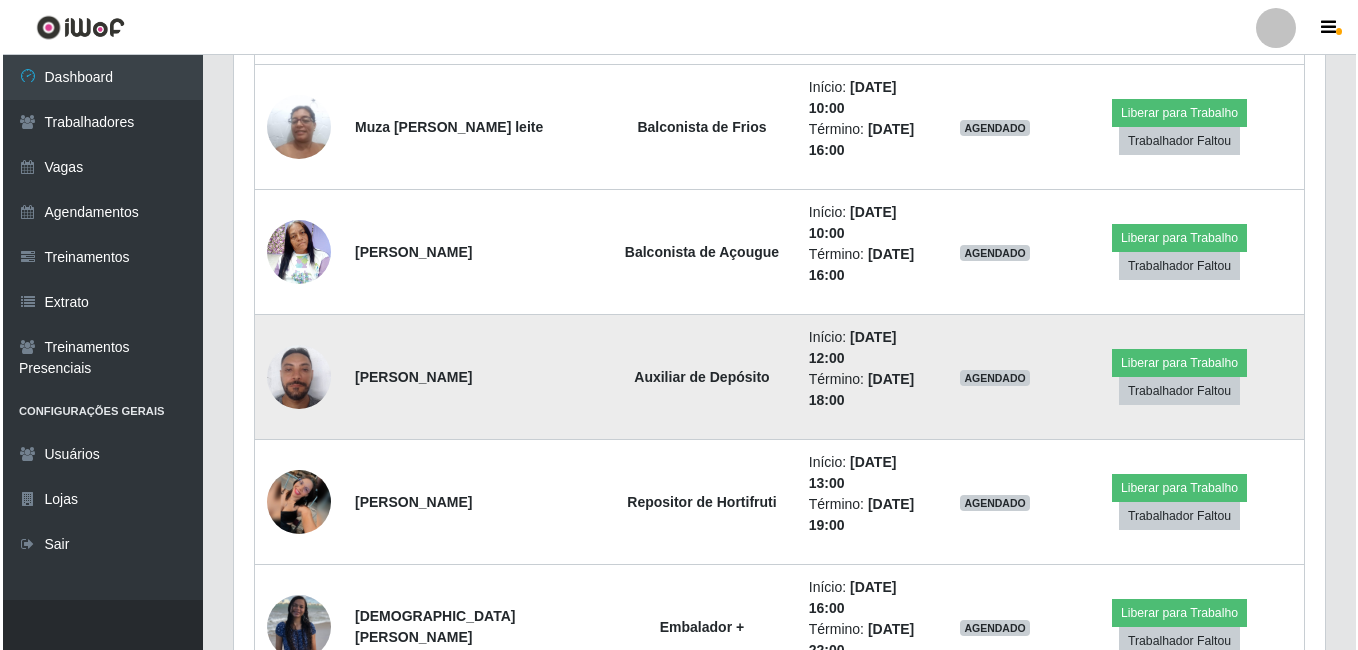 scroll, scrollTop: 3097, scrollLeft: 0, axis: vertical 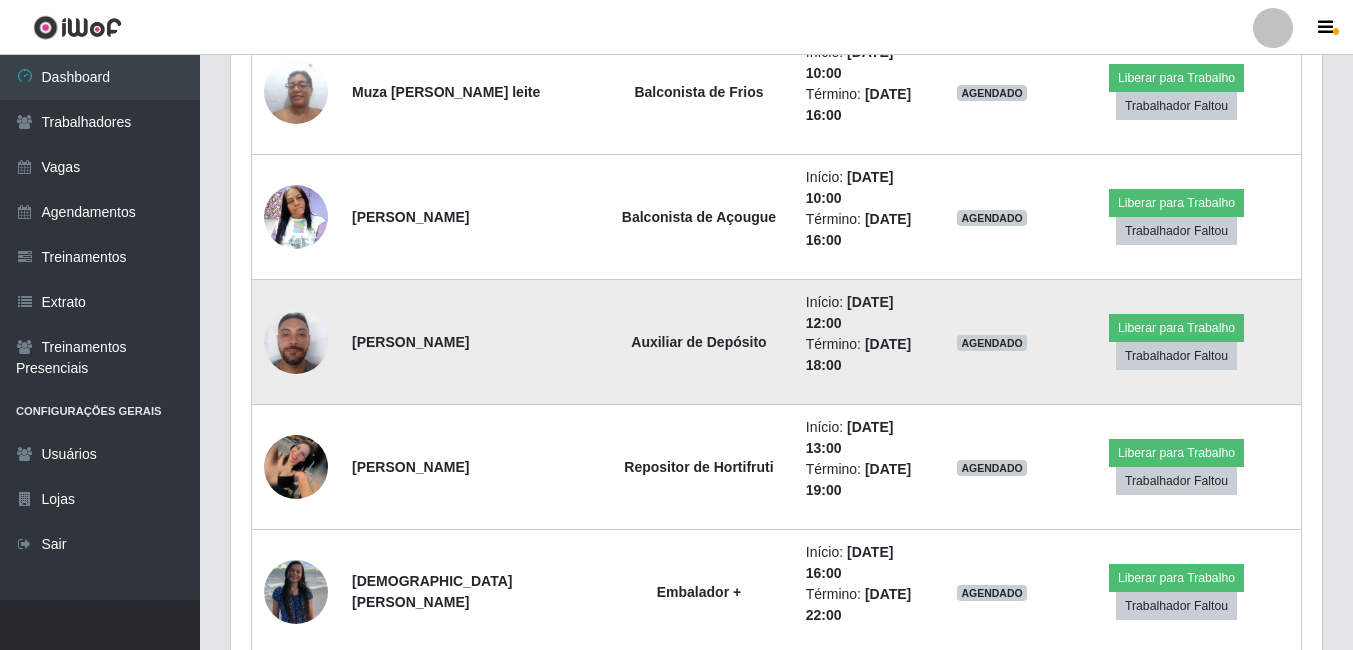 click at bounding box center [296, 342] 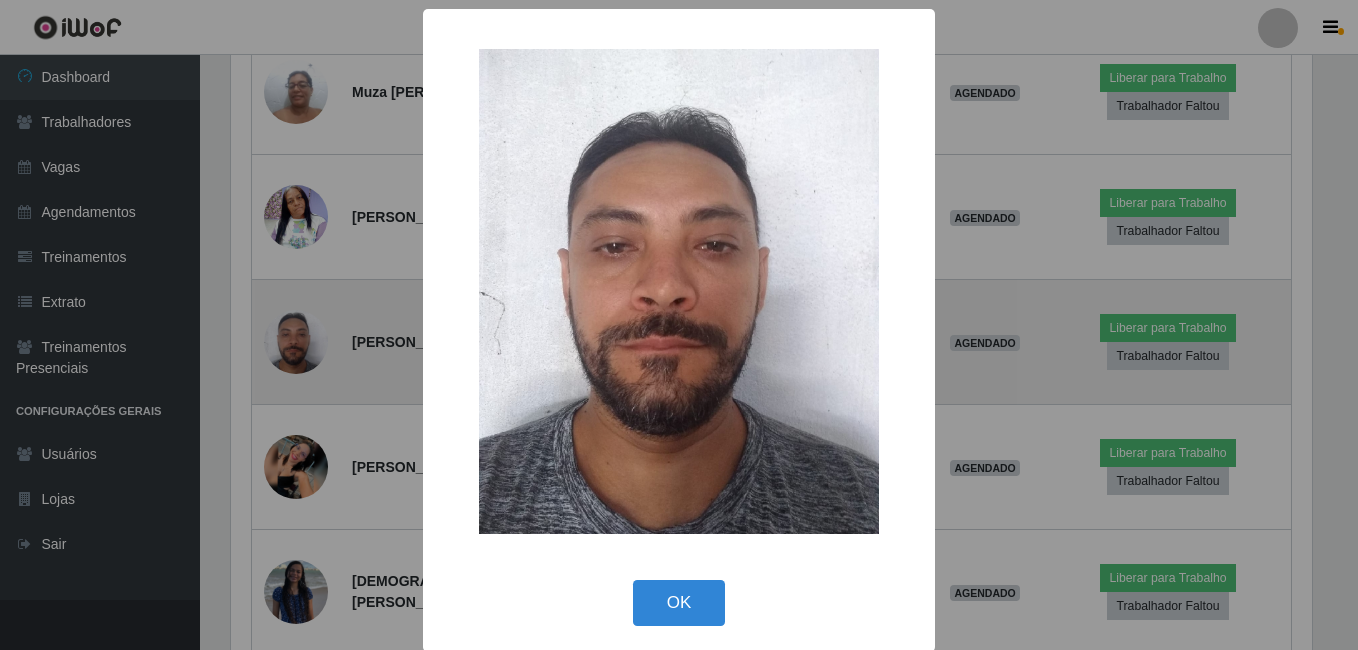 scroll, scrollTop: 999585, scrollLeft: 998919, axis: both 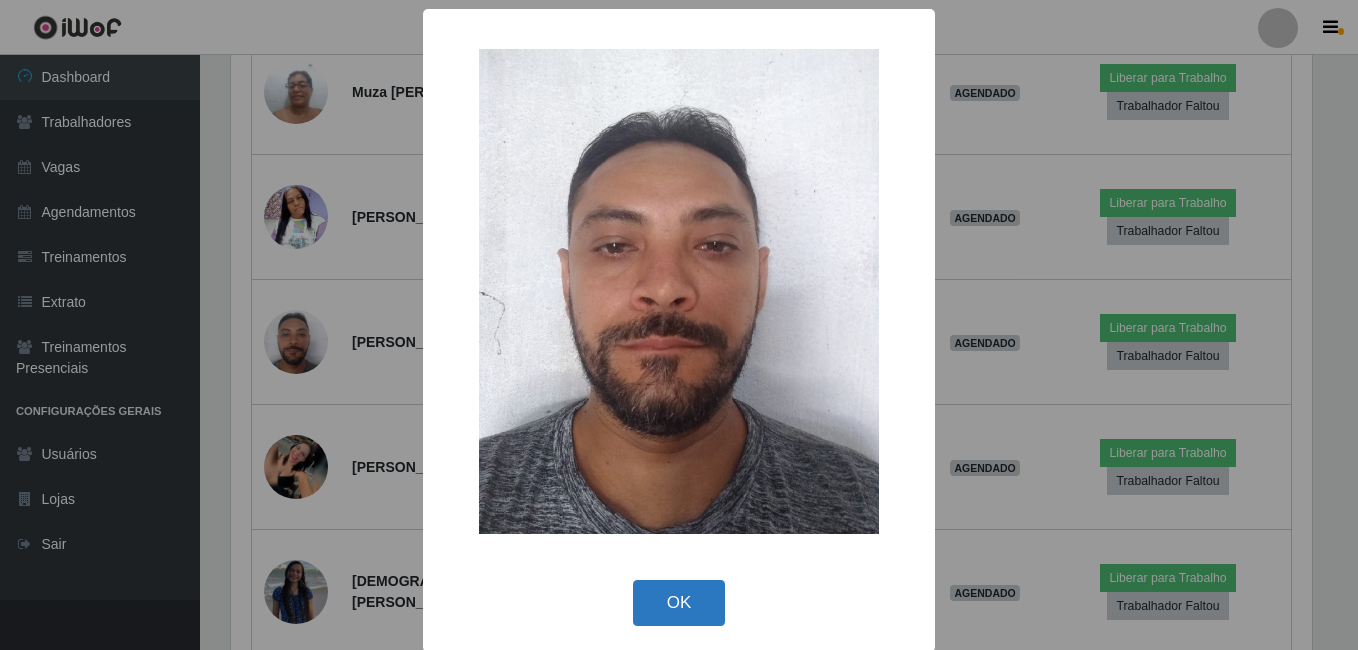 click on "OK" at bounding box center [679, 603] 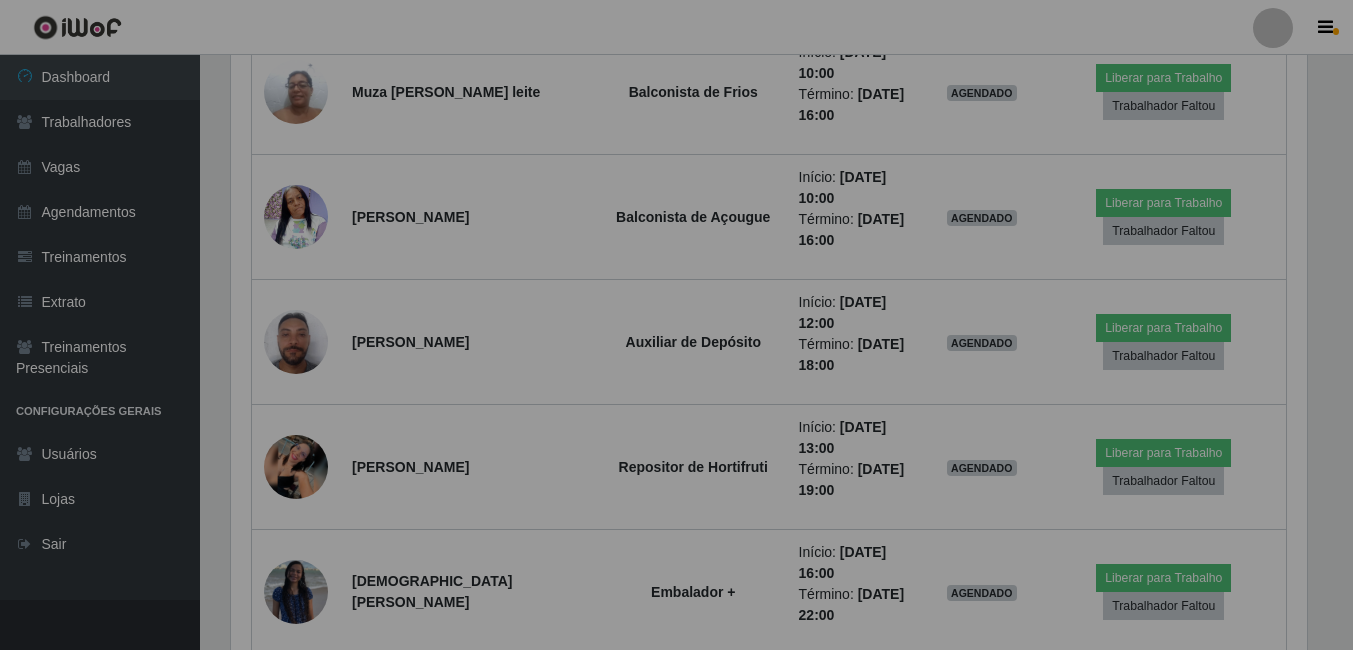 scroll, scrollTop: 999585, scrollLeft: 998909, axis: both 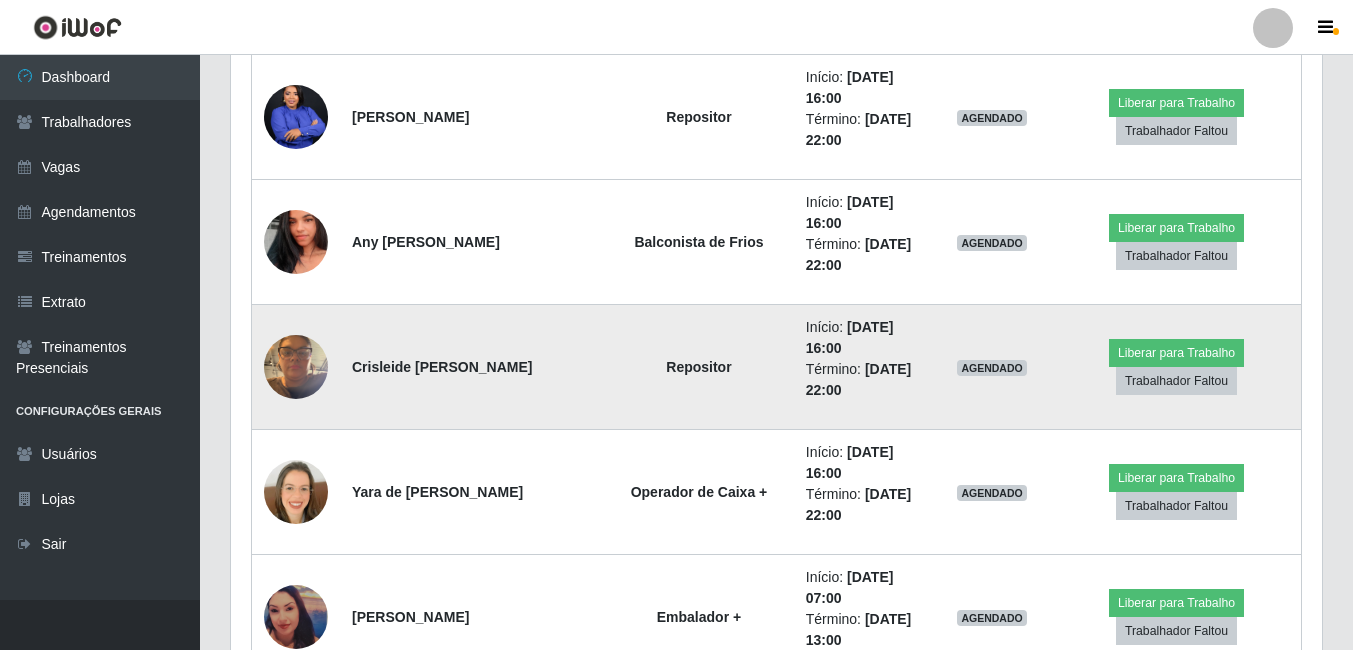 click at bounding box center (296, 366) 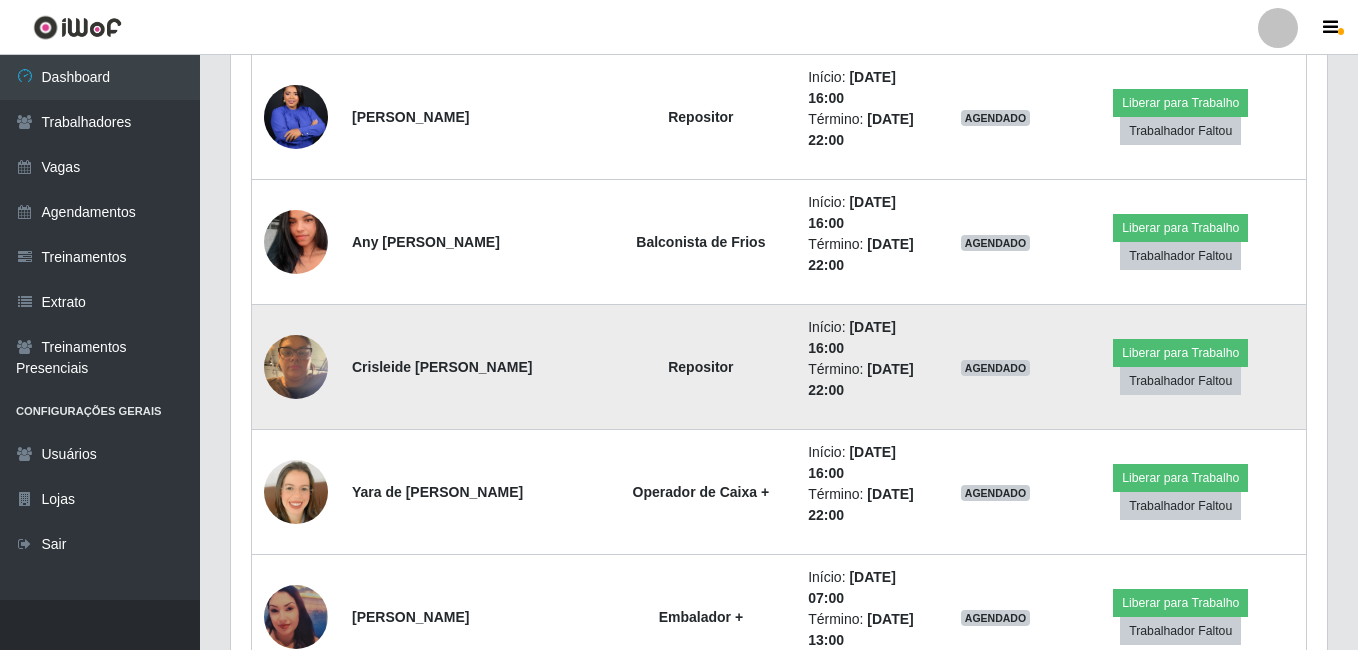 scroll, scrollTop: 999585, scrollLeft: 998919, axis: both 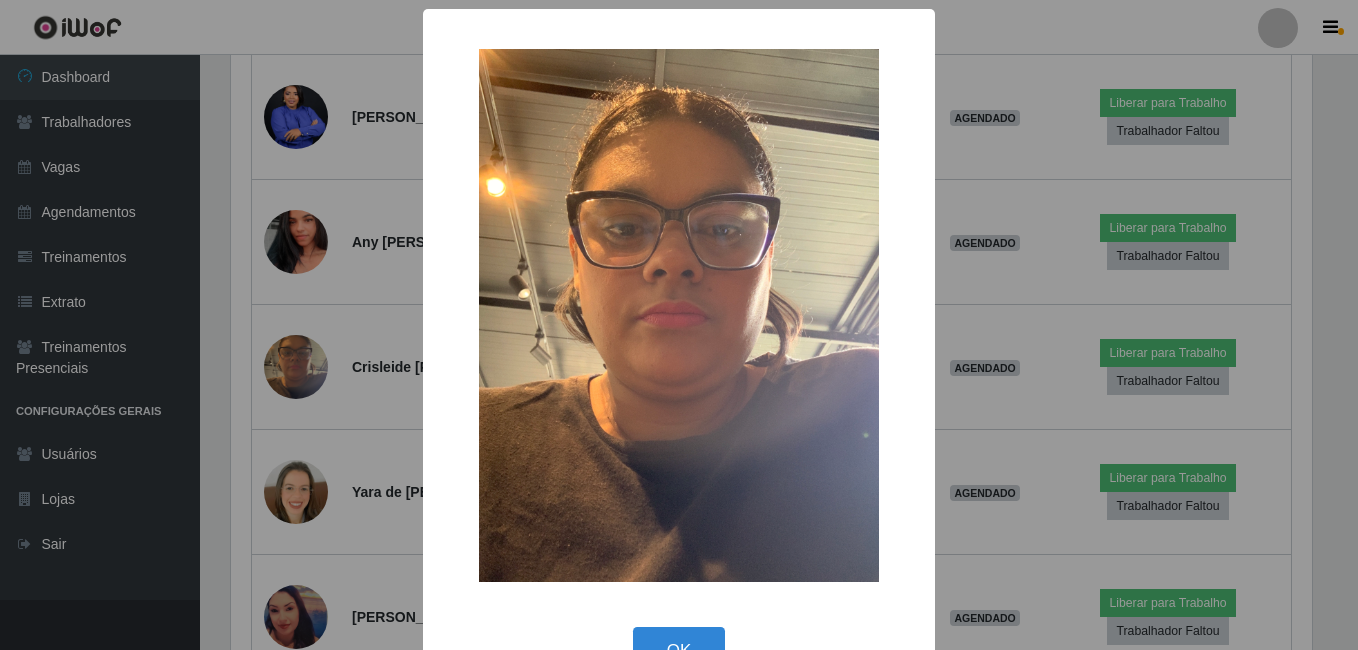 click on "× OK Cancel" at bounding box center [679, 325] 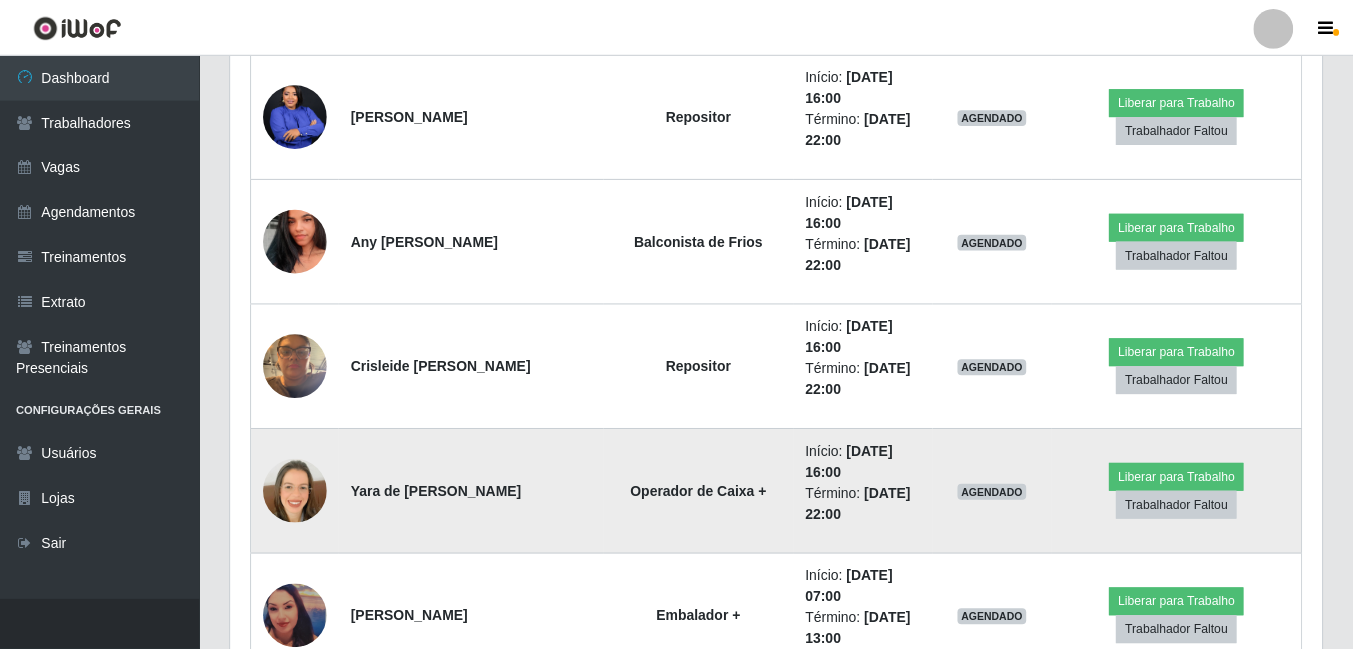 scroll, scrollTop: 999585, scrollLeft: 998909, axis: both 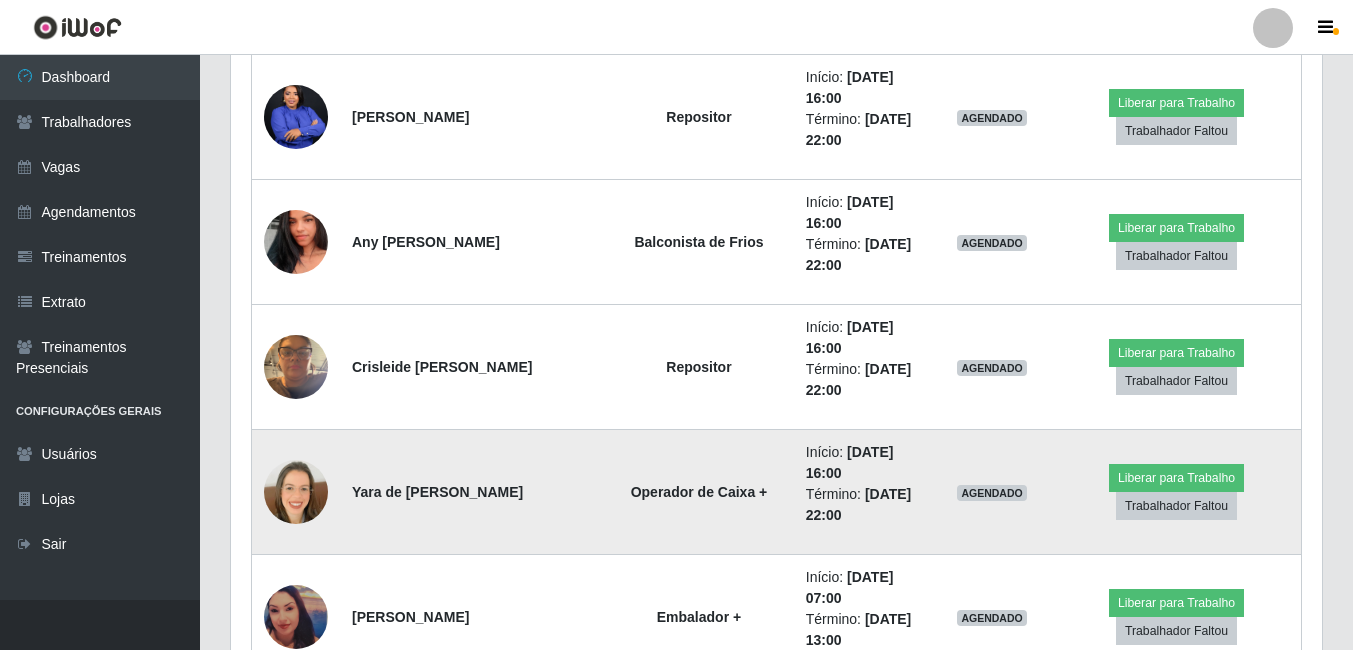 click at bounding box center [296, 492] 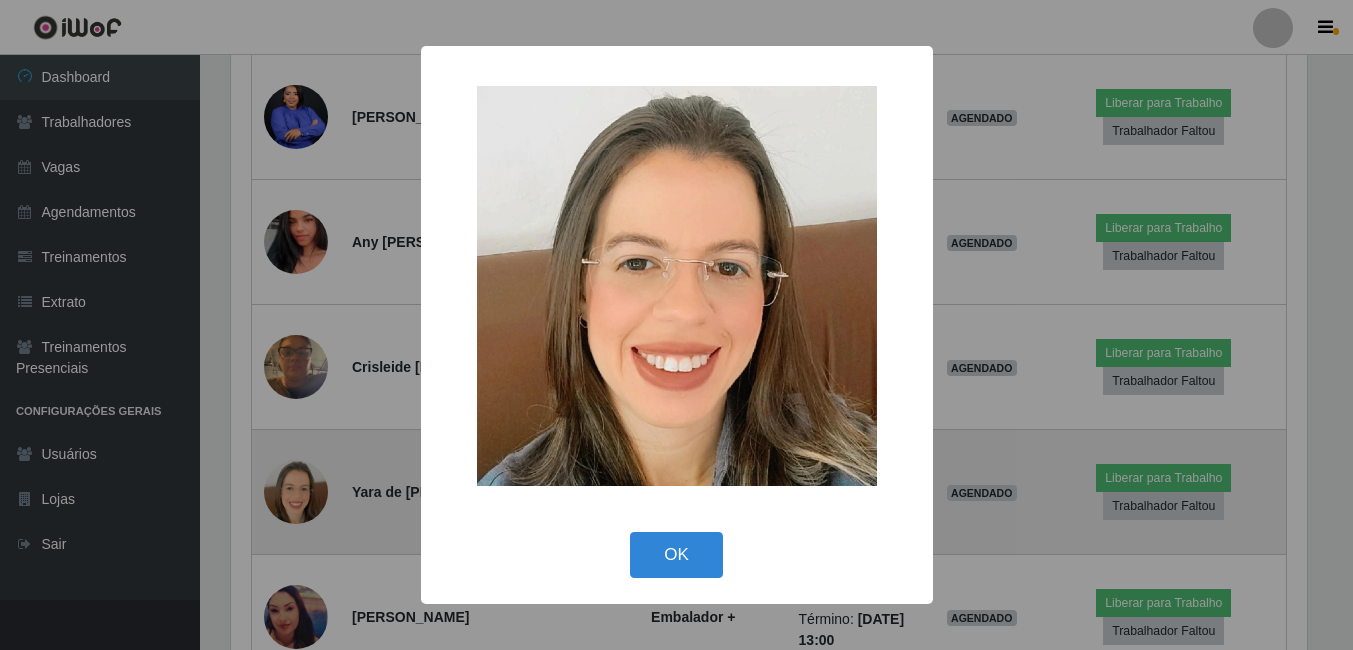scroll, scrollTop: 999585, scrollLeft: 998919, axis: both 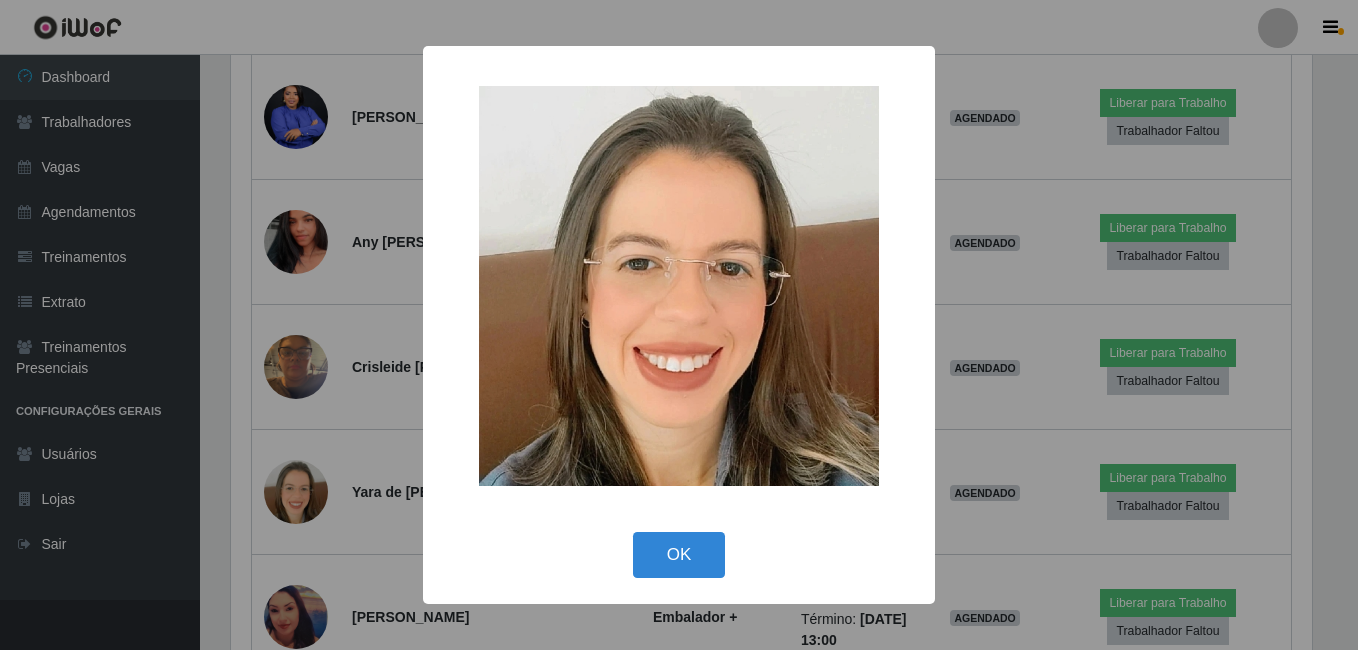 click on "× OK Cancel" at bounding box center (679, 325) 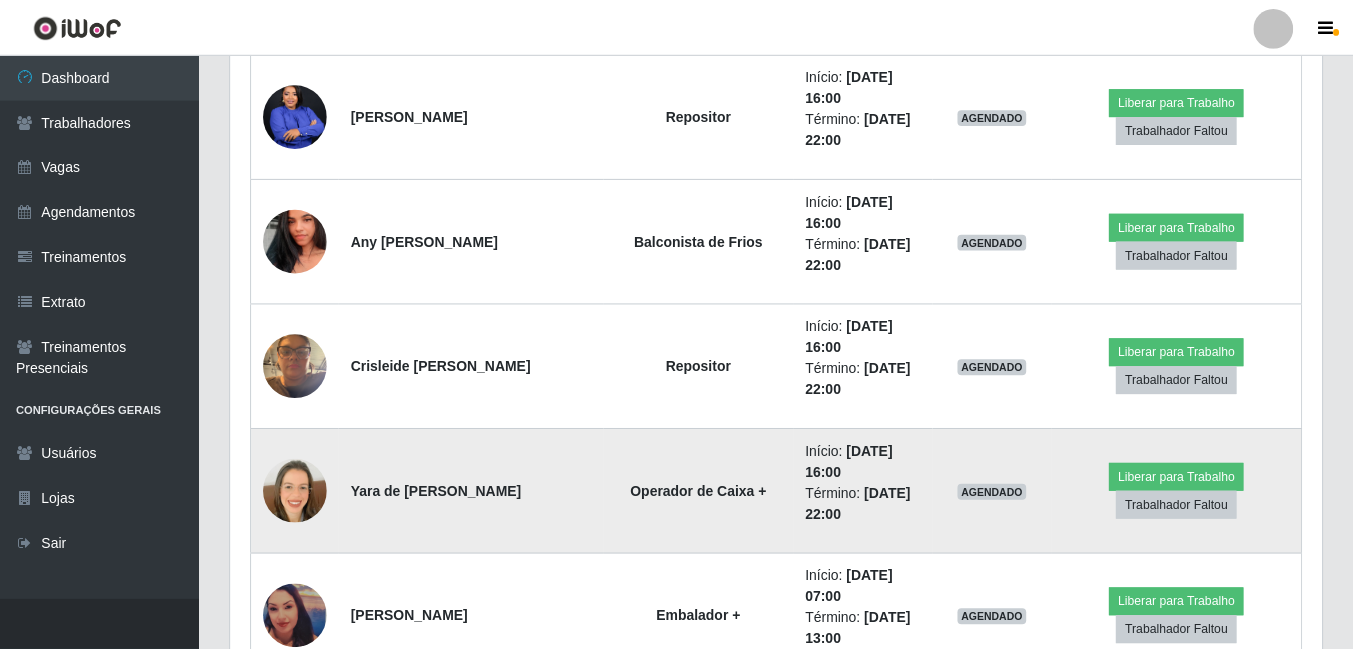 scroll, scrollTop: 999585, scrollLeft: 998909, axis: both 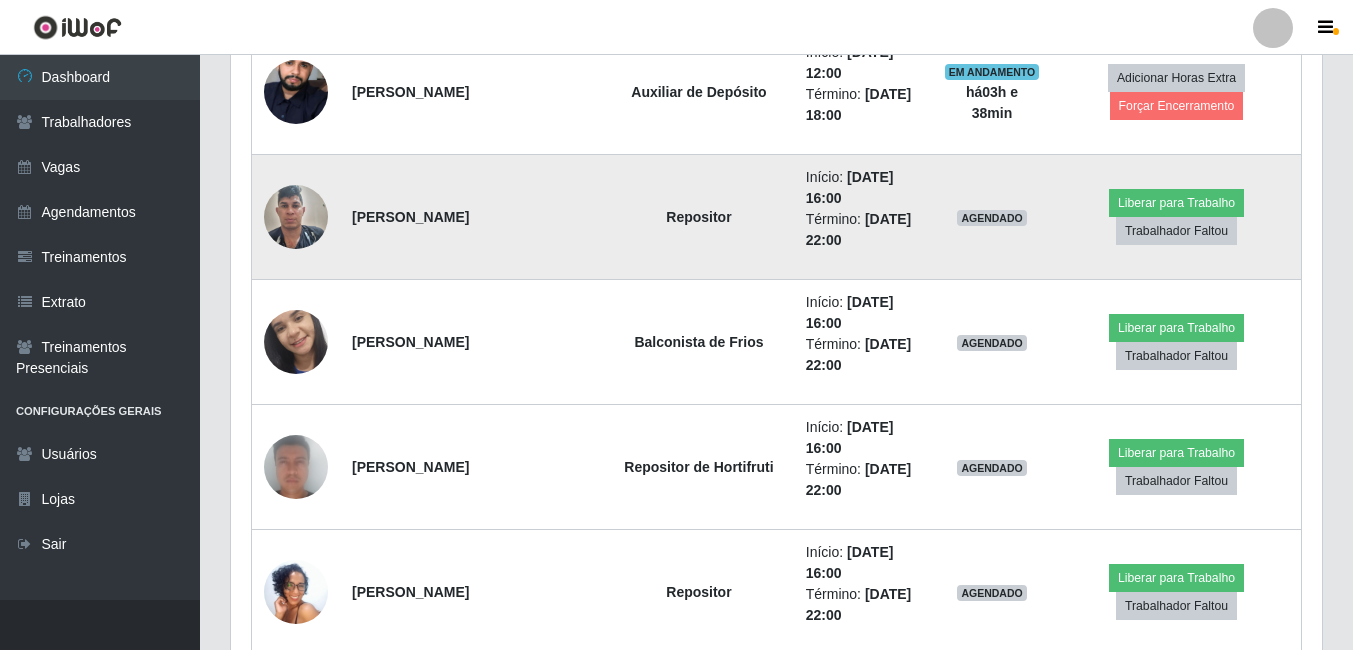 click at bounding box center [296, 216] 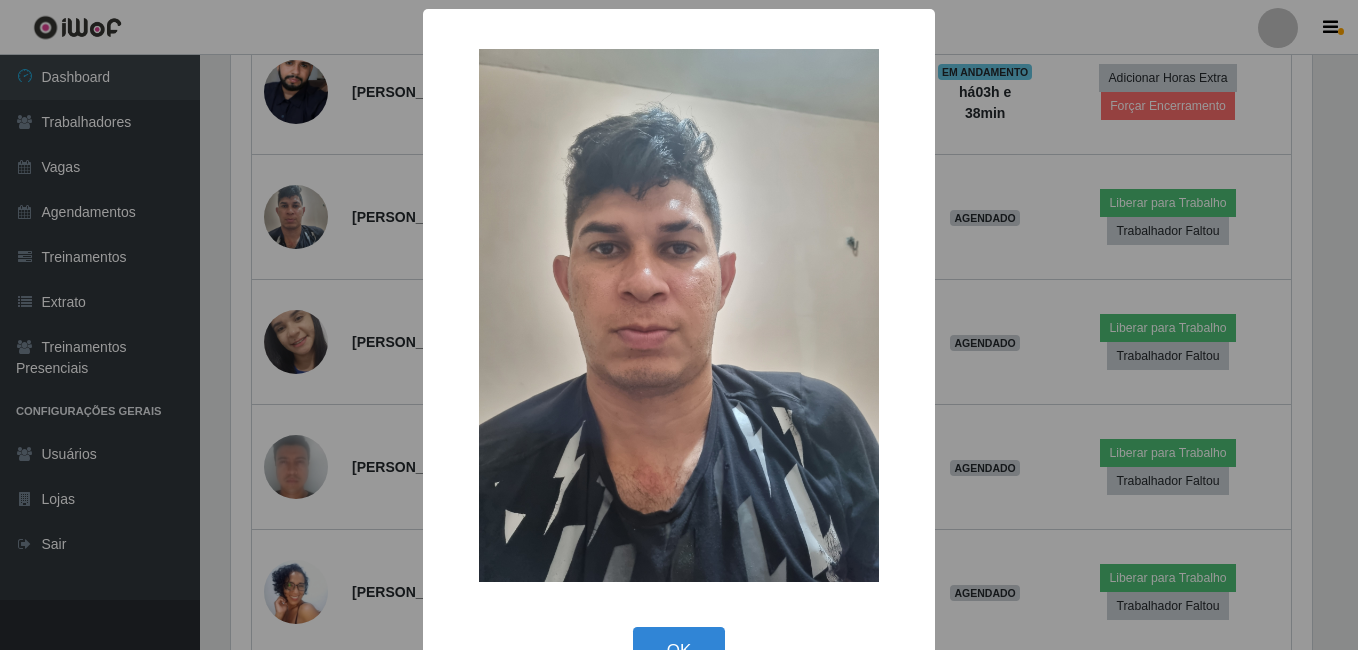 scroll, scrollTop: 999585, scrollLeft: 998919, axis: both 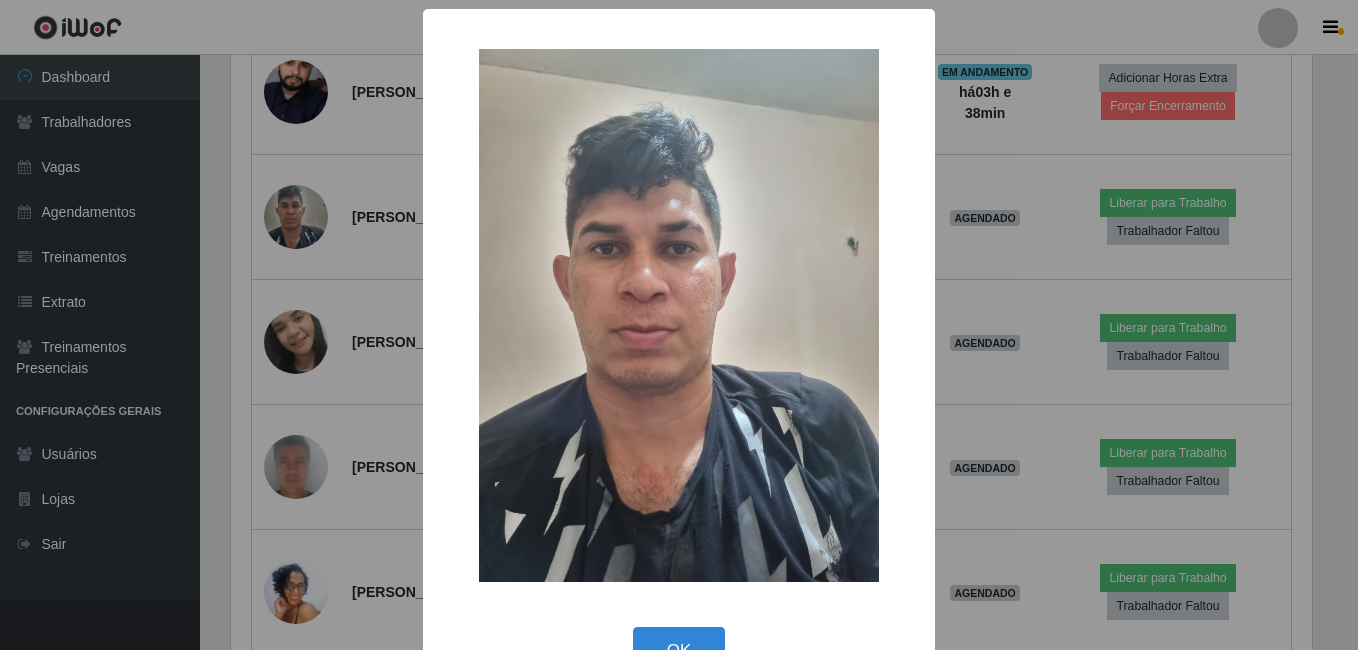 click on "× OK Cancel" at bounding box center (679, 325) 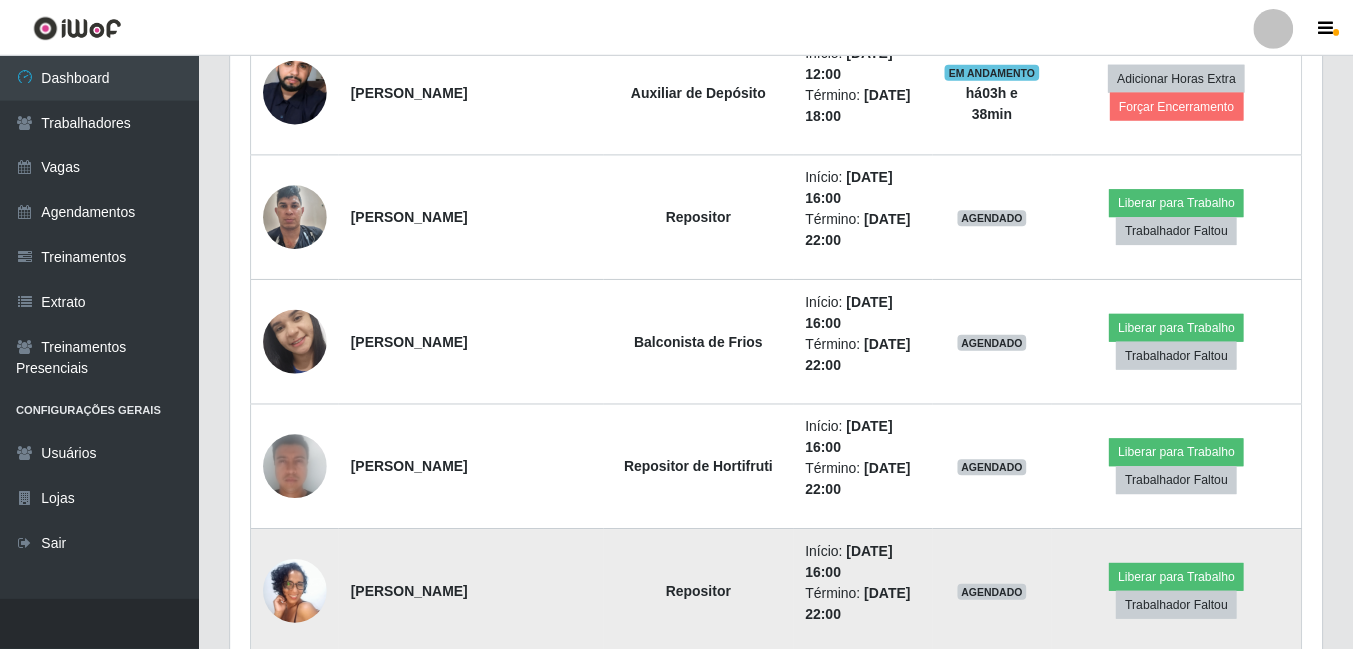 scroll, scrollTop: 999585, scrollLeft: 998909, axis: both 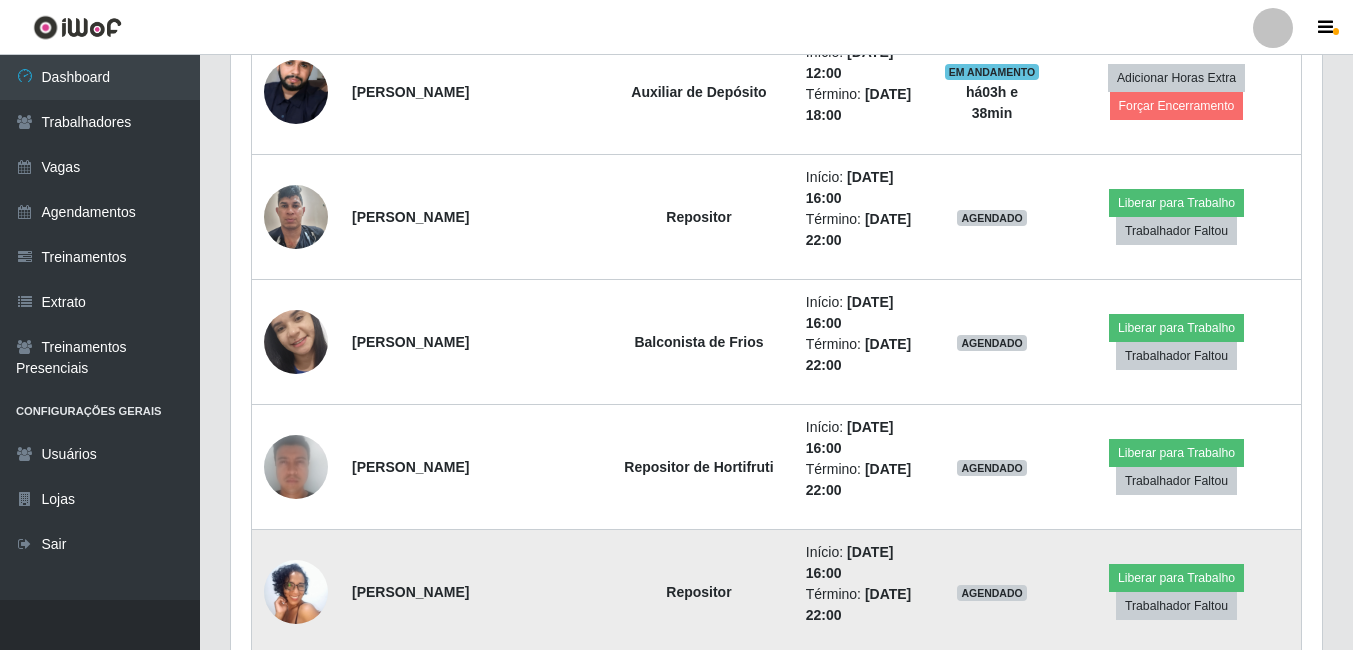click at bounding box center [296, 592] 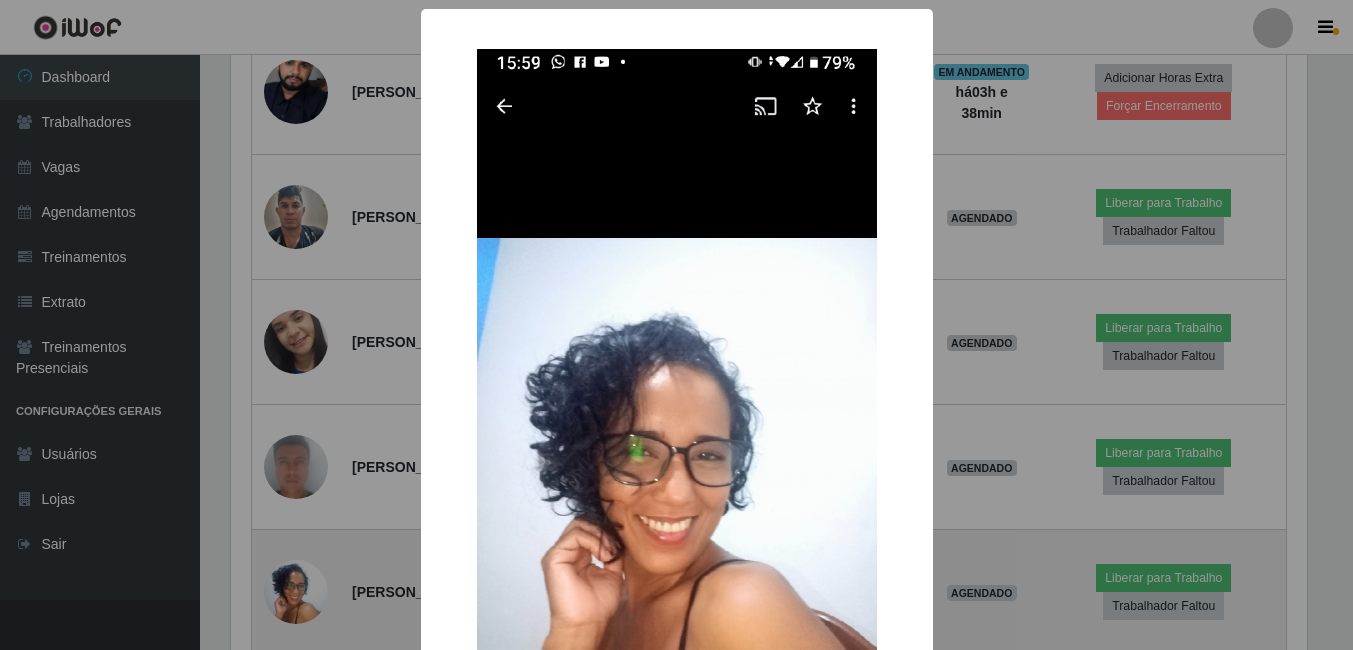 scroll, scrollTop: 999585, scrollLeft: 998919, axis: both 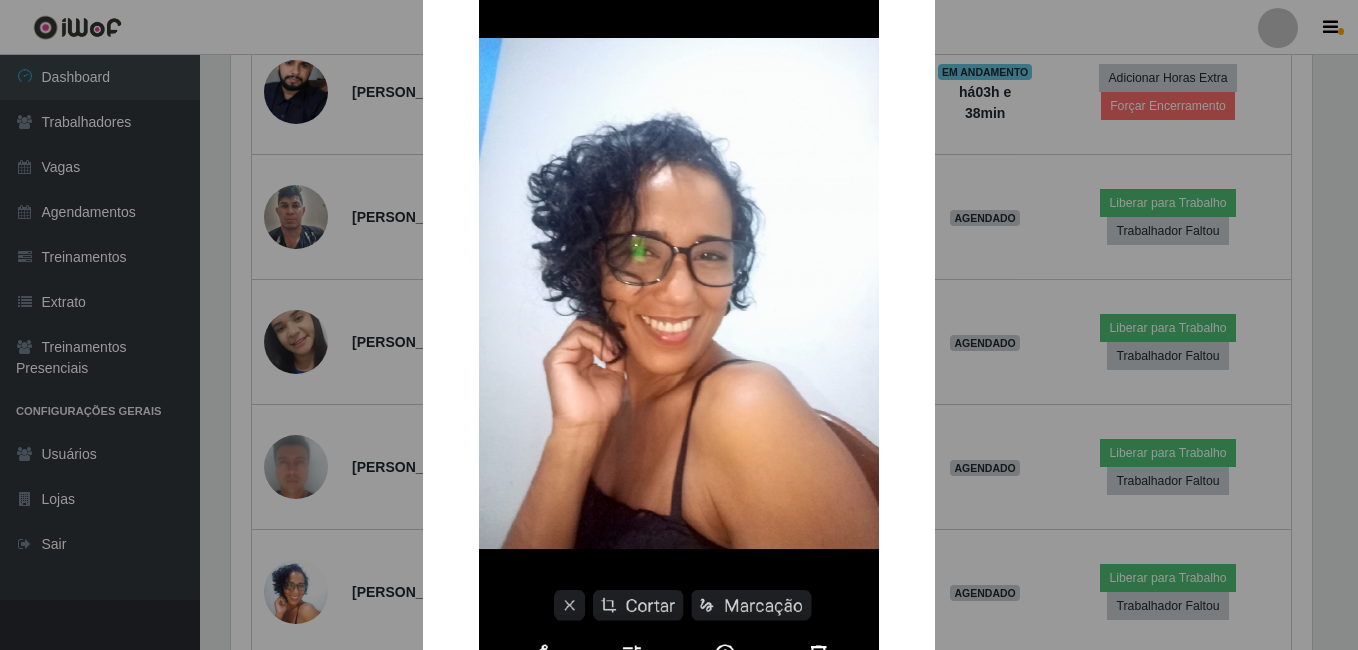 click on "× OK Cancel" at bounding box center [679, 325] 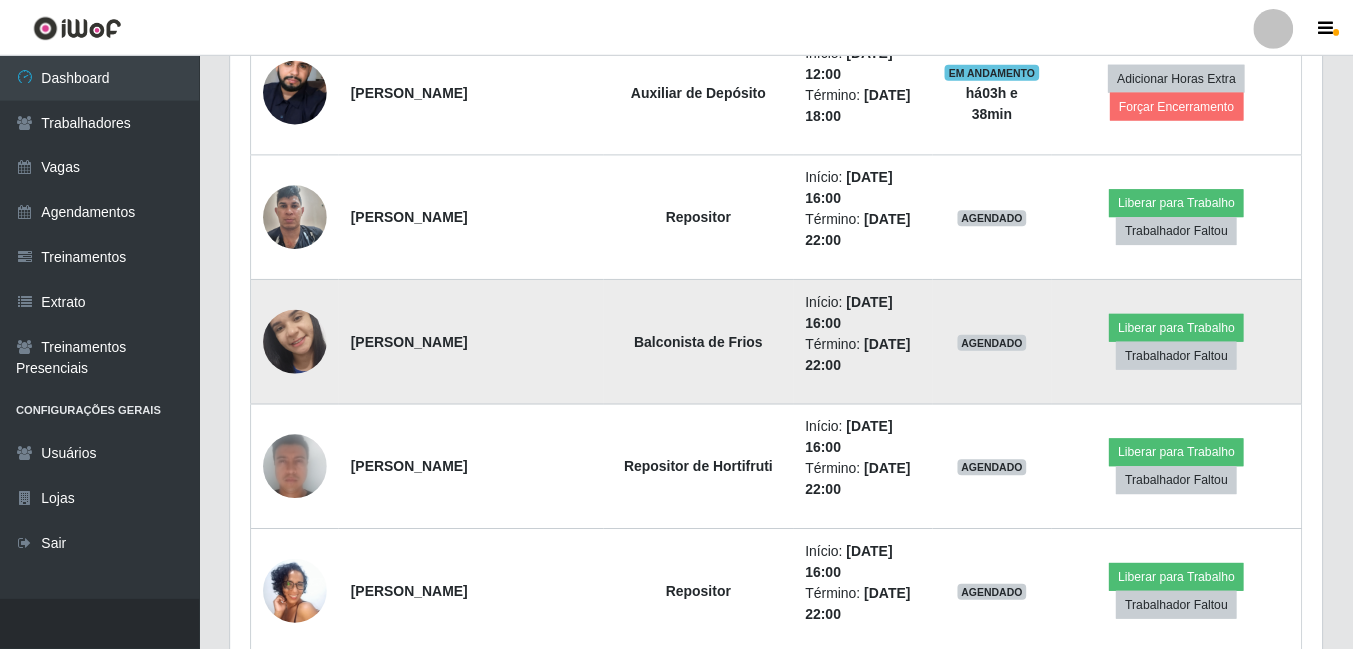 scroll, scrollTop: 999585, scrollLeft: 998909, axis: both 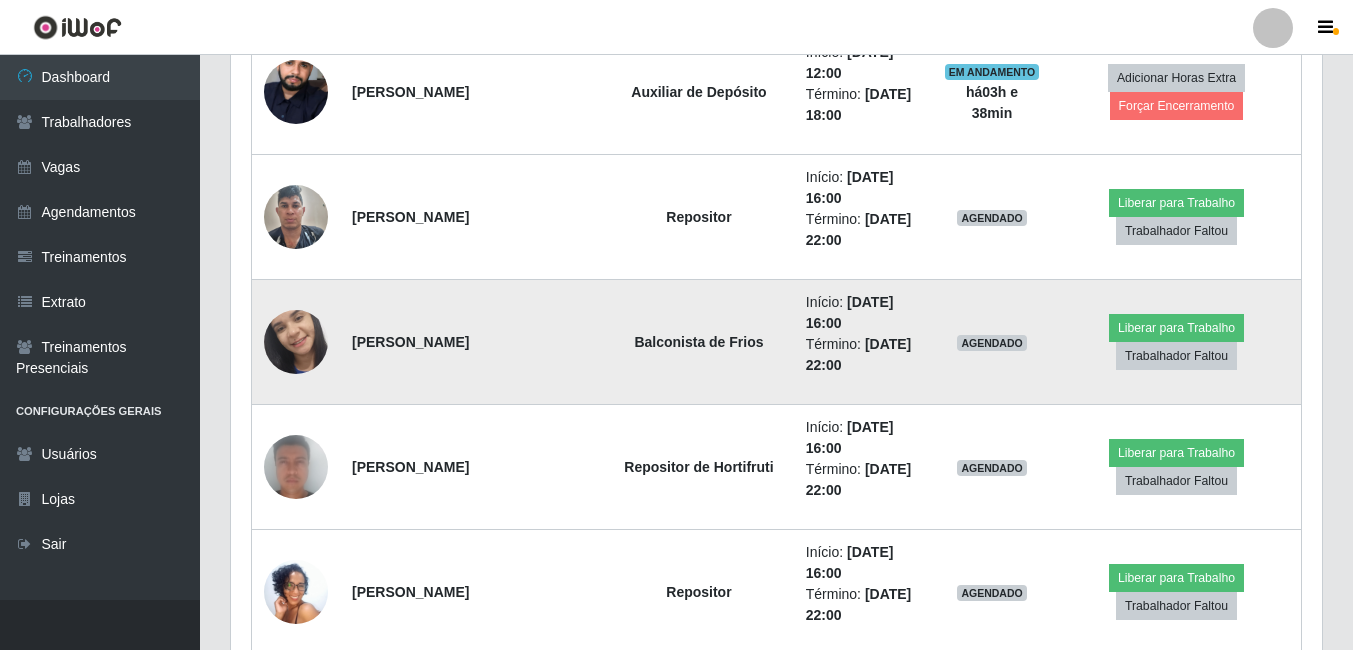 click at bounding box center (296, 342) 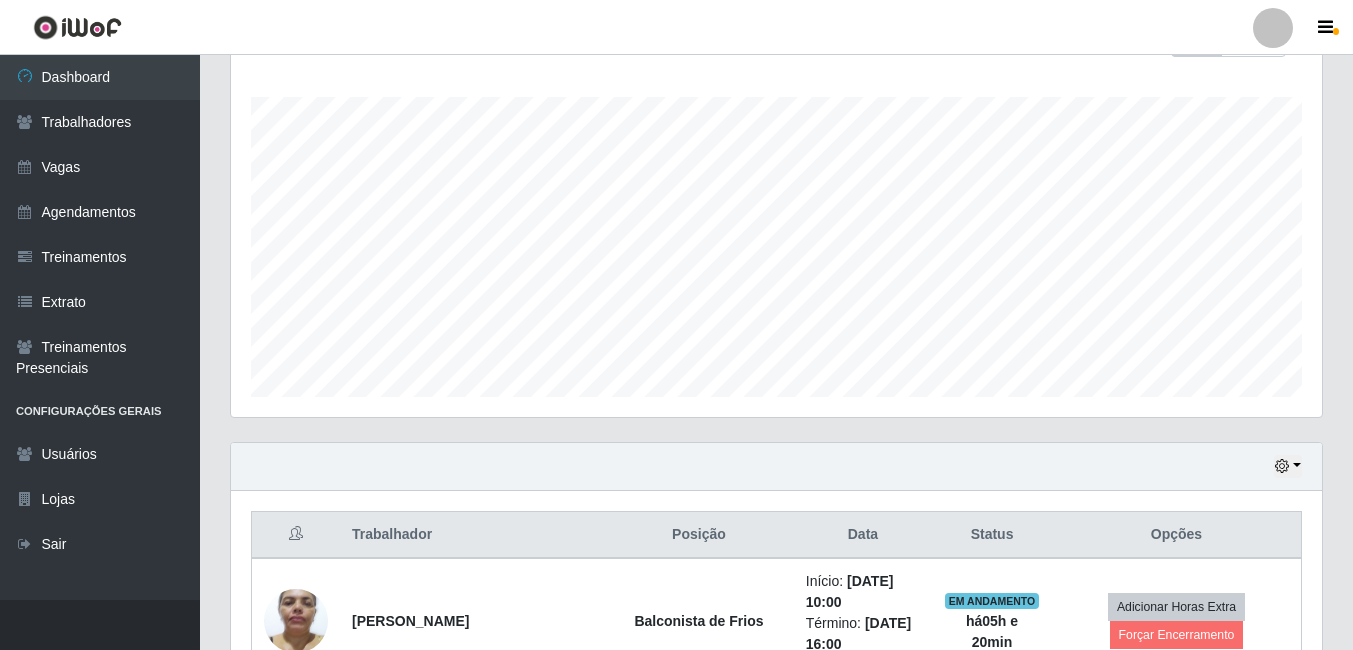 scroll, scrollTop: 297, scrollLeft: 0, axis: vertical 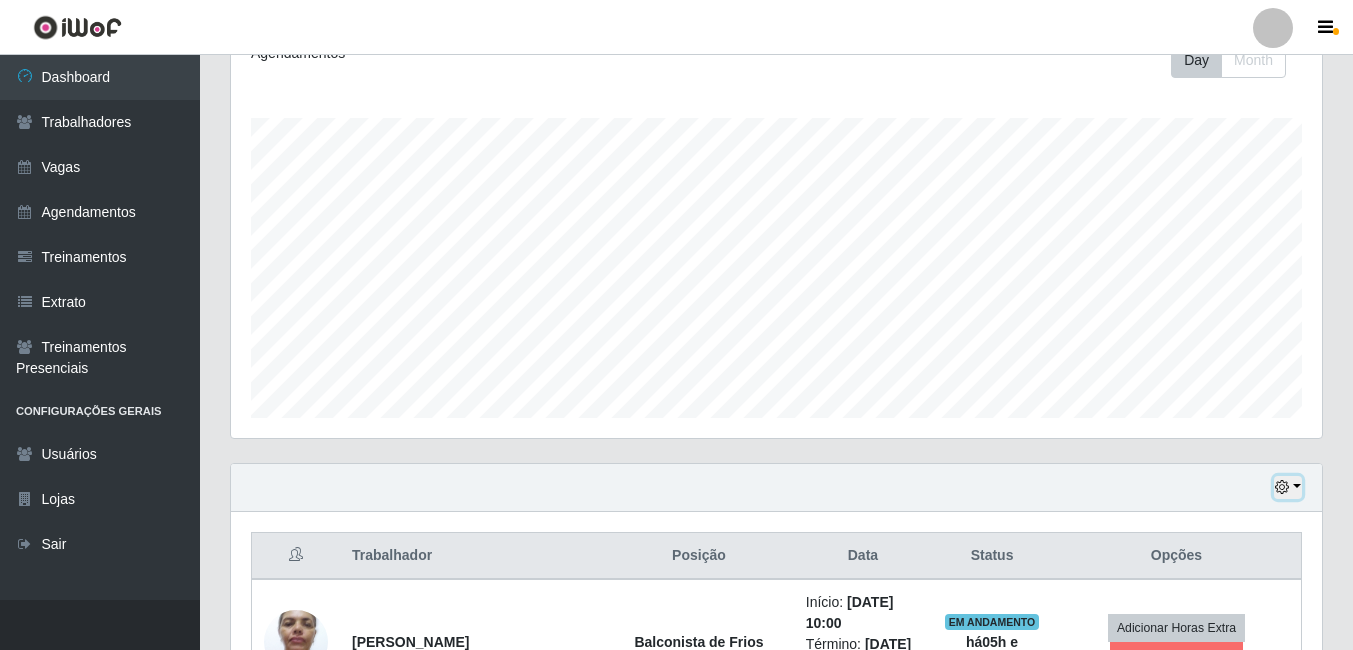 click at bounding box center [1288, 487] 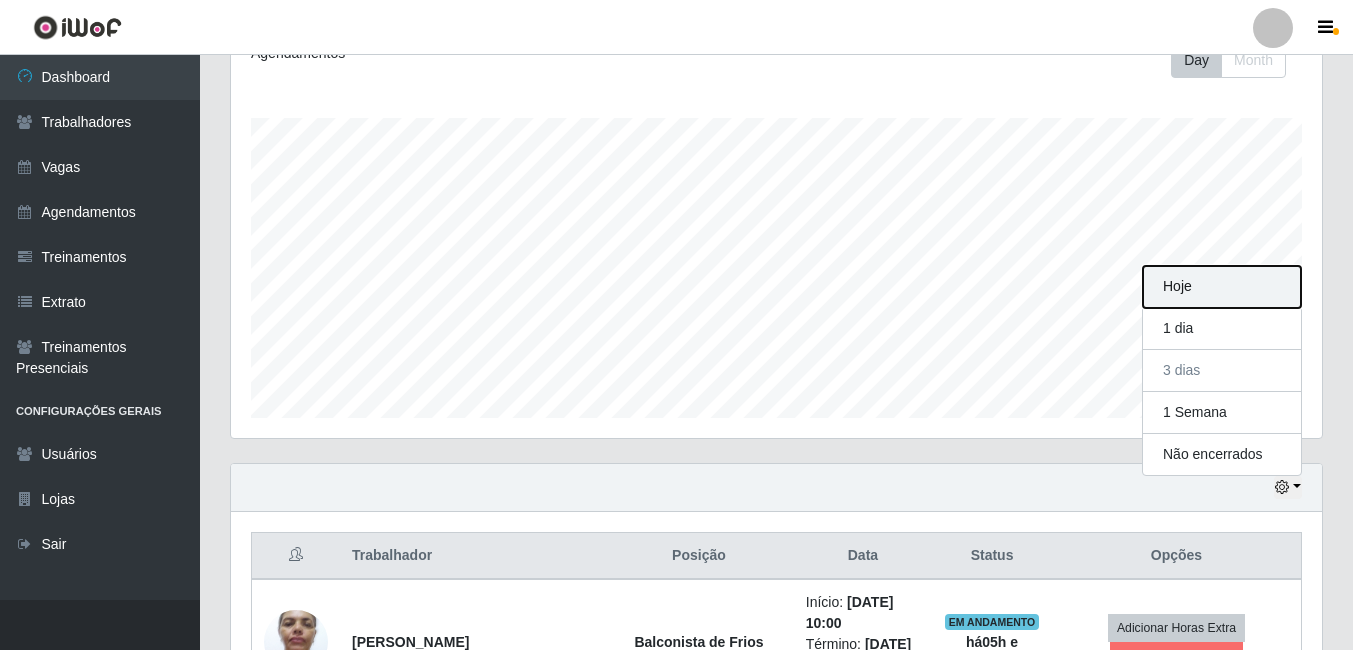 click on "Hoje" at bounding box center (1222, 287) 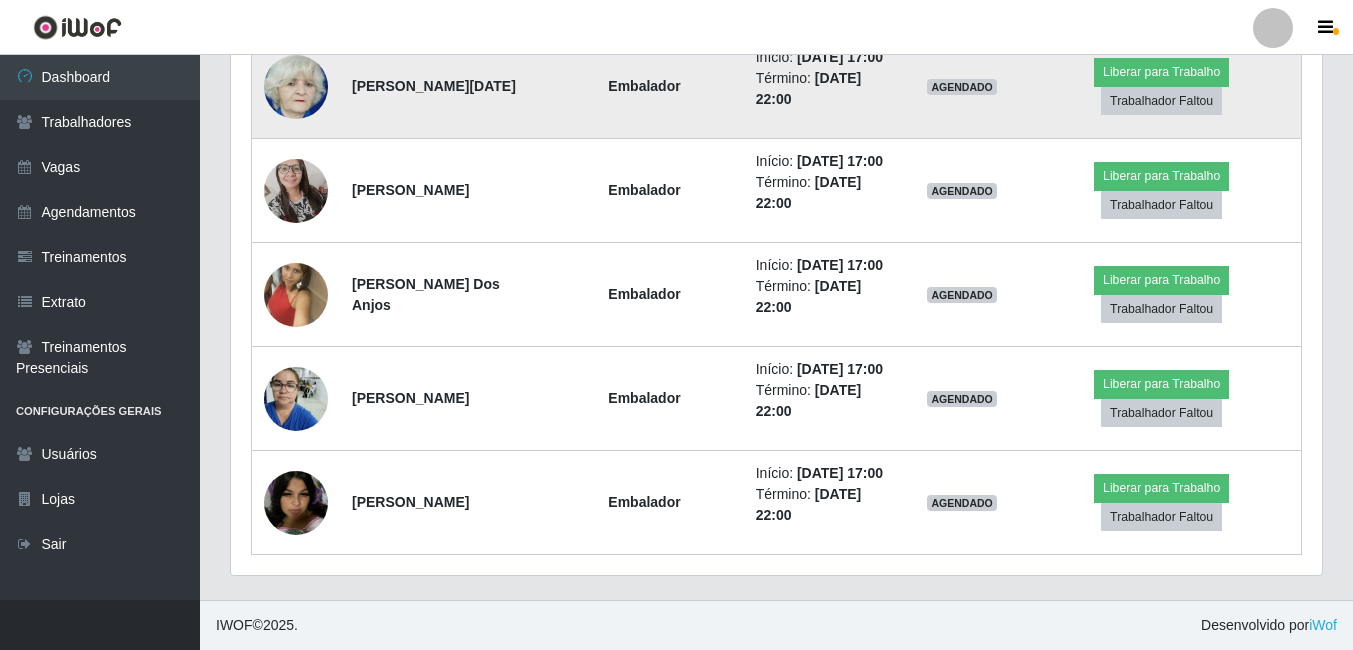 scroll, scrollTop: 2097, scrollLeft: 0, axis: vertical 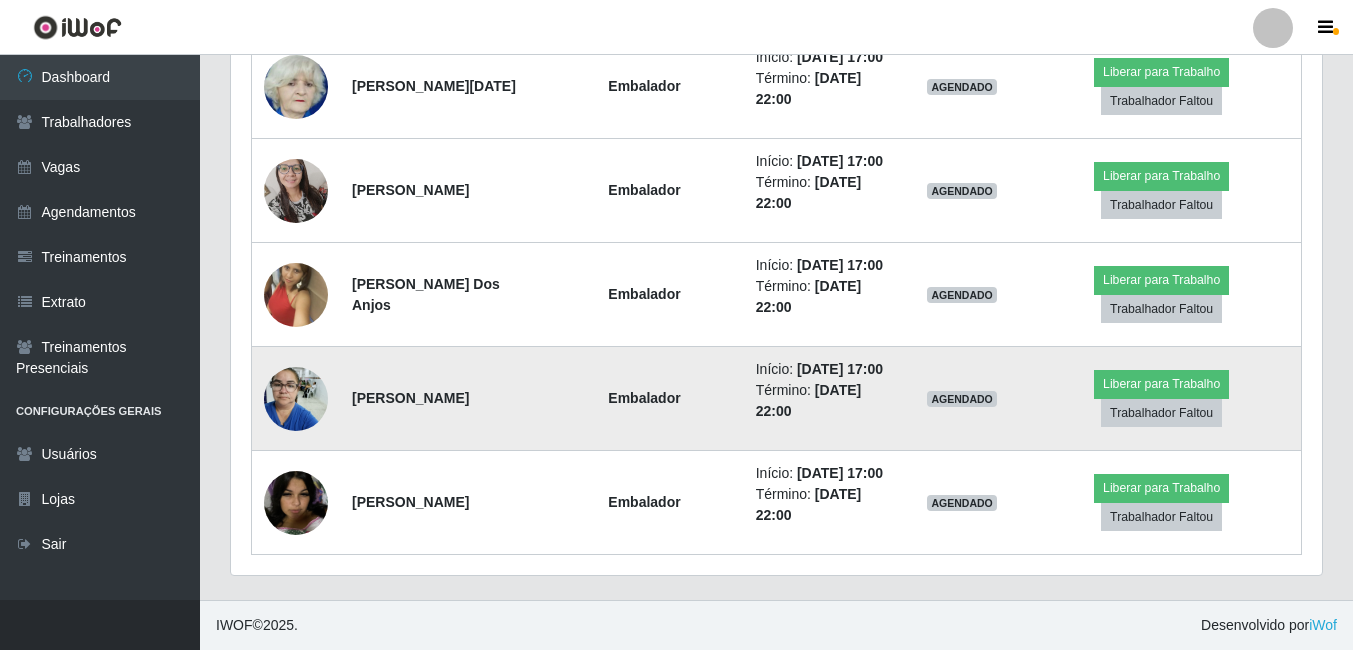 click at bounding box center (296, 398) 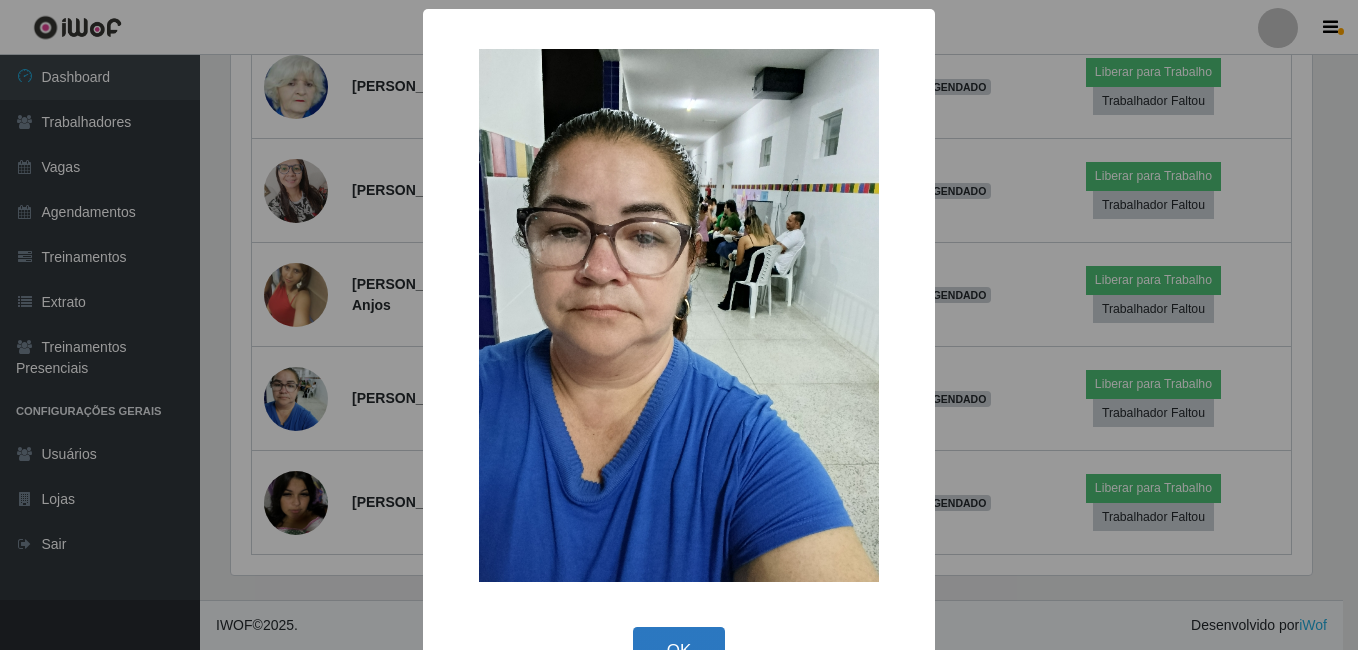 click on "OK" at bounding box center [679, 650] 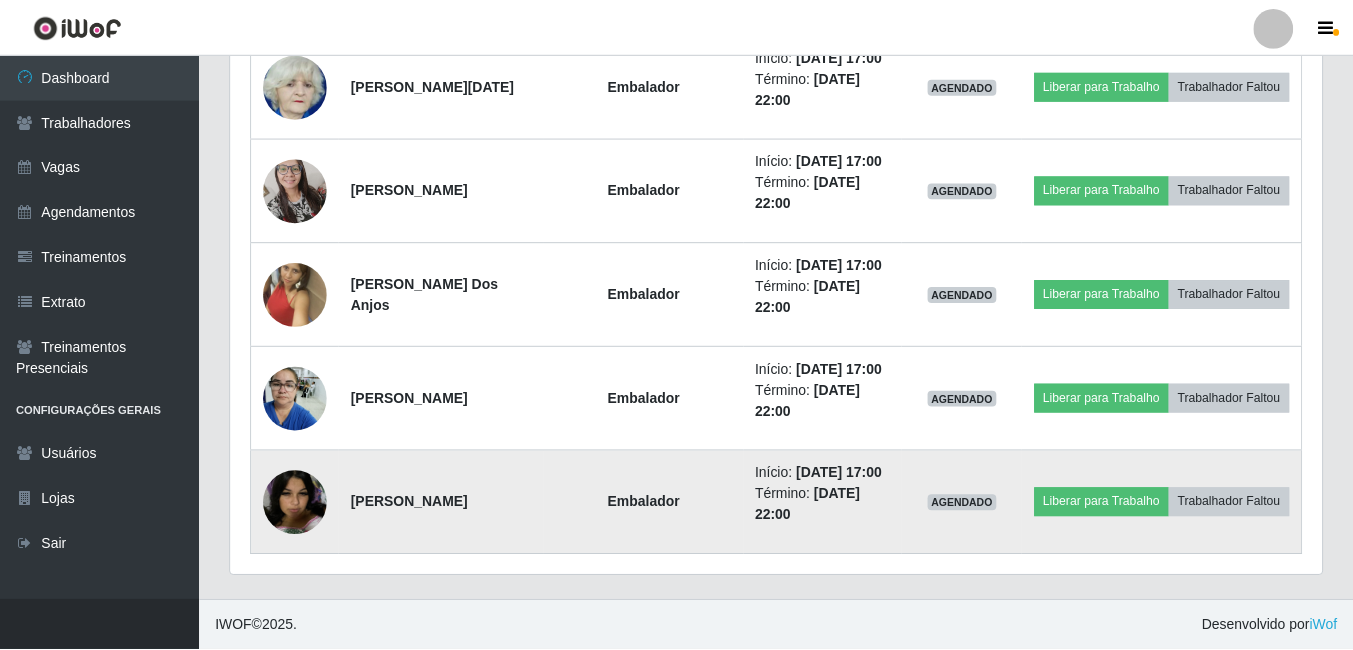 scroll, scrollTop: 999585, scrollLeft: 998909, axis: both 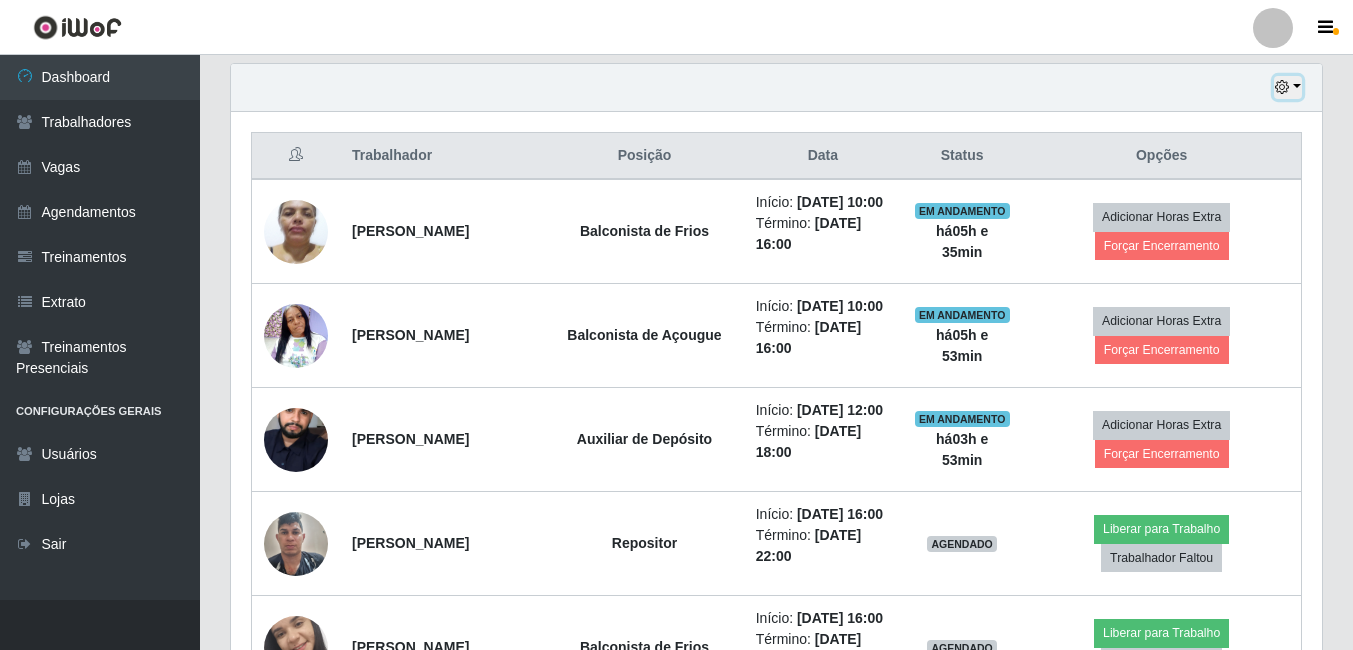 click at bounding box center [1288, 87] 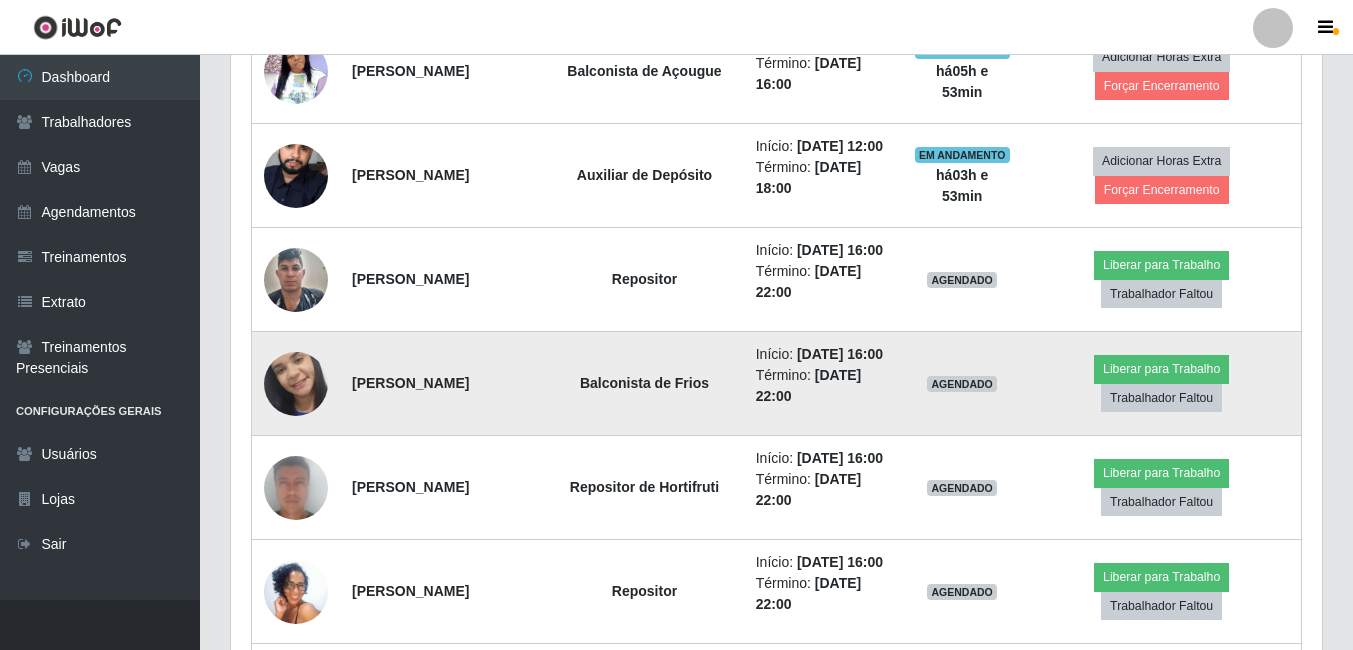 scroll, scrollTop: 997, scrollLeft: 0, axis: vertical 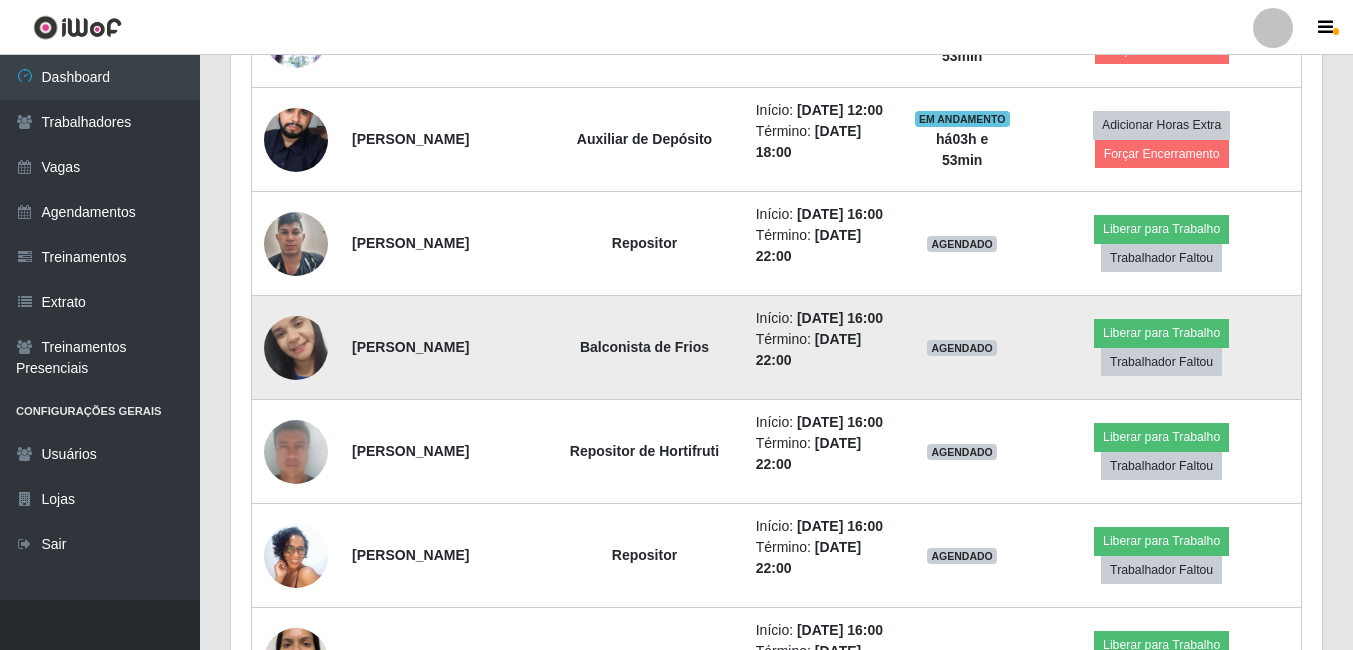 click on "[DATE] 16:00" at bounding box center (840, 318) 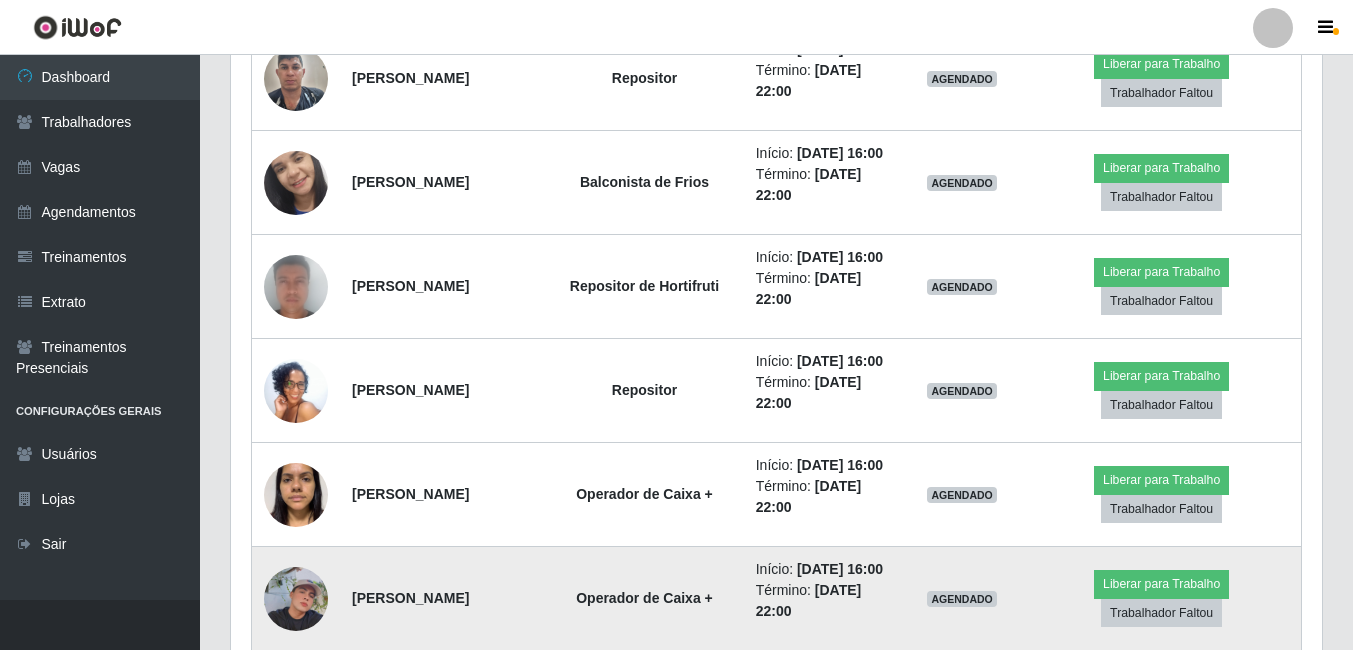 scroll, scrollTop: 1197, scrollLeft: 0, axis: vertical 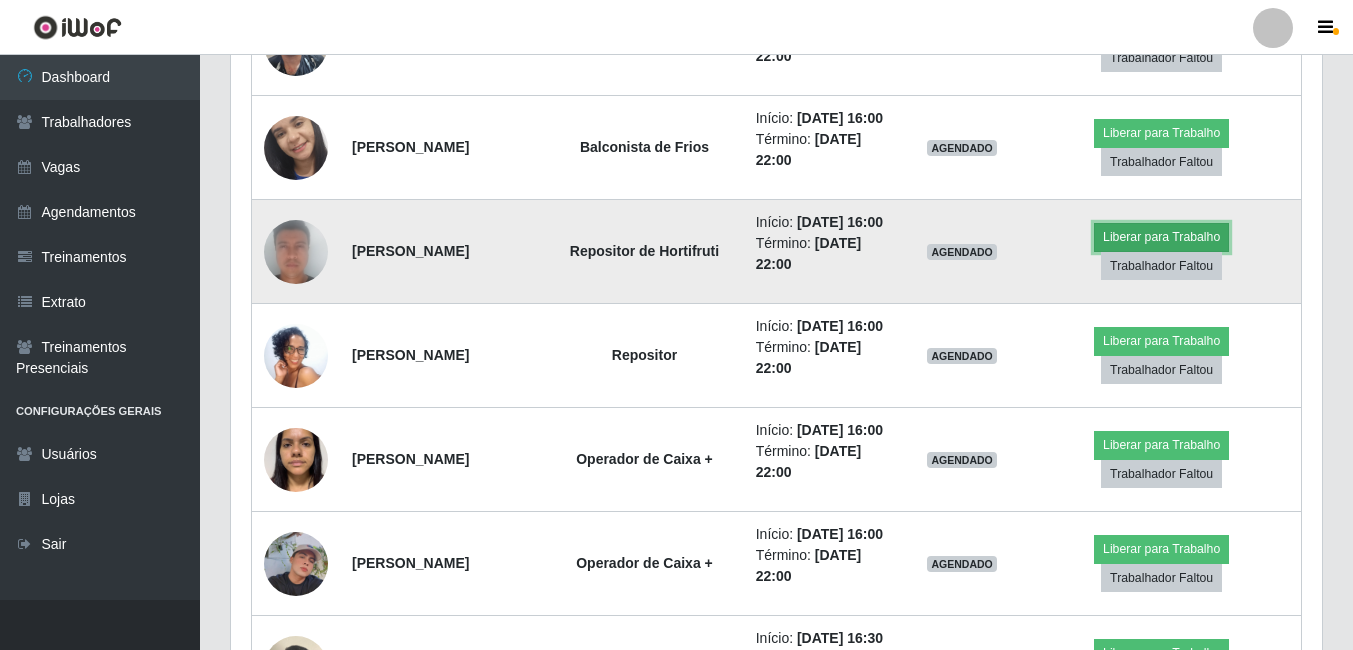 click on "Liberar para Trabalho" at bounding box center (1161, 237) 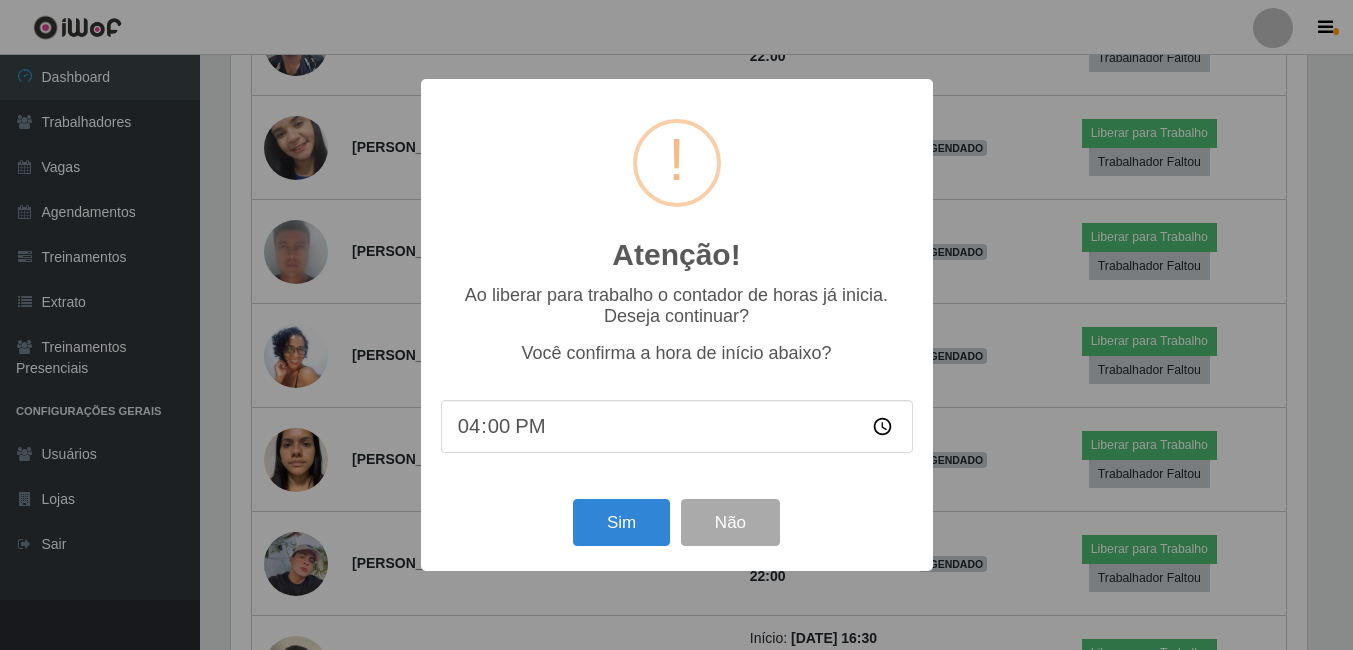 scroll, scrollTop: 999585, scrollLeft: 998919, axis: both 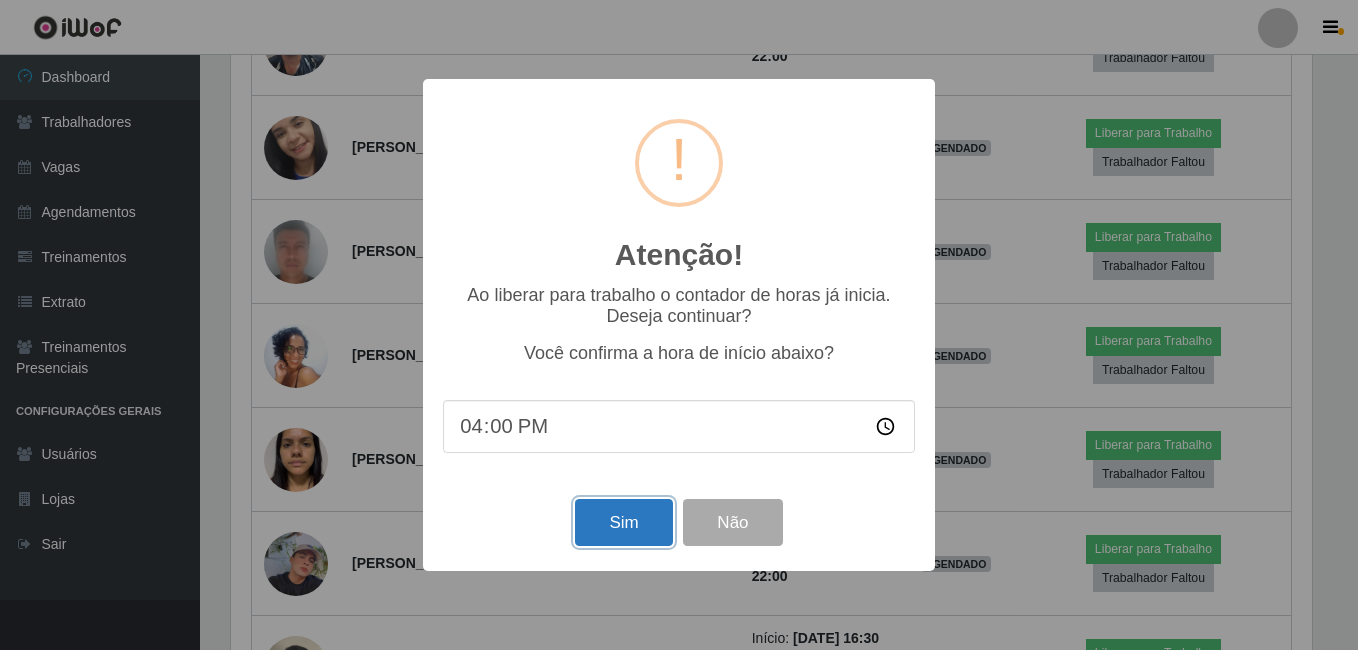 click on "Sim" at bounding box center (623, 522) 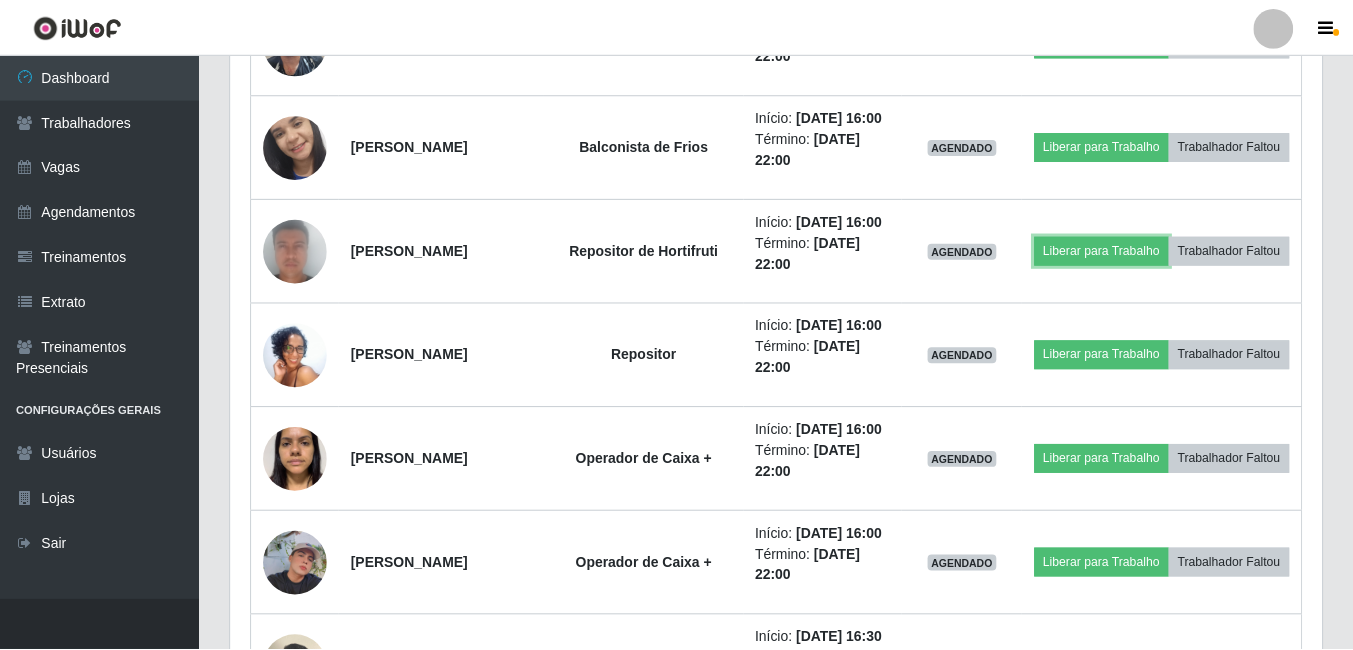 scroll, scrollTop: 999585, scrollLeft: 998909, axis: both 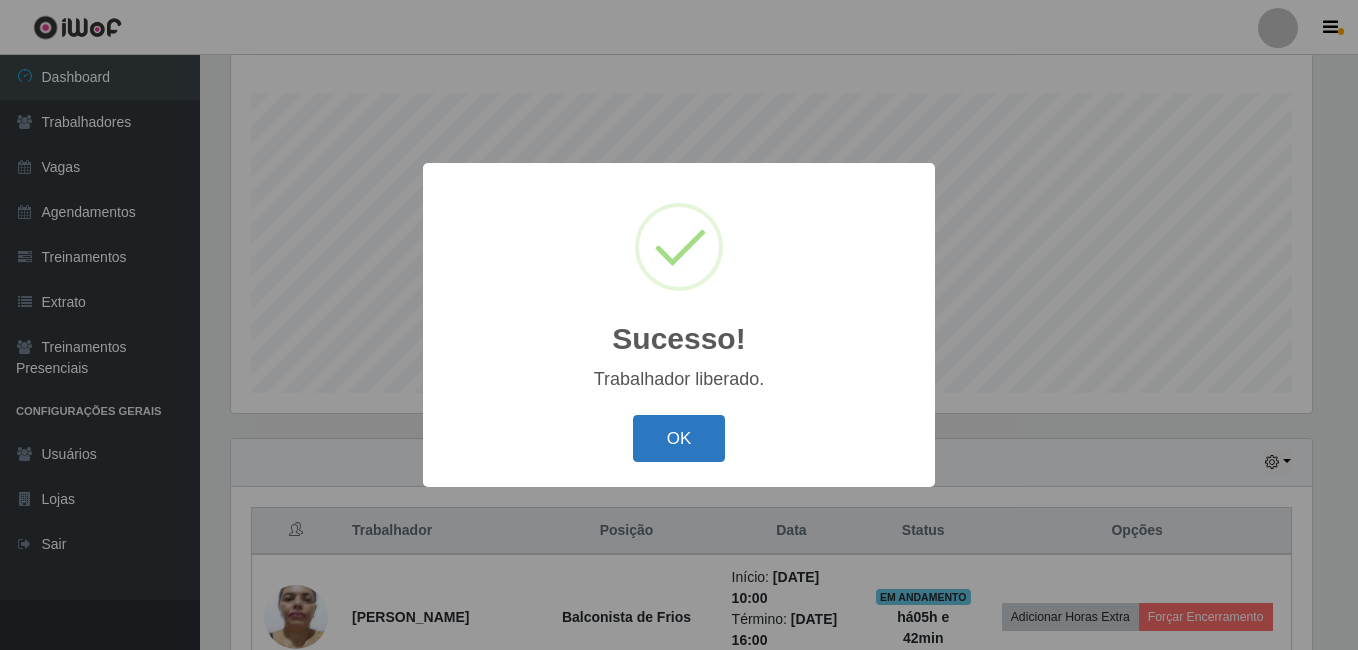 click on "OK" at bounding box center [679, 438] 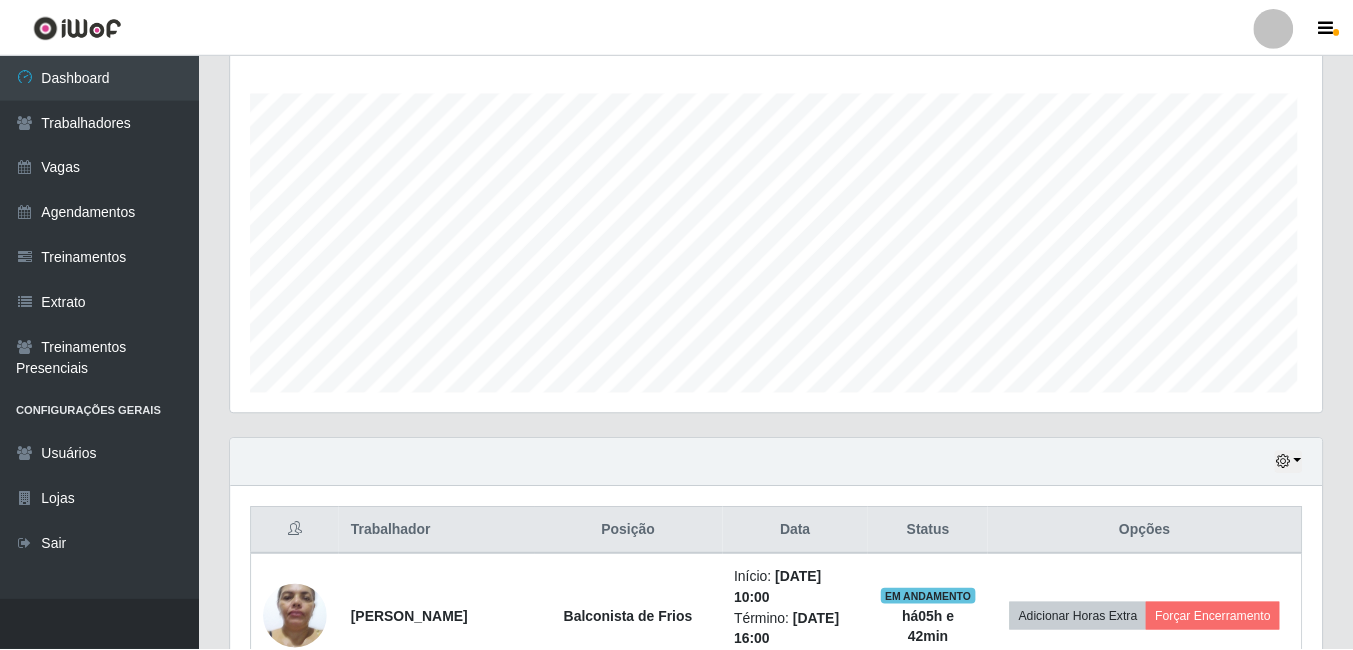 scroll, scrollTop: 999585, scrollLeft: 998909, axis: both 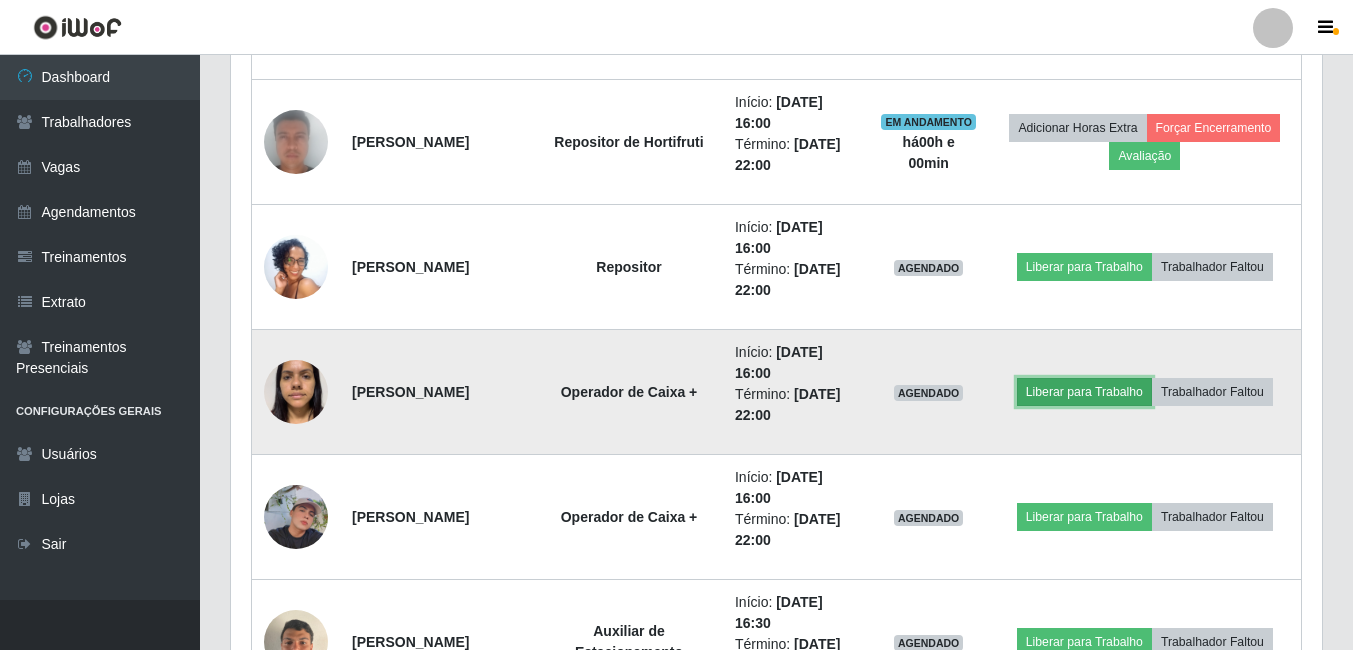 click on "Liberar para Trabalho" at bounding box center (1084, 392) 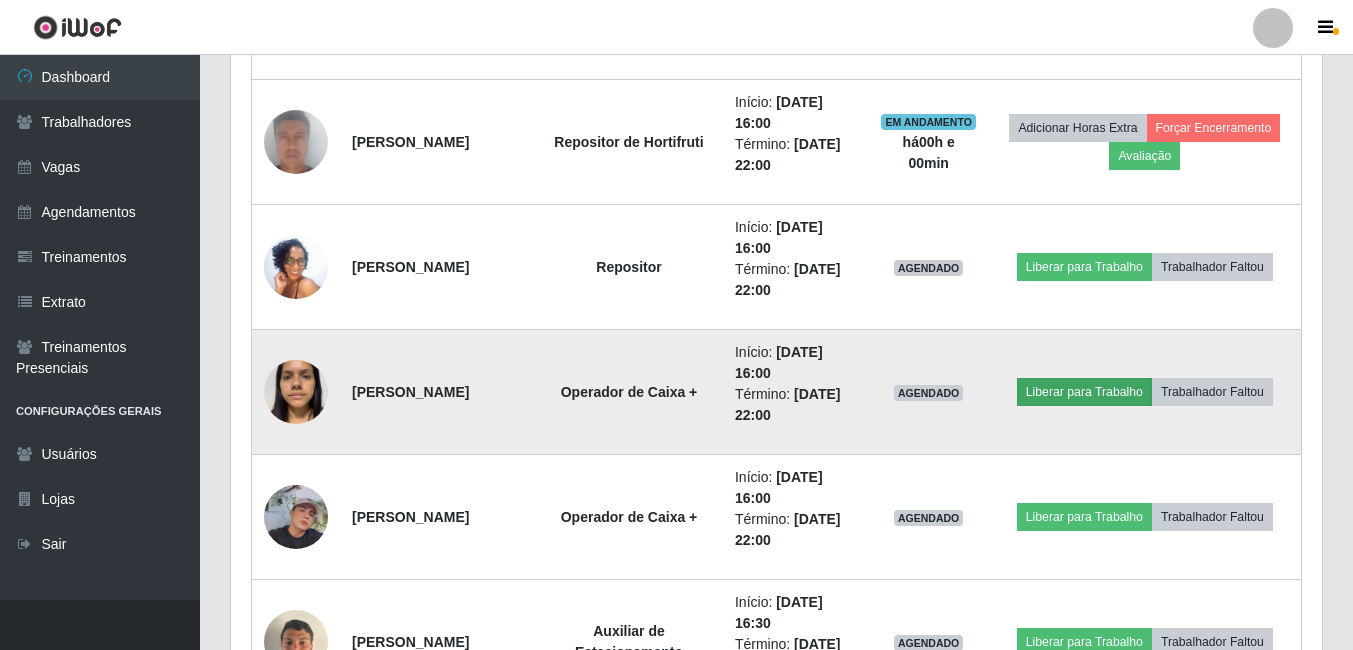 scroll, scrollTop: 999585, scrollLeft: 998919, axis: both 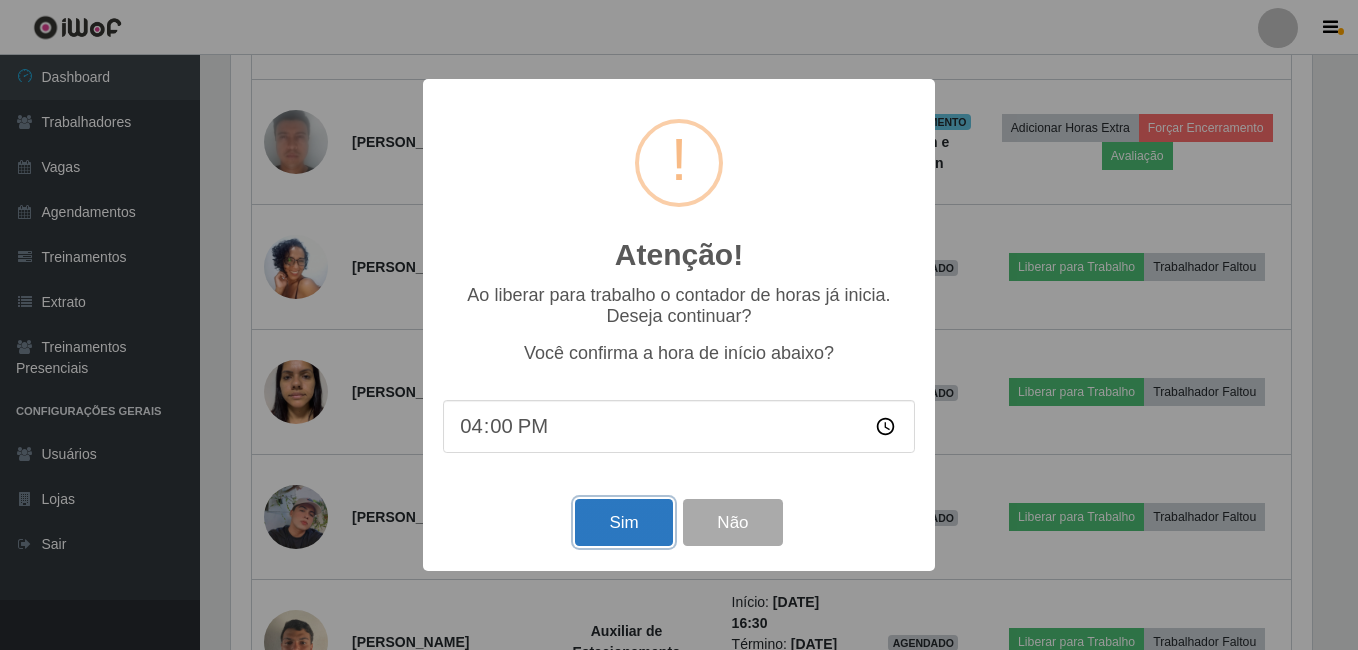 click on "Sim" at bounding box center (623, 522) 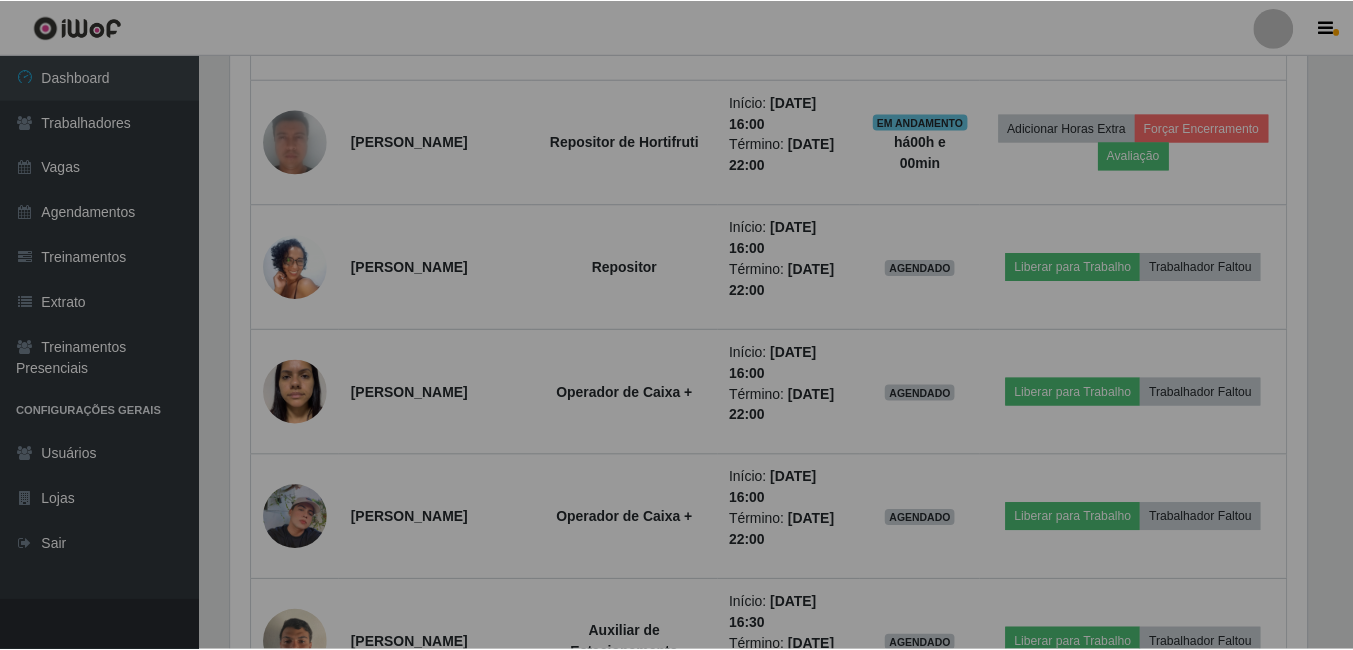 scroll, scrollTop: 999585, scrollLeft: 998909, axis: both 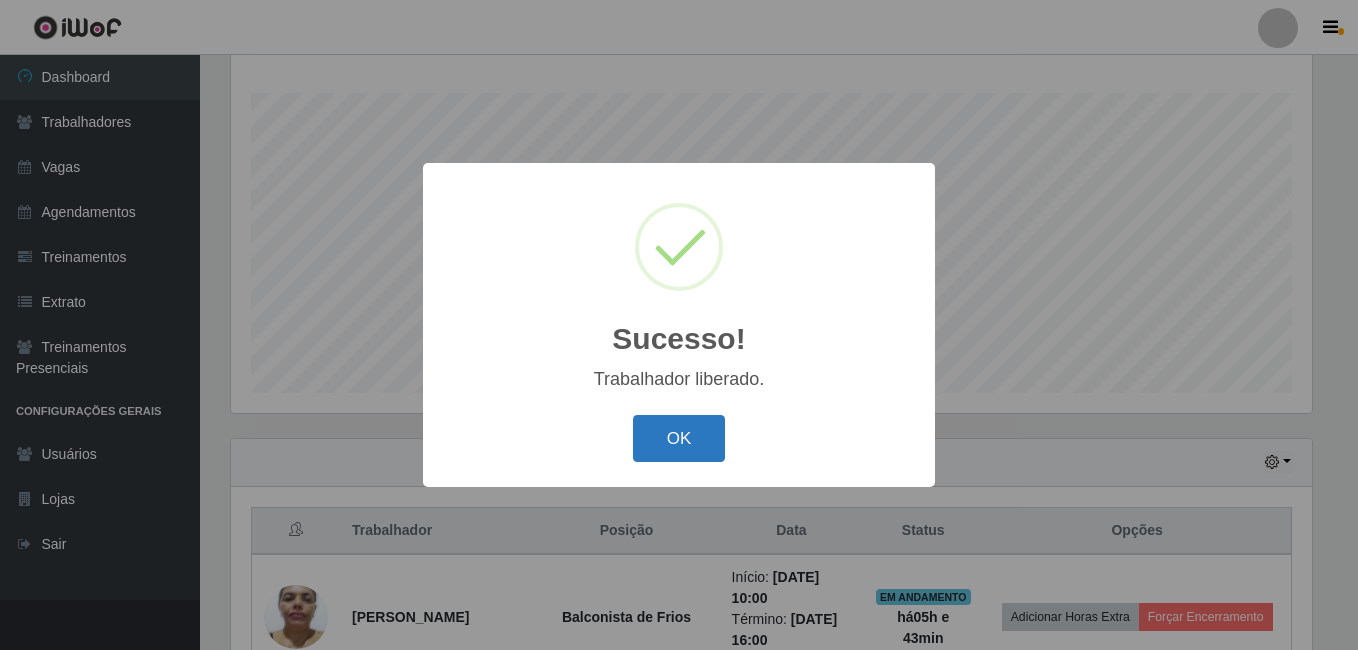 click on "OK" at bounding box center [679, 438] 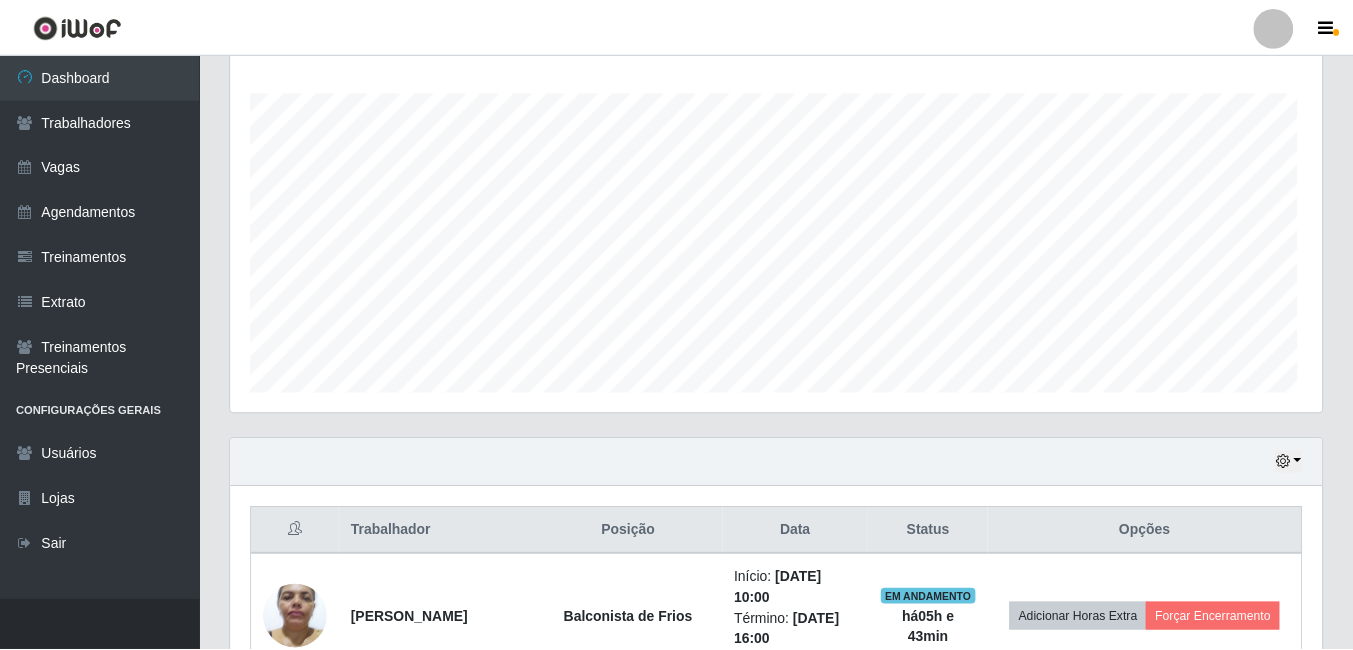 scroll, scrollTop: 999585, scrollLeft: 998909, axis: both 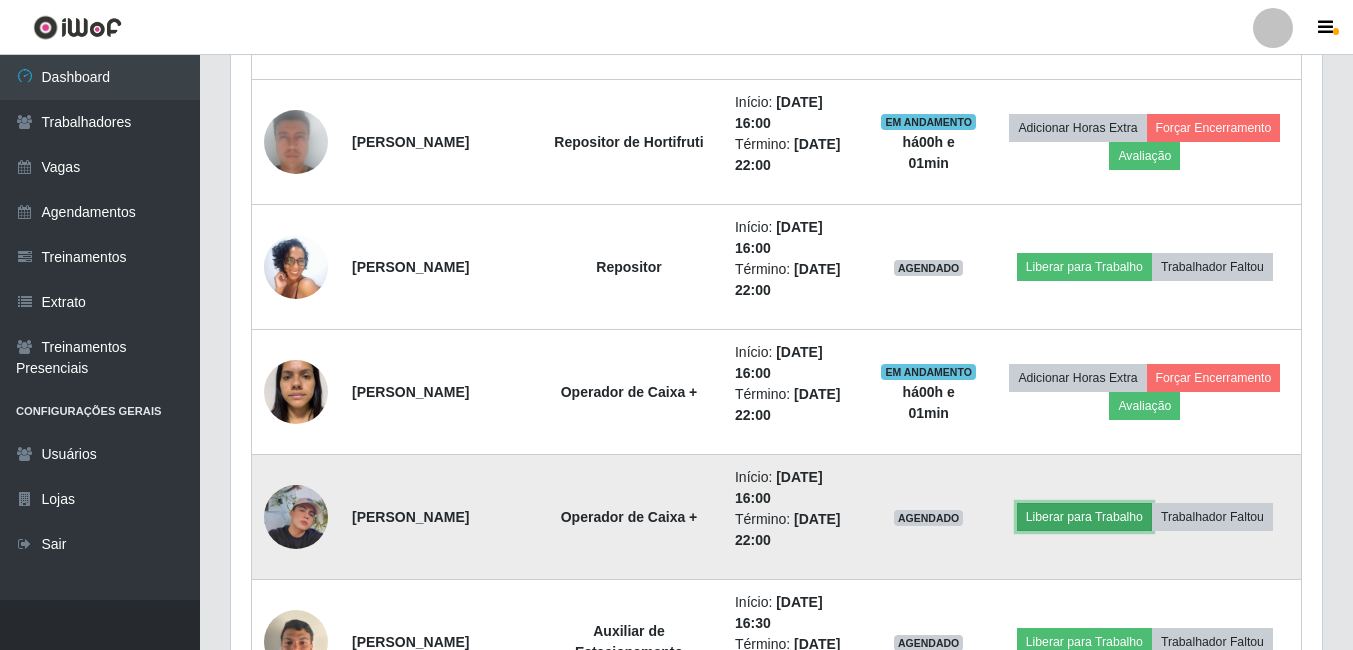 click on "Liberar para Trabalho" at bounding box center (1084, 517) 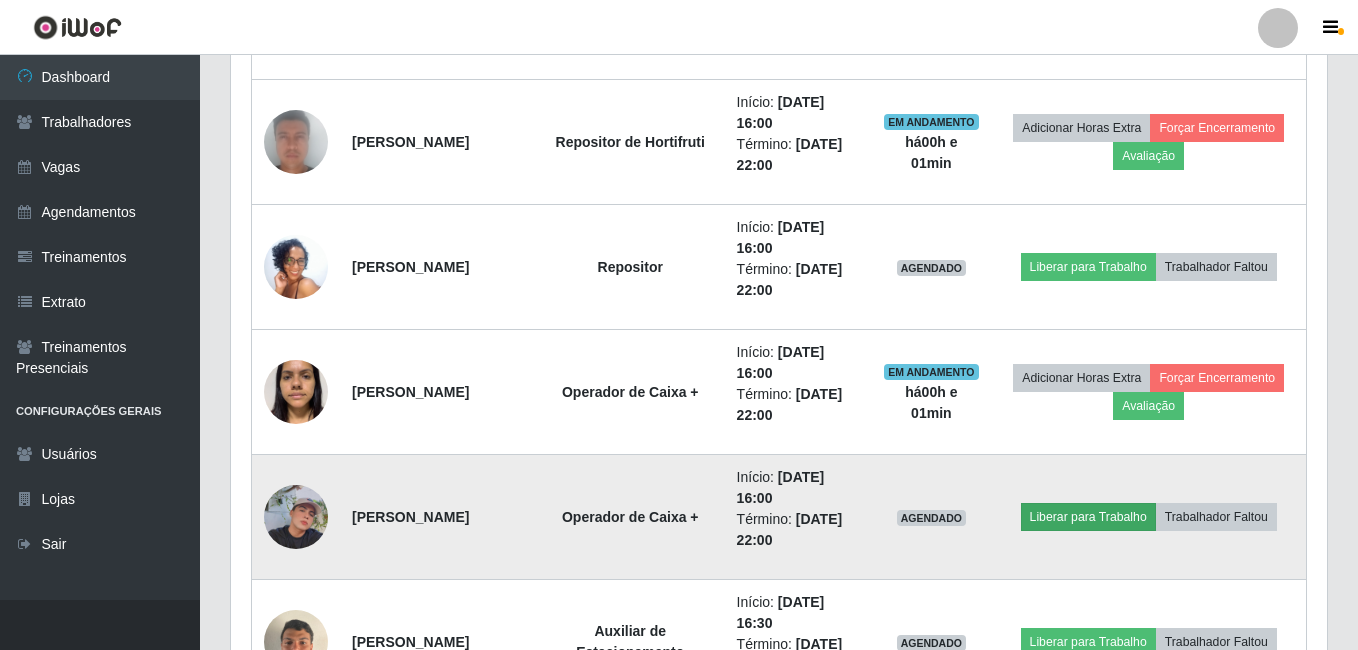 scroll, scrollTop: 999585, scrollLeft: 998919, axis: both 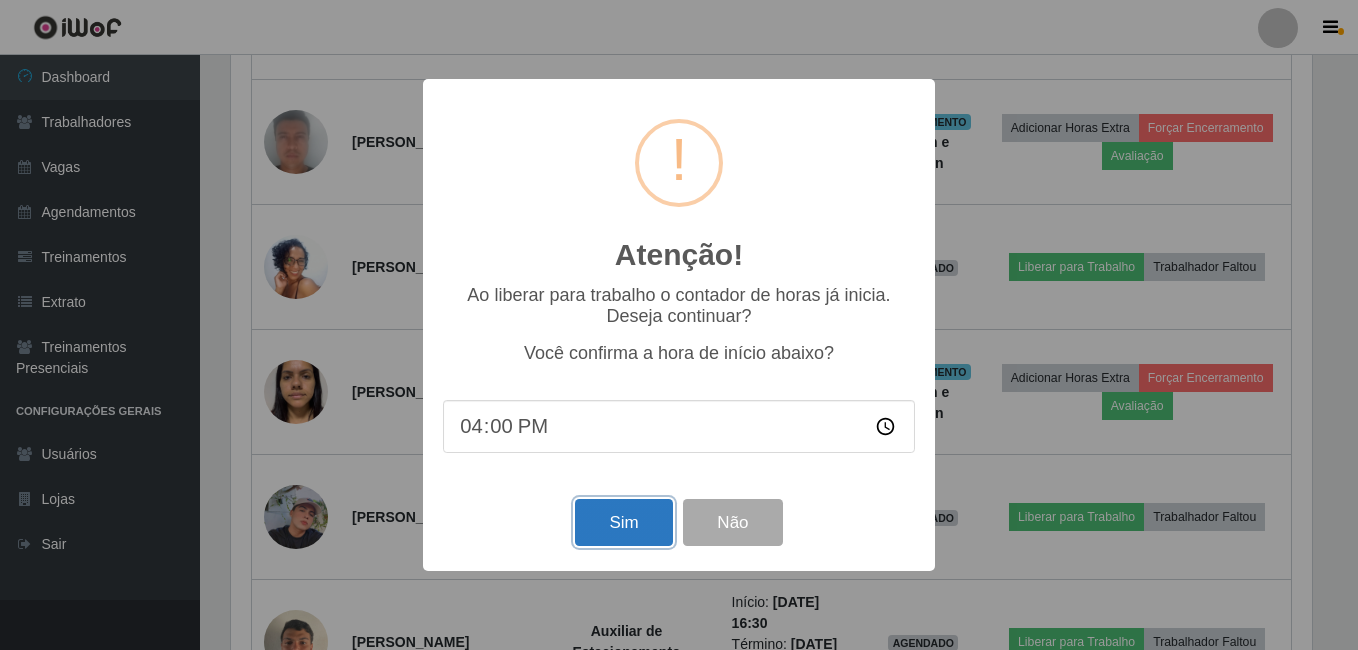 click on "Sim" at bounding box center [623, 522] 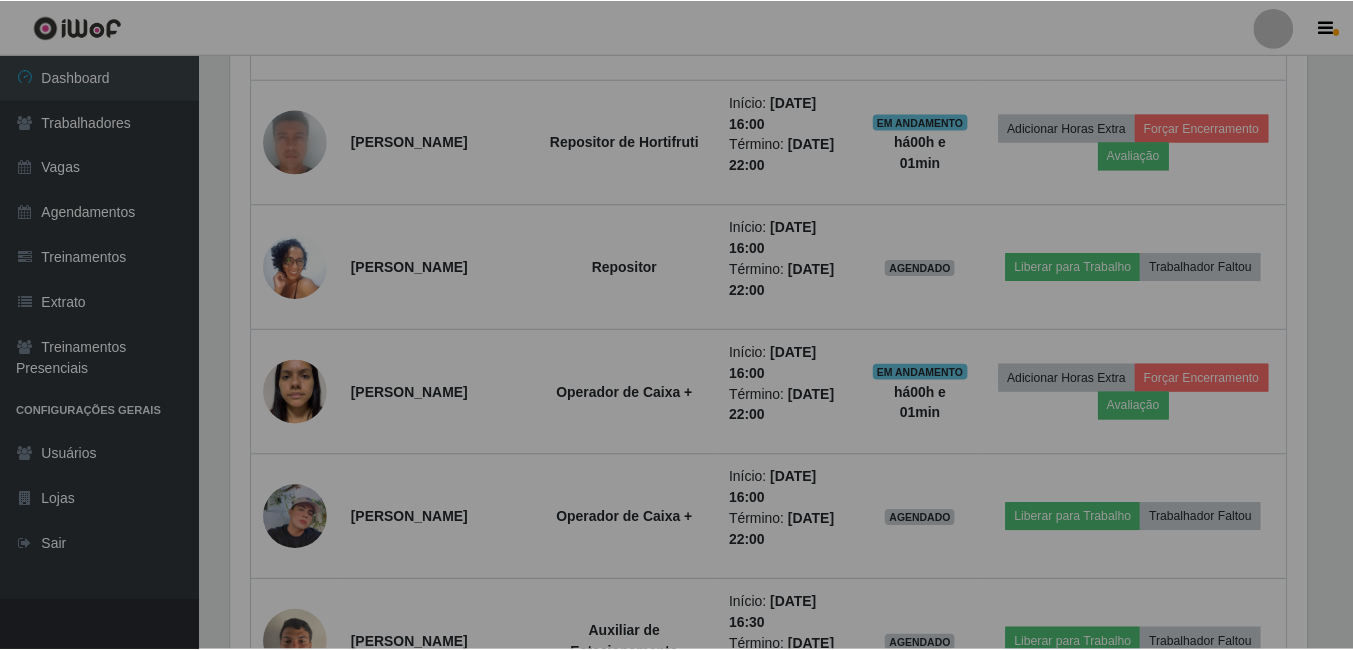 scroll, scrollTop: 999585, scrollLeft: 998909, axis: both 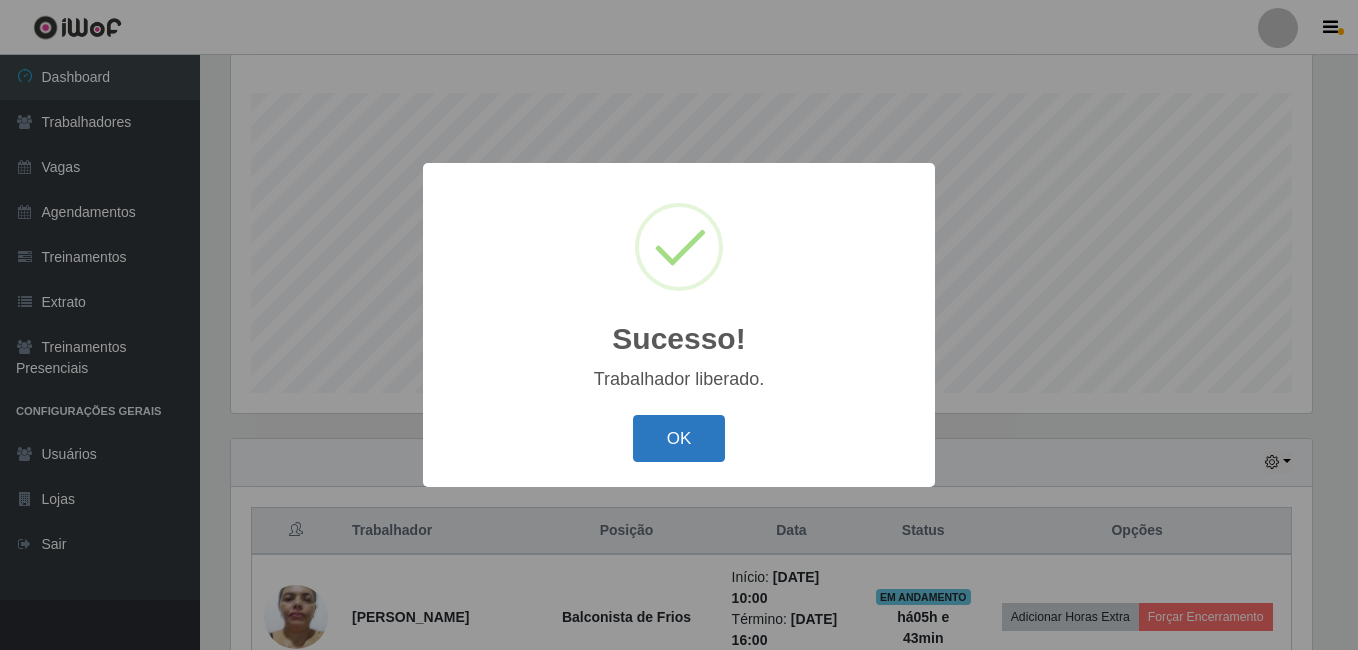 click on "OK" at bounding box center [679, 438] 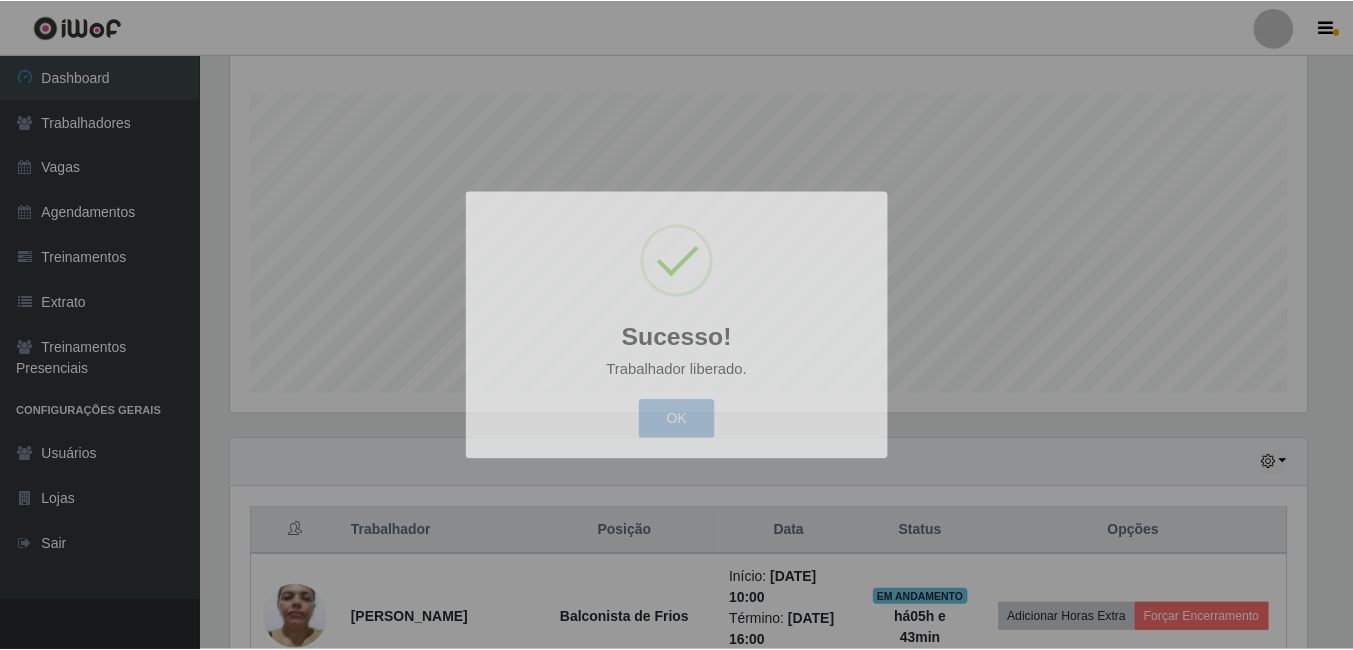 scroll, scrollTop: 999585, scrollLeft: 998909, axis: both 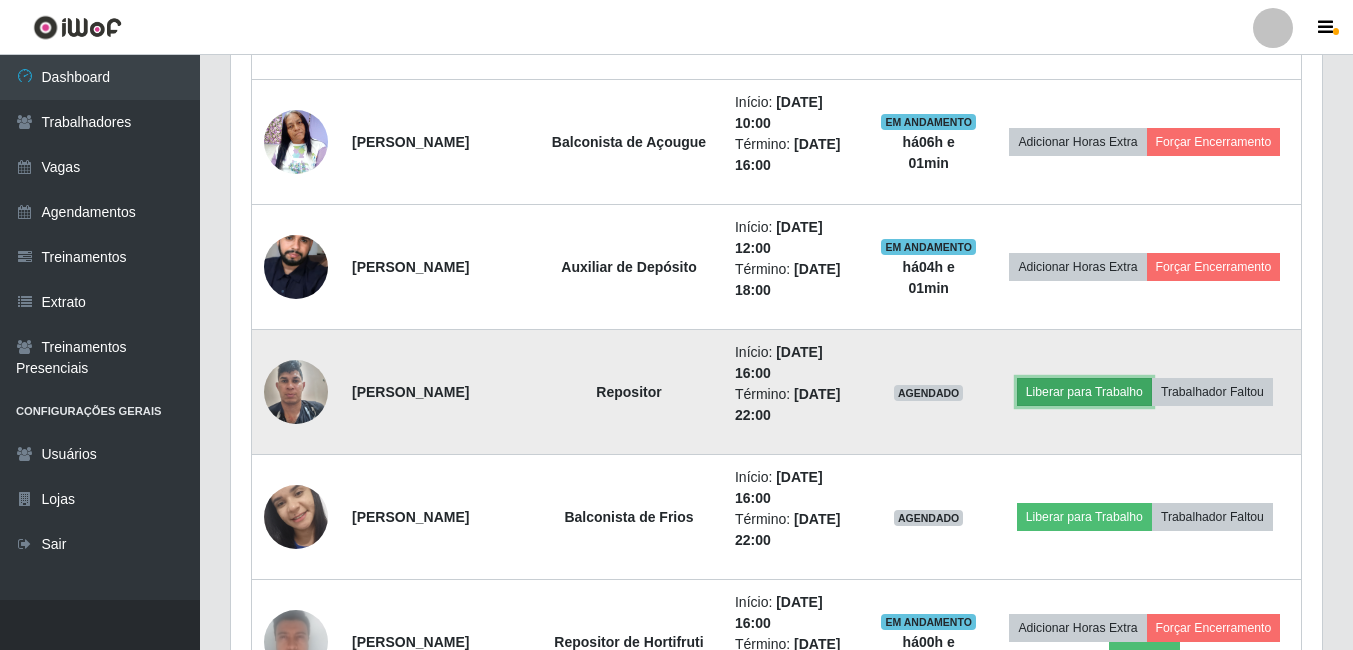 click on "Liberar para Trabalho" at bounding box center [1084, 392] 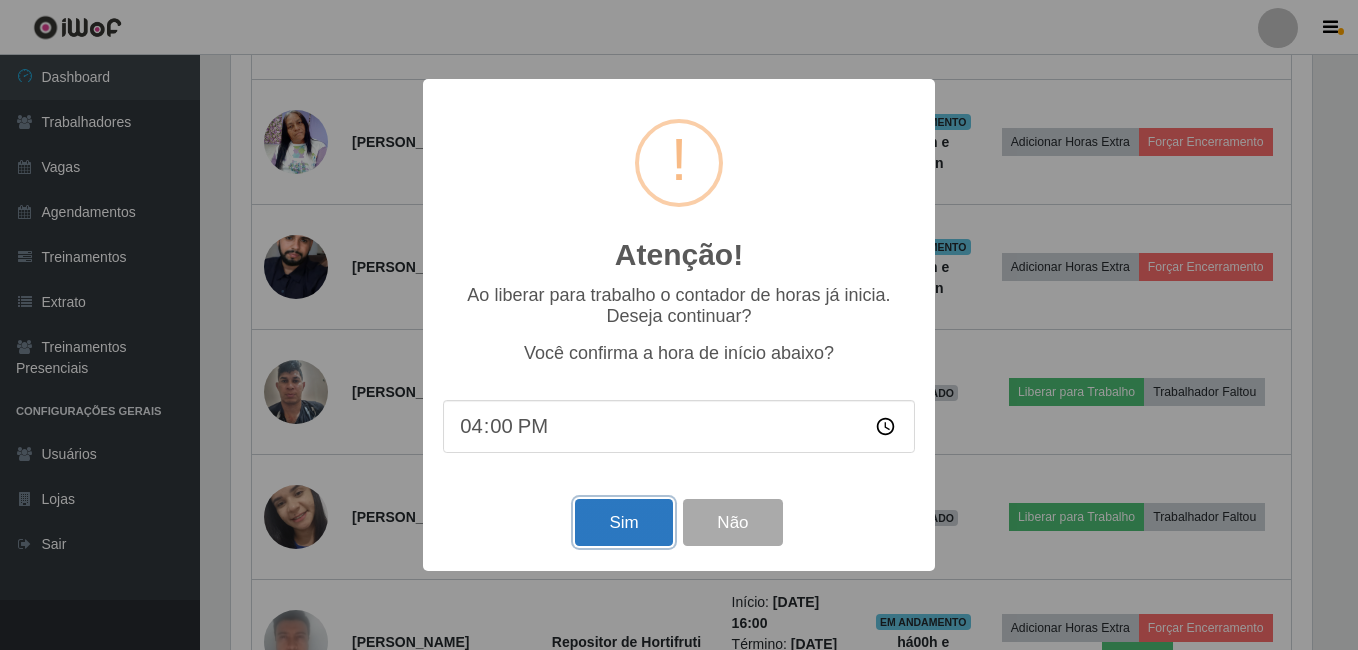 click on "Sim" at bounding box center (623, 522) 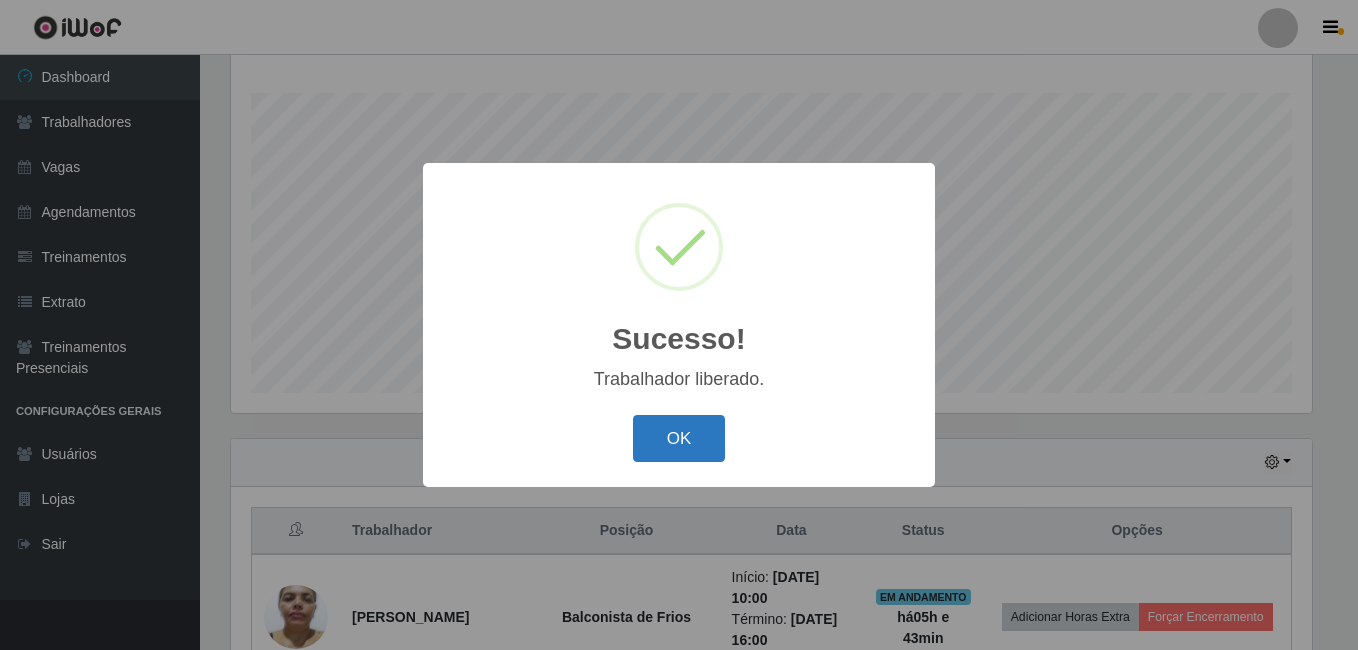 click on "OK" at bounding box center (679, 438) 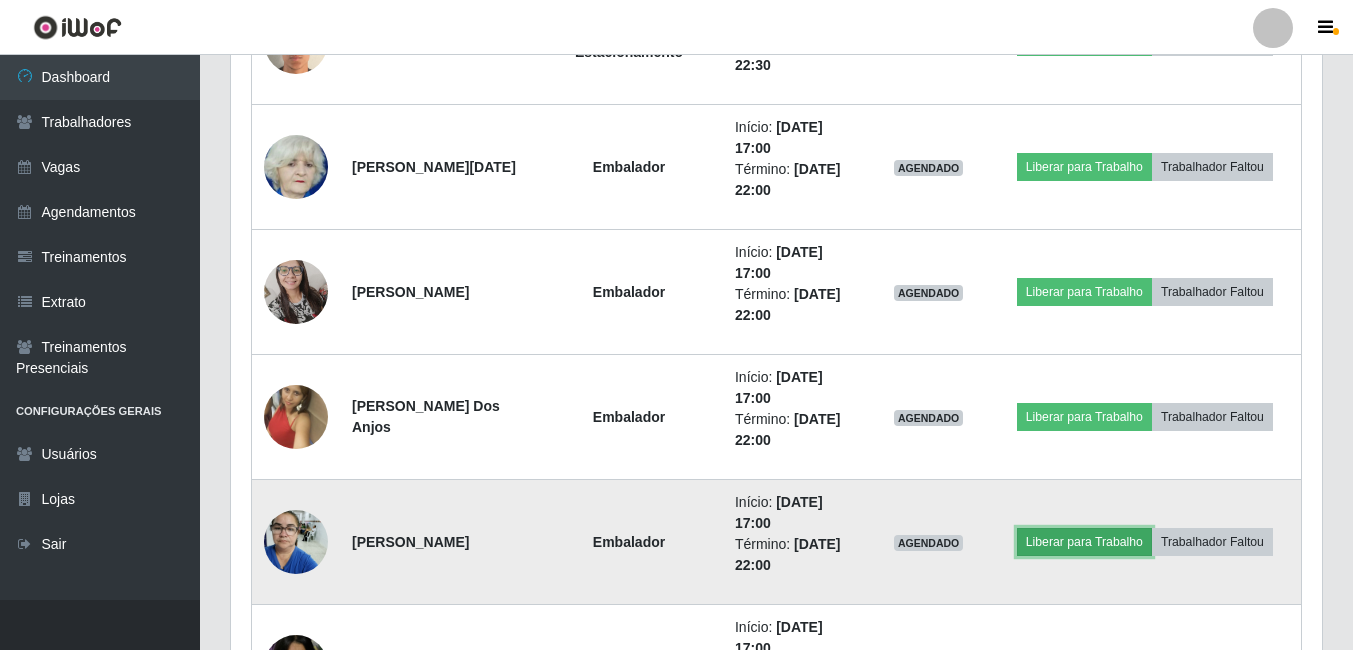 click on "Liberar para Trabalho" at bounding box center (1084, 542) 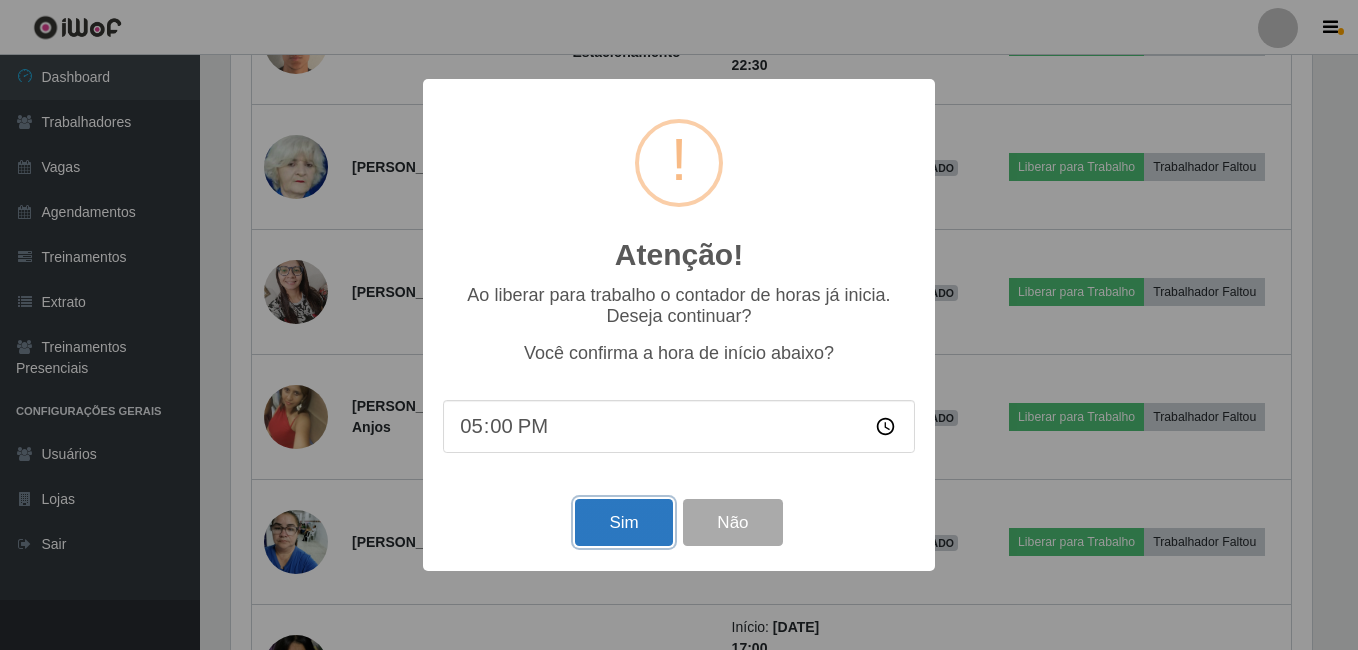 click on "Sim" at bounding box center [623, 522] 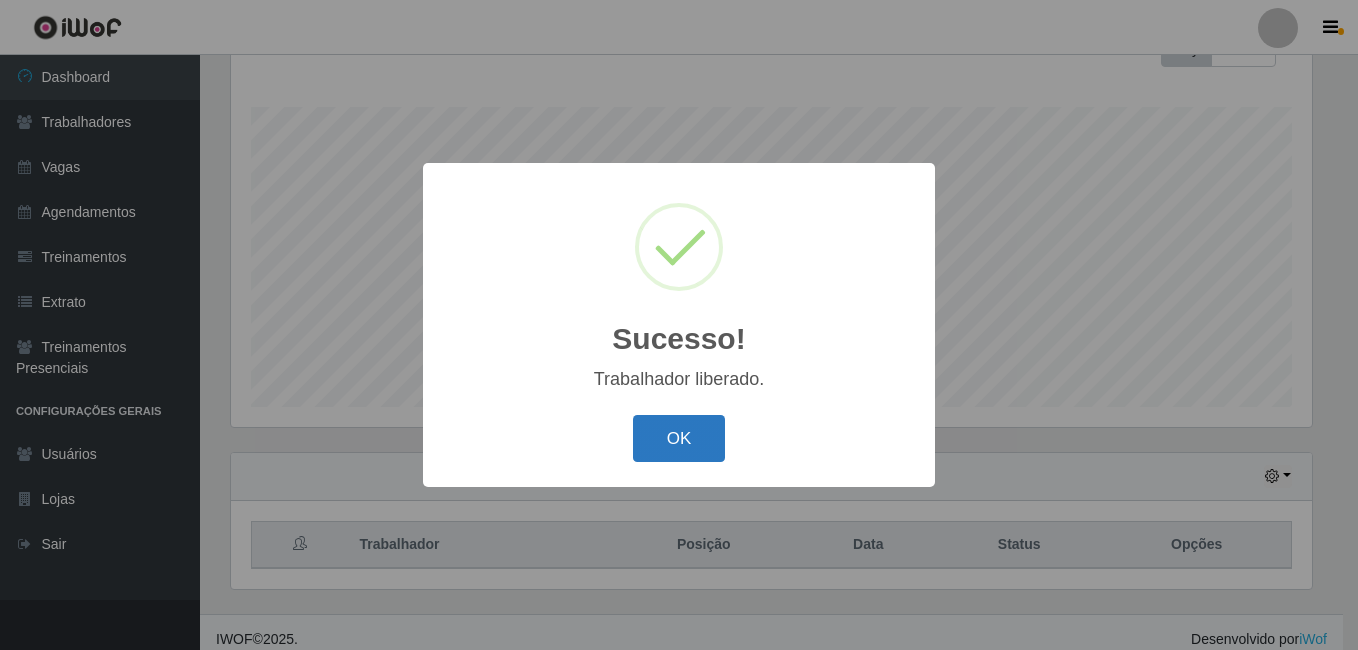 click on "OK" at bounding box center (679, 438) 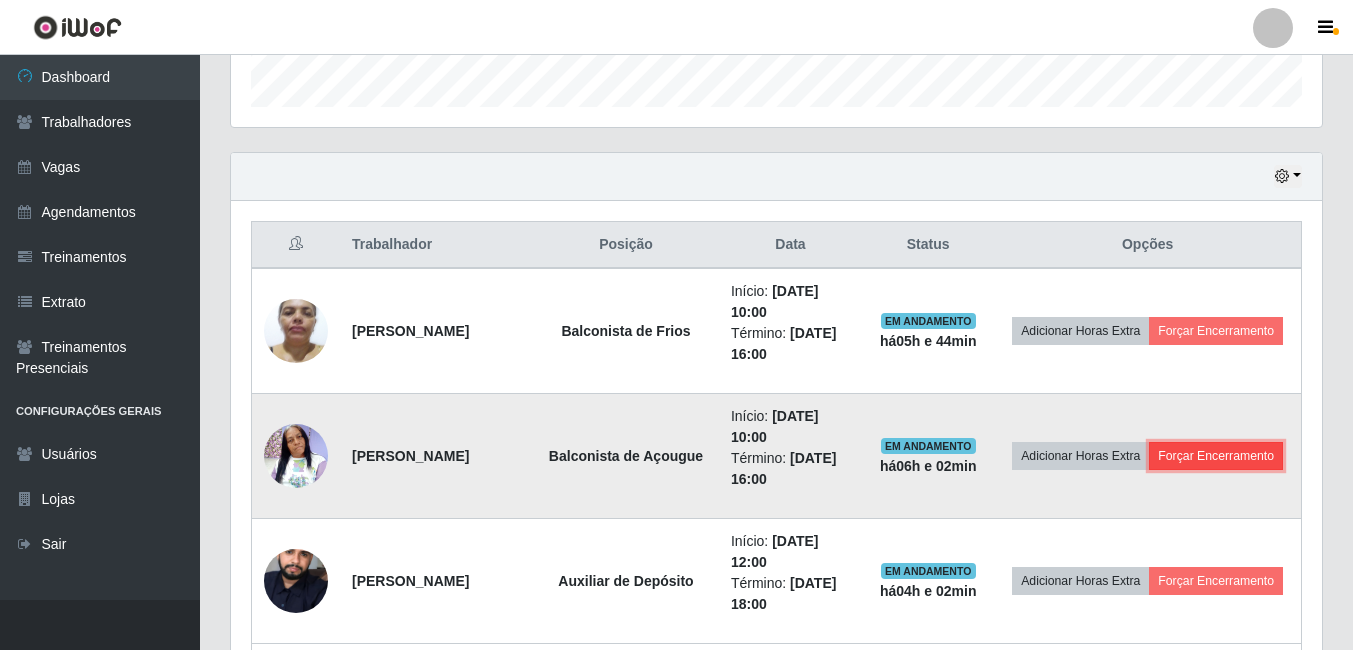 click on "Forçar Encerramento" at bounding box center (1216, 456) 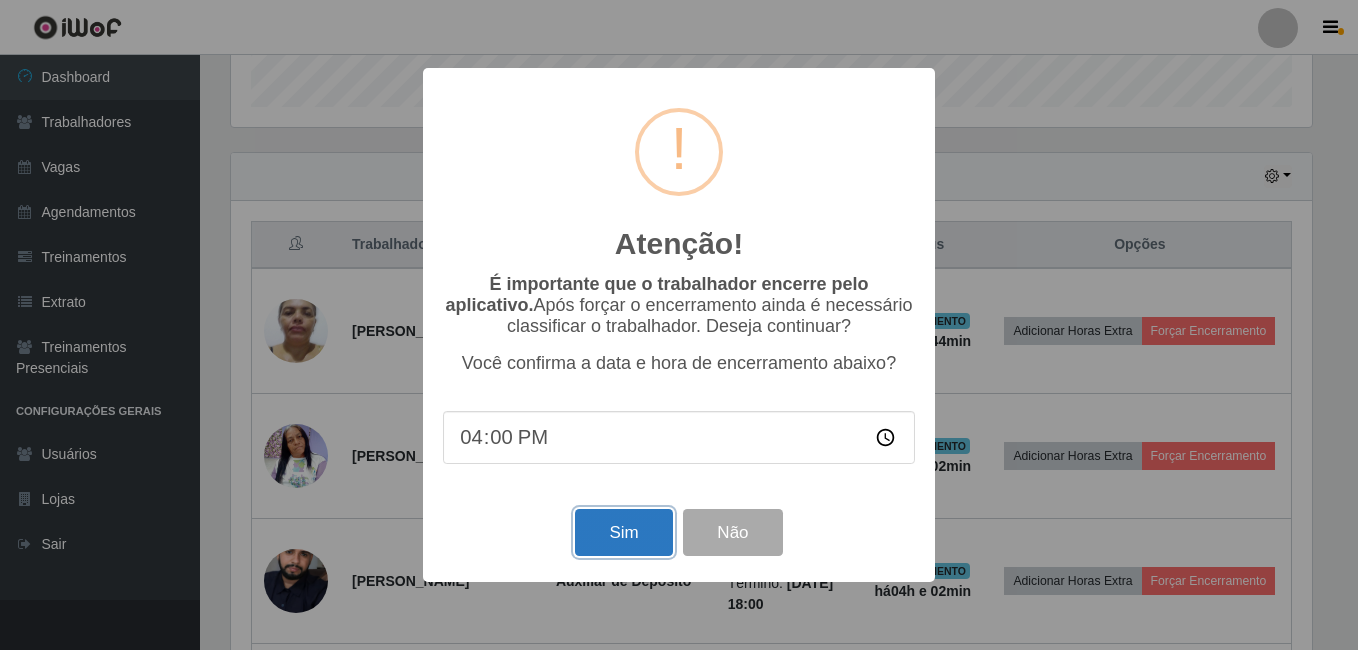 click on "Sim" at bounding box center (623, 532) 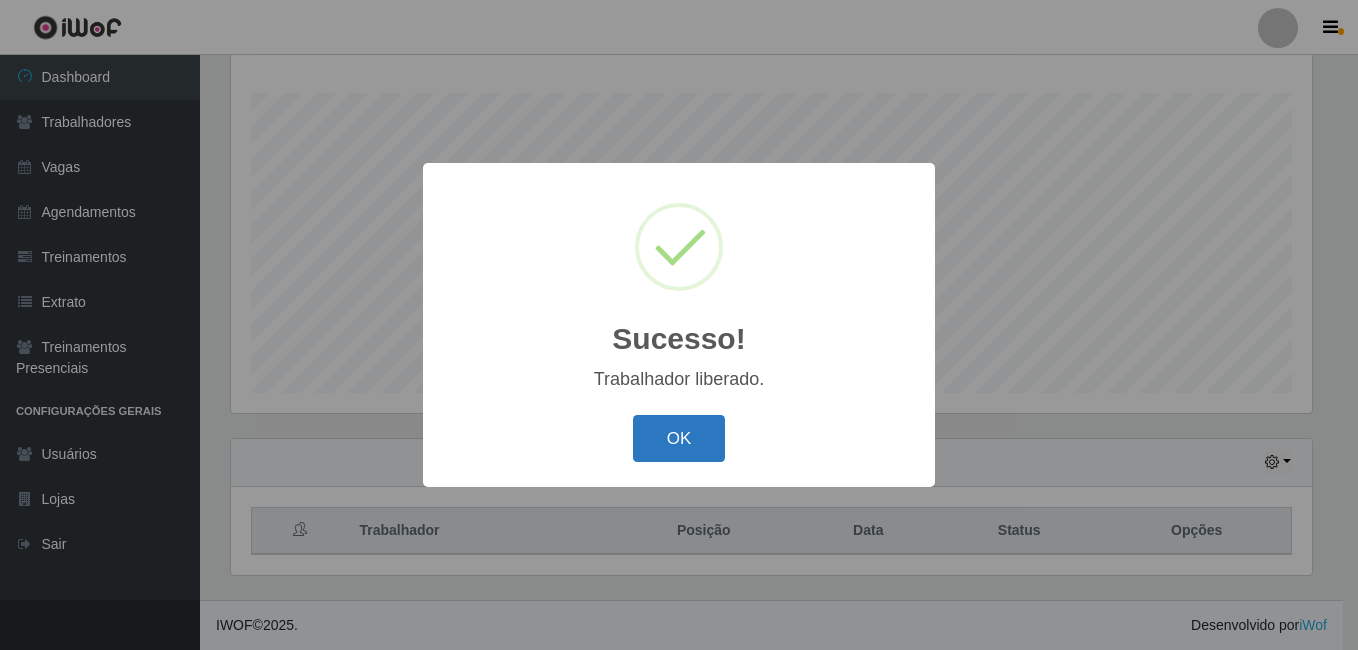 click on "OK" at bounding box center [679, 438] 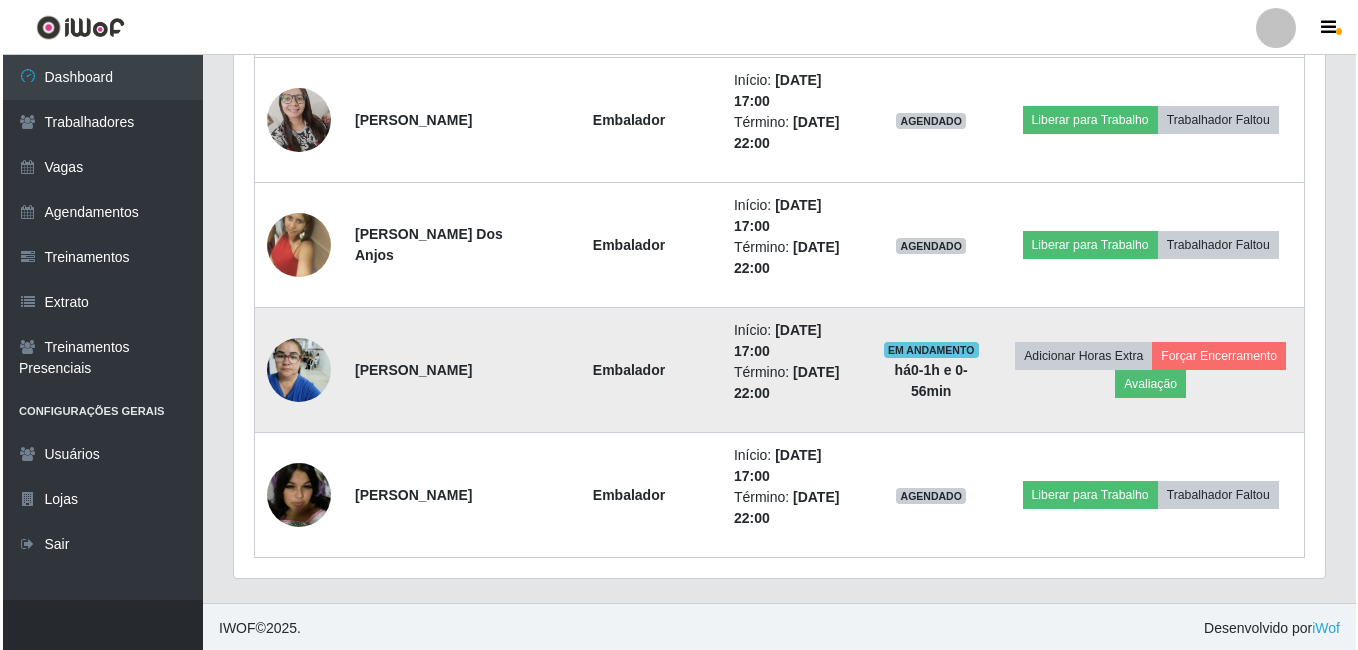 scroll, scrollTop: 2072, scrollLeft: 0, axis: vertical 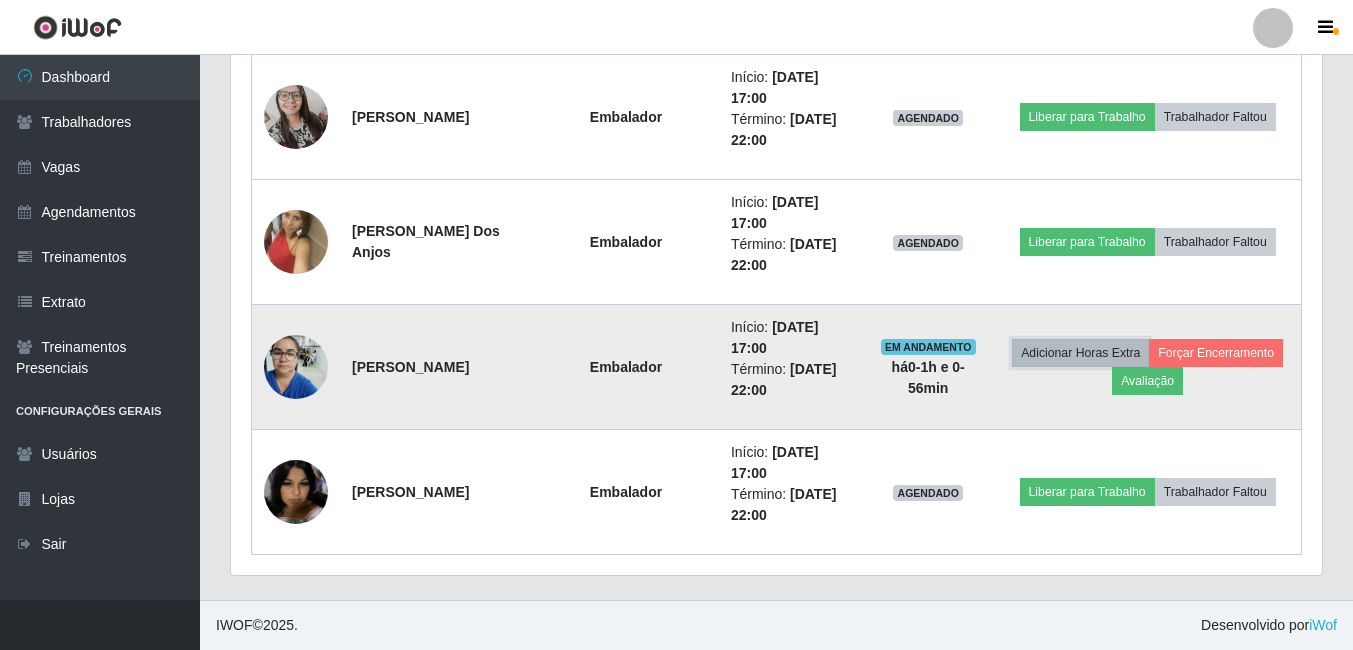 click on "Adicionar Horas Extra" at bounding box center (1080, 353) 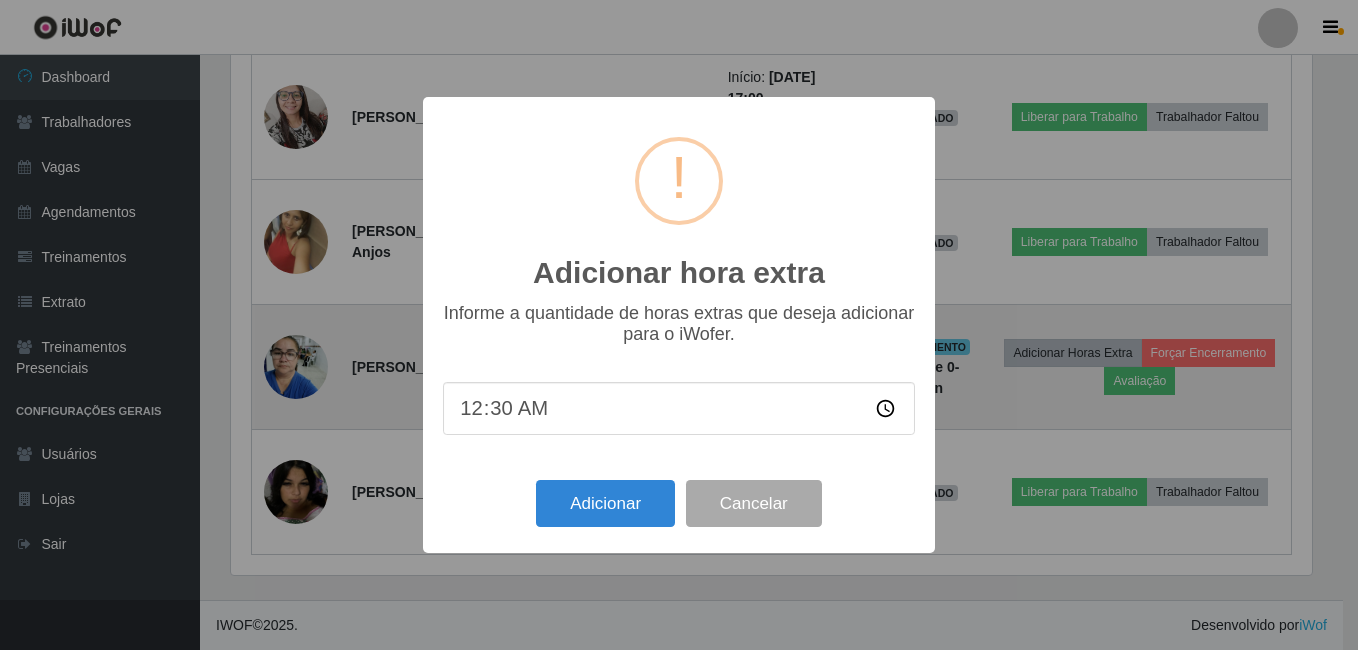 scroll, scrollTop: 999585, scrollLeft: 998919, axis: both 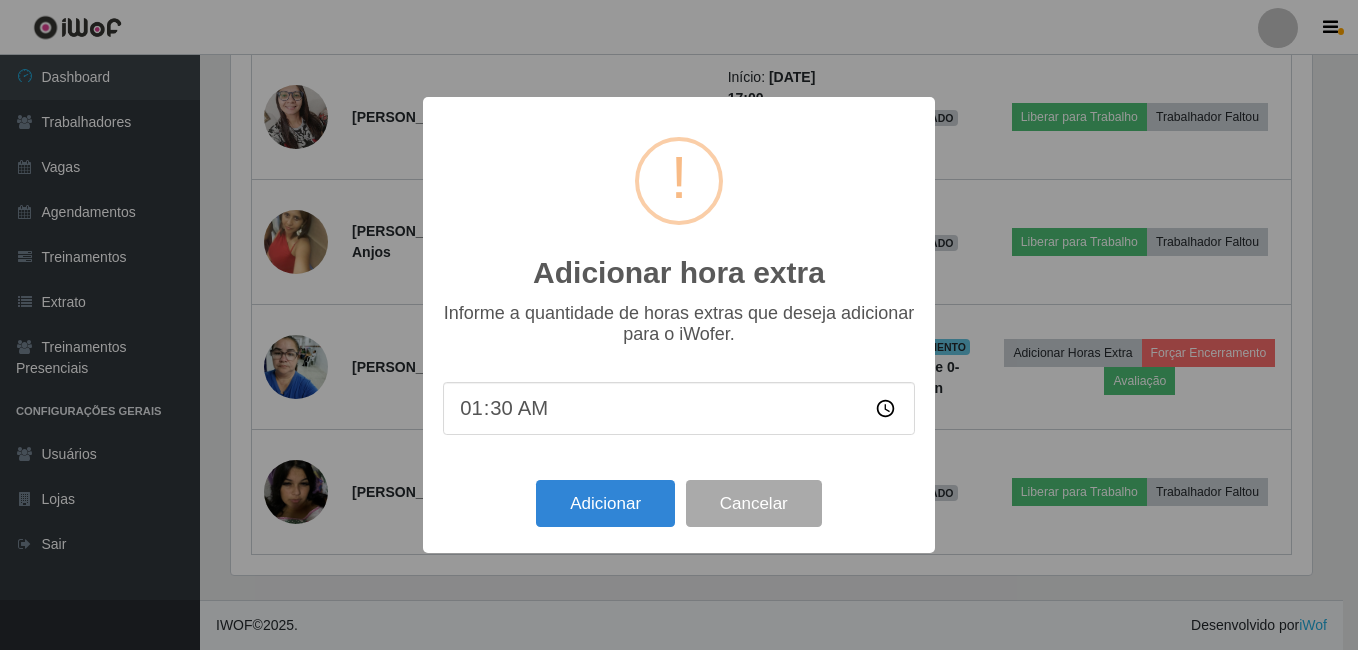 type on "01:00" 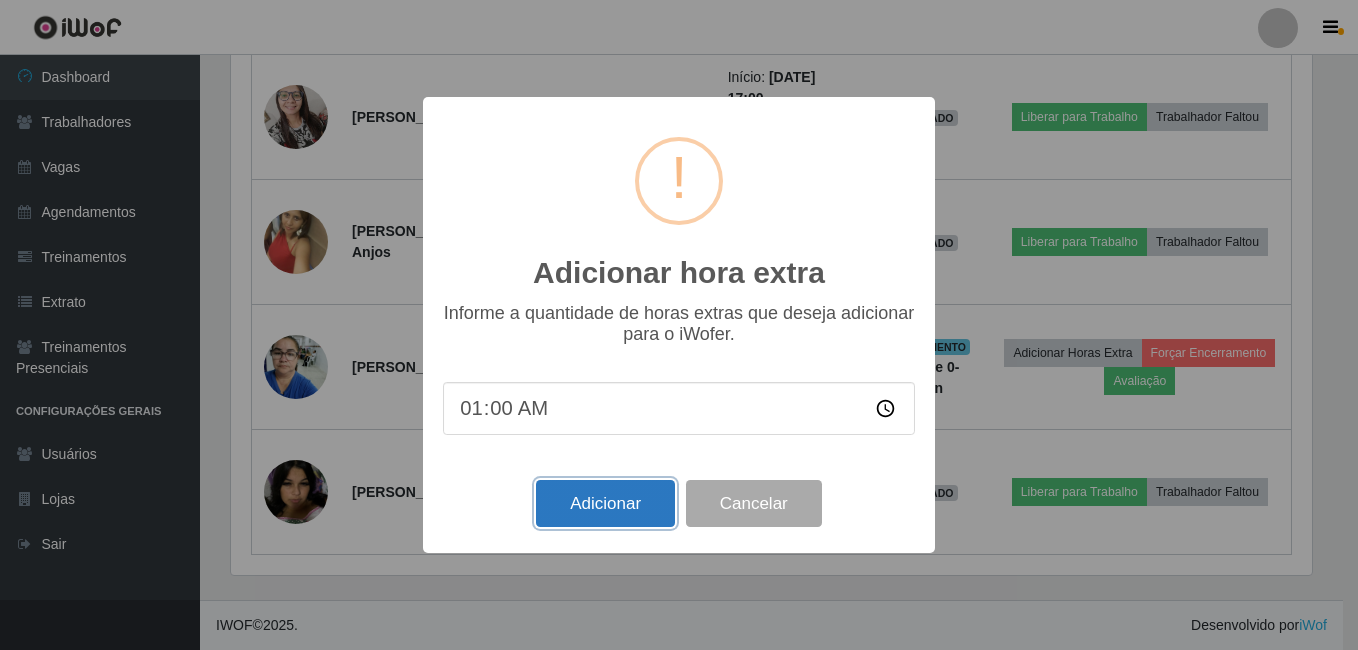 click on "Adicionar" at bounding box center [605, 503] 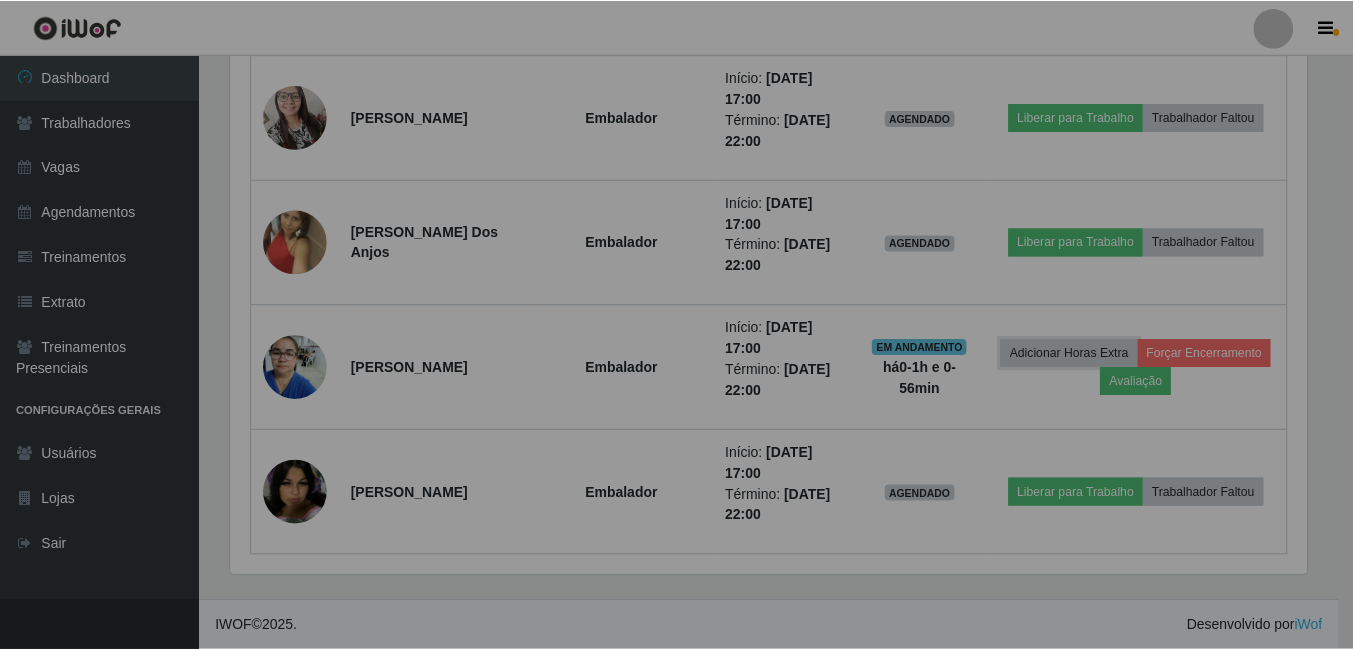 scroll, scrollTop: 999585, scrollLeft: 998909, axis: both 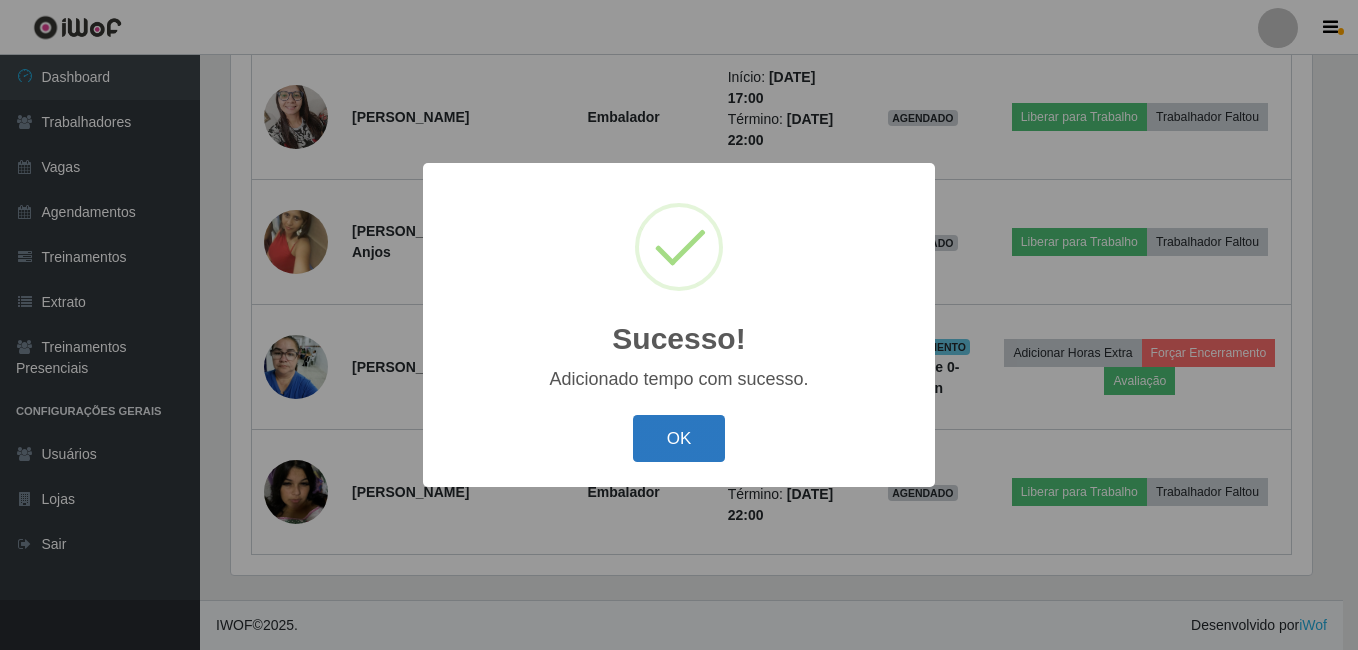 click on "OK" at bounding box center [679, 438] 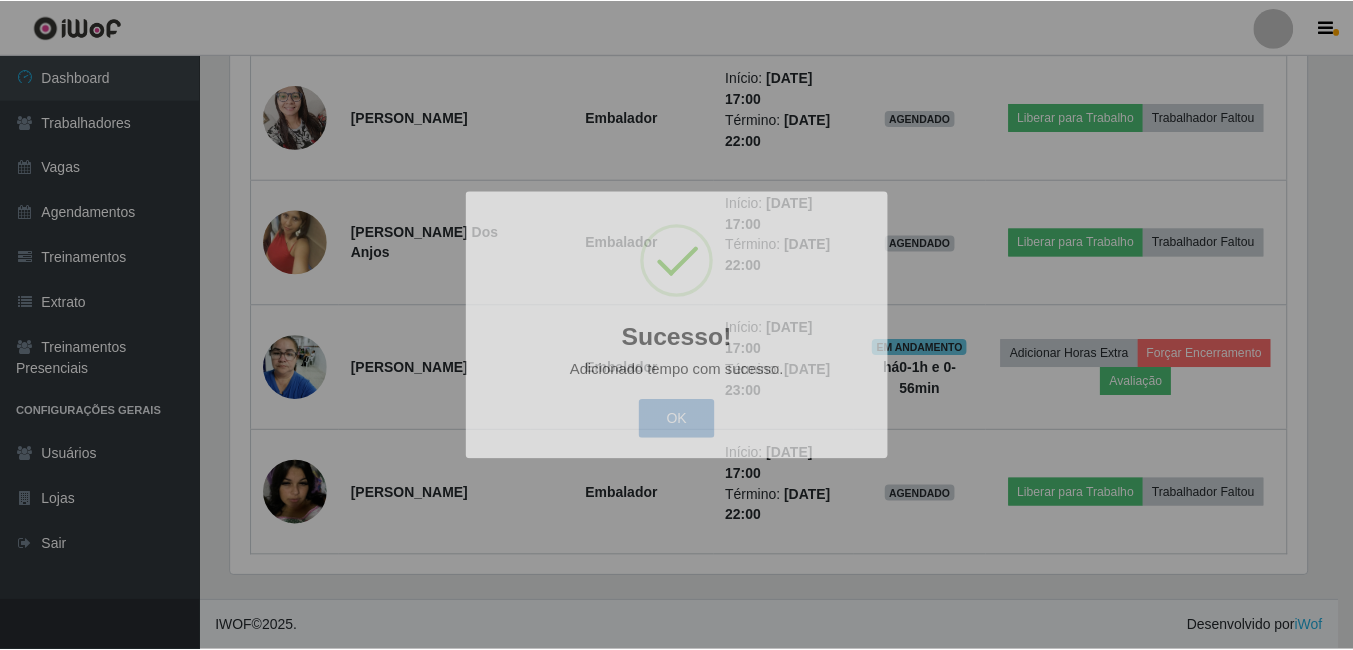 scroll, scrollTop: 999585, scrollLeft: 998909, axis: both 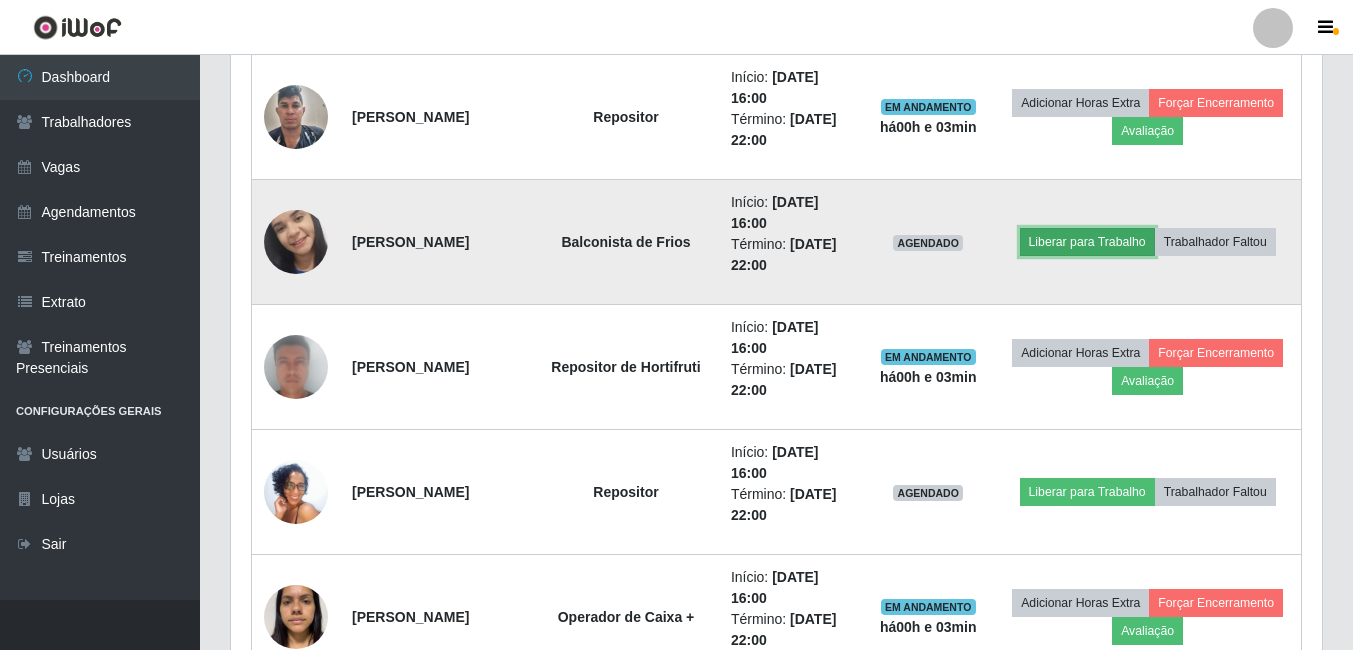 click on "Liberar para Trabalho" at bounding box center [1087, 242] 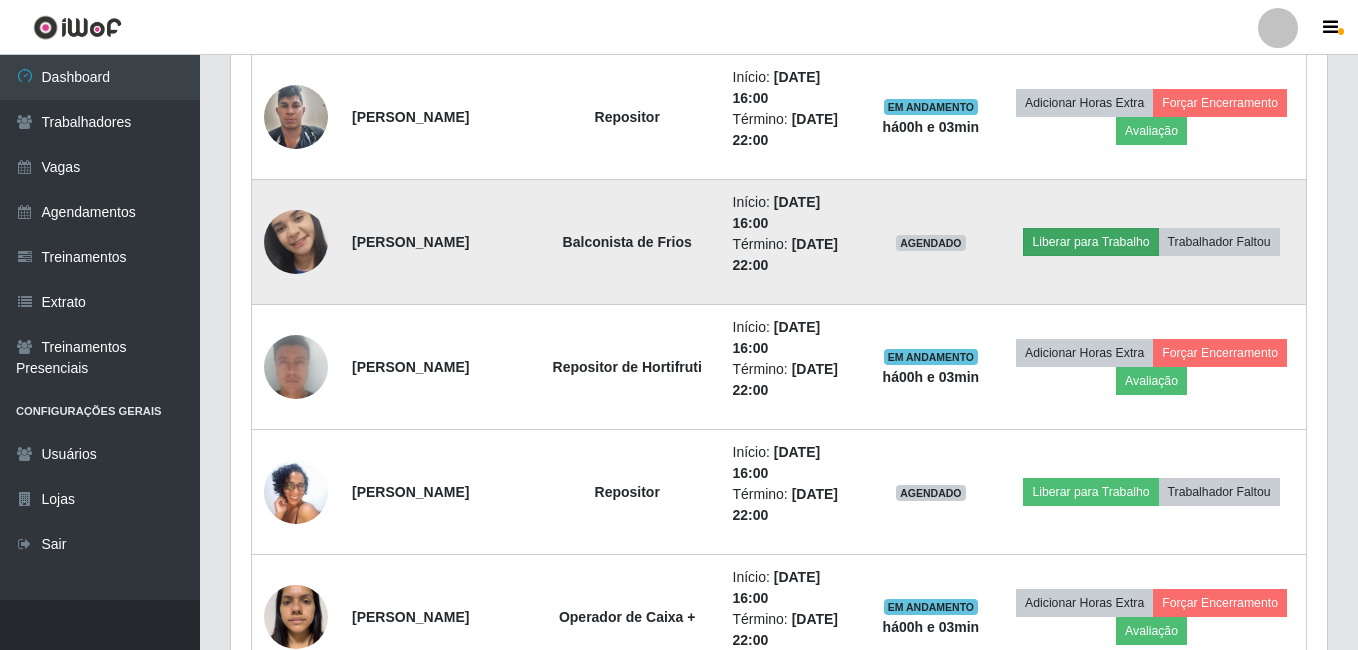scroll, scrollTop: 999585, scrollLeft: 998919, axis: both 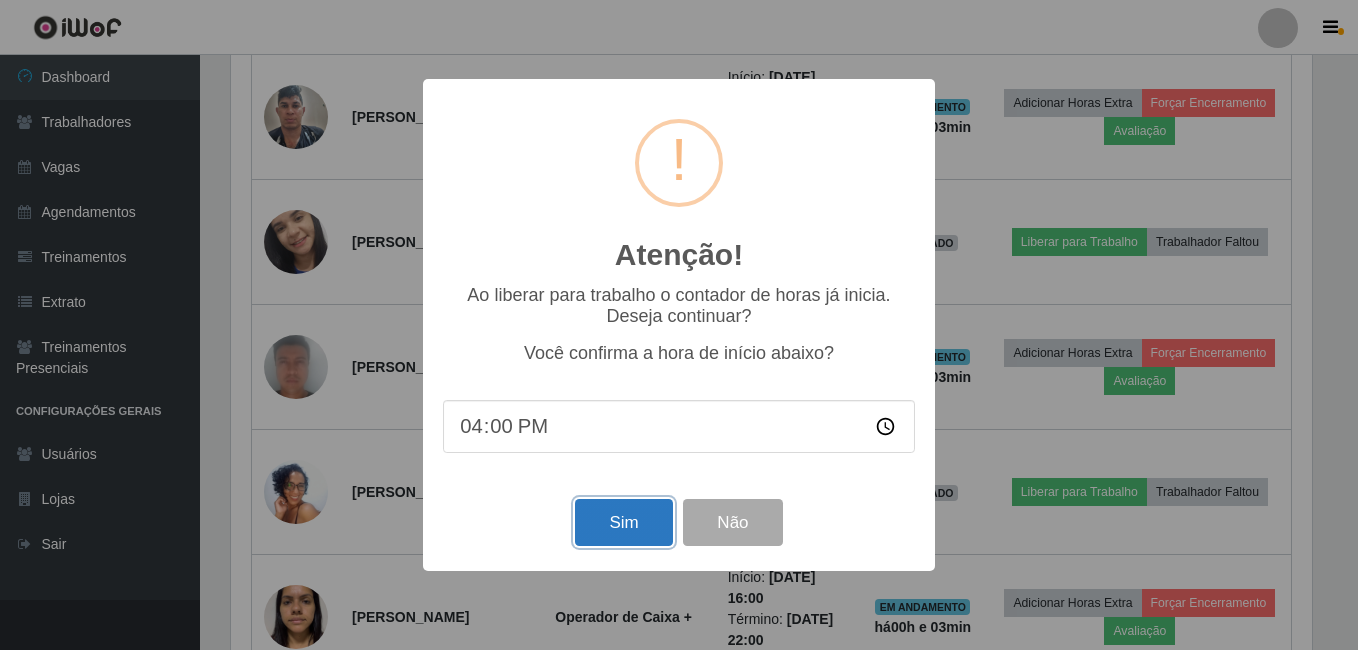 click on "Sim" at bounding box center (623, 522) 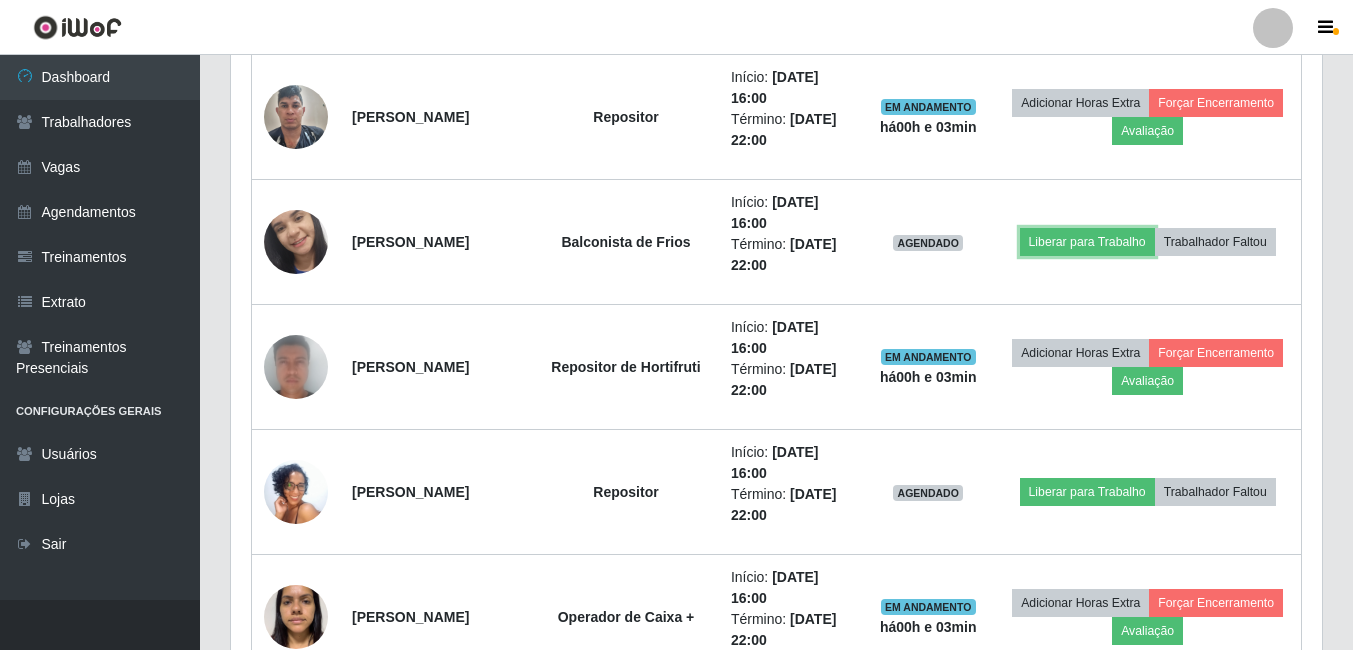 scroll, scrollTop: 999585, scrollLeft: 998909, axis: both 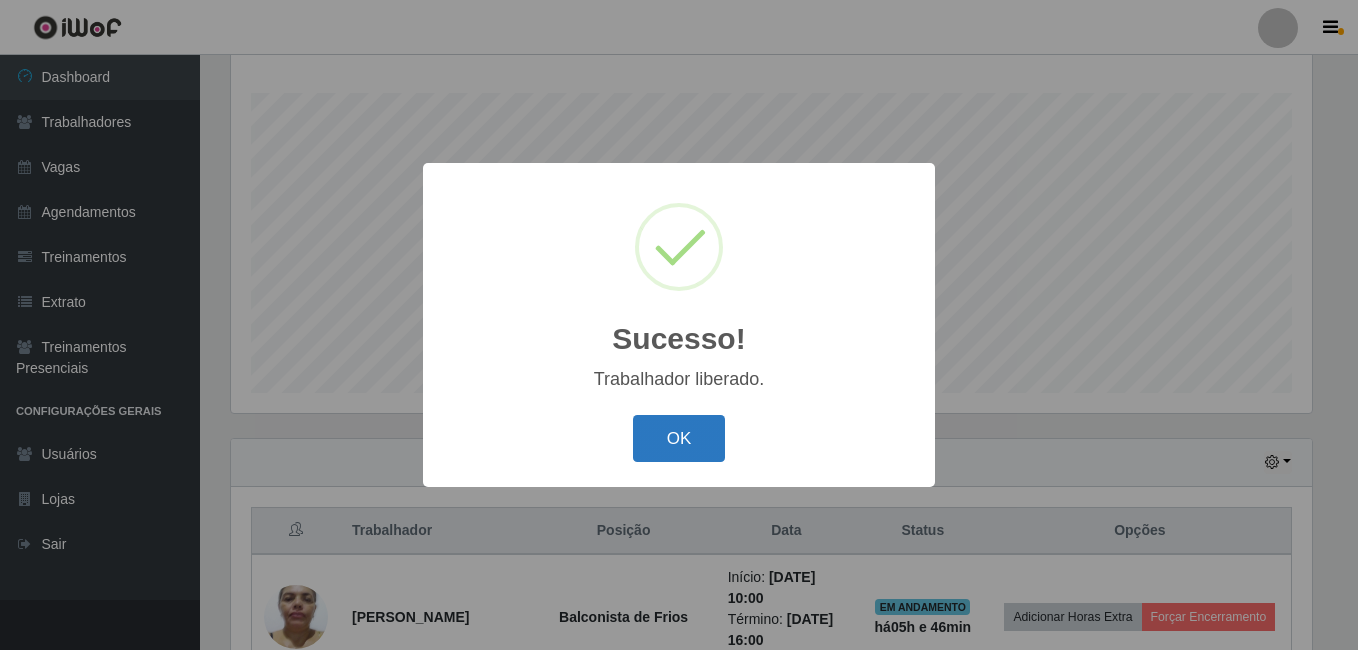 click on "OK" at bounding box center [679, 438] 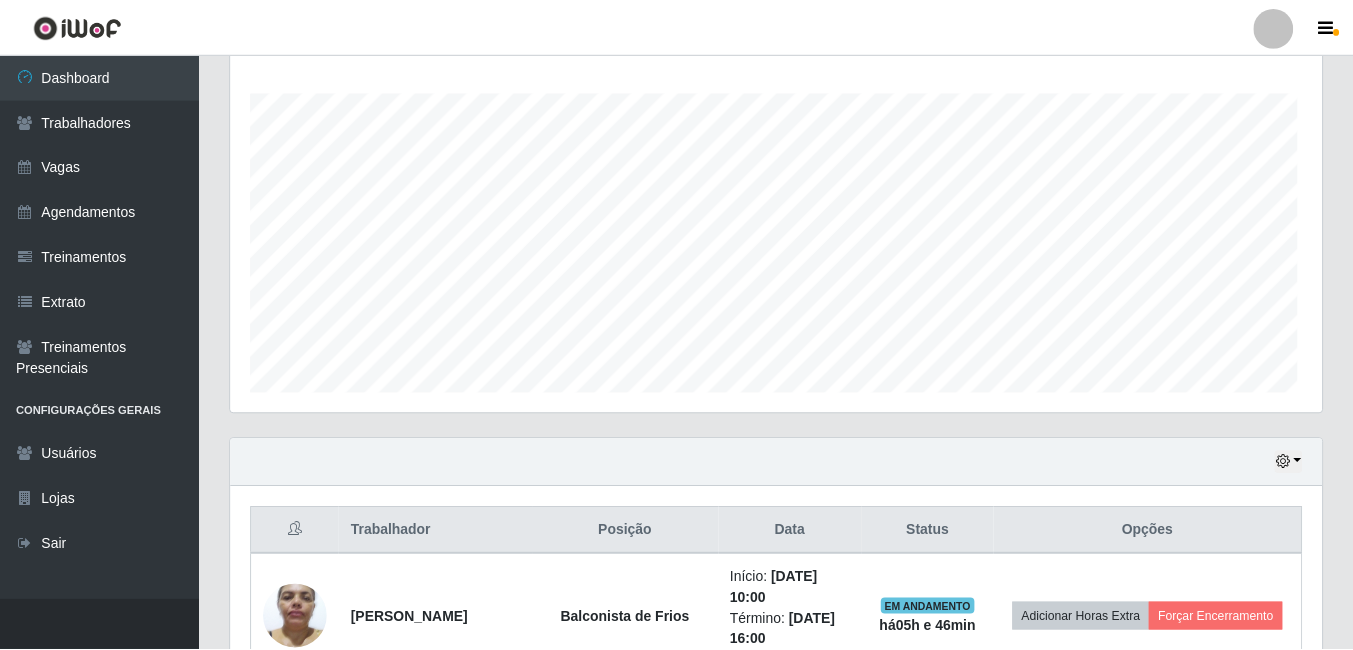 scroll, scrollTop: 999585, scrollLeft: 998909, axis: both 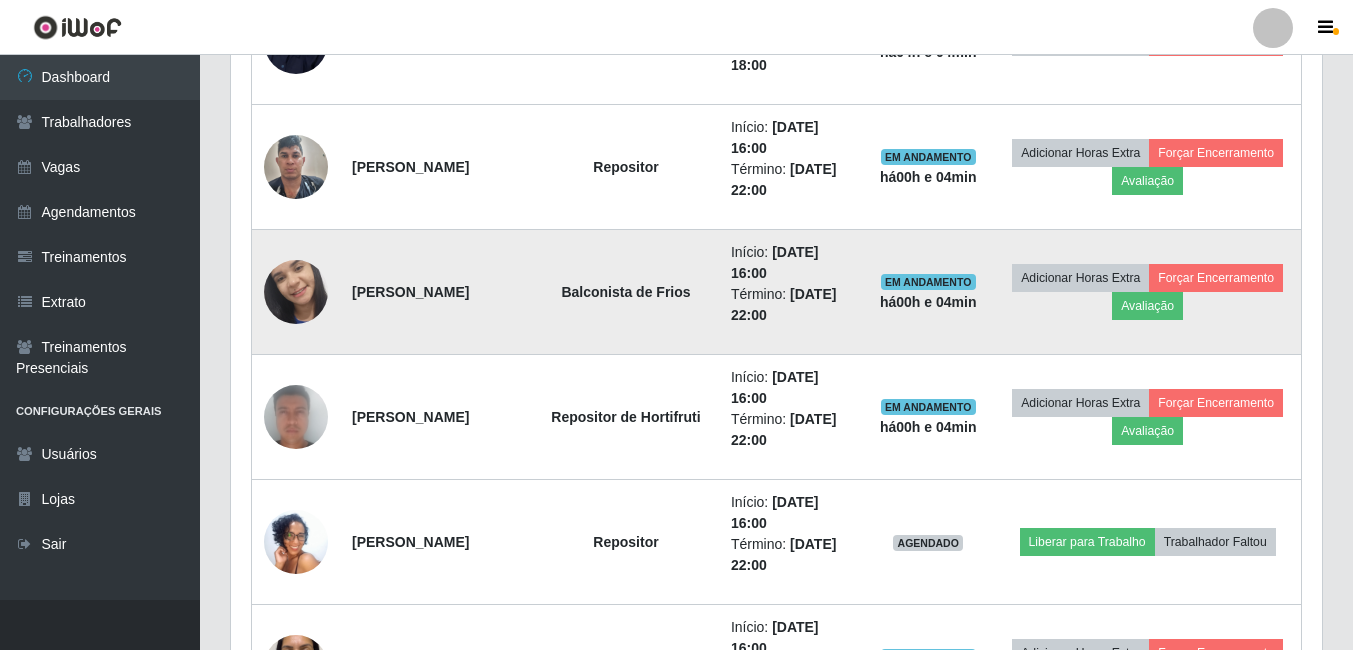 click at bounding box center (296, 292) 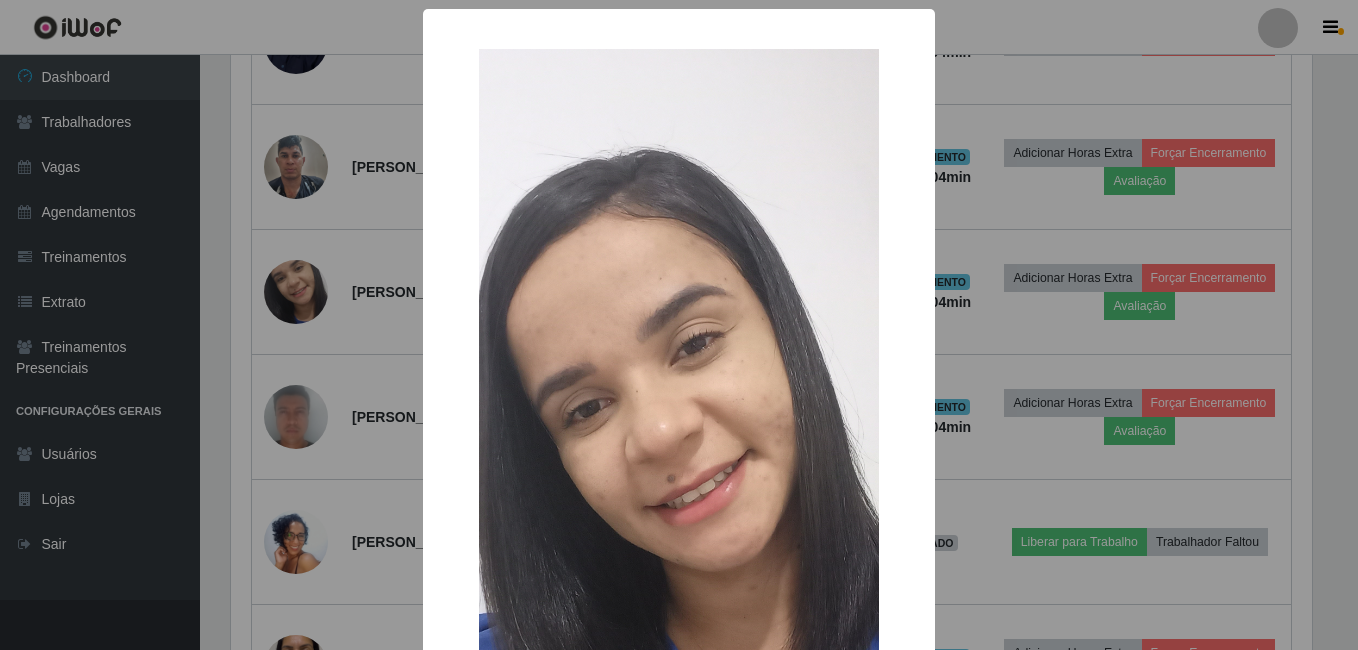 click on "× OK Cancel" at bounding box center (679, 325) 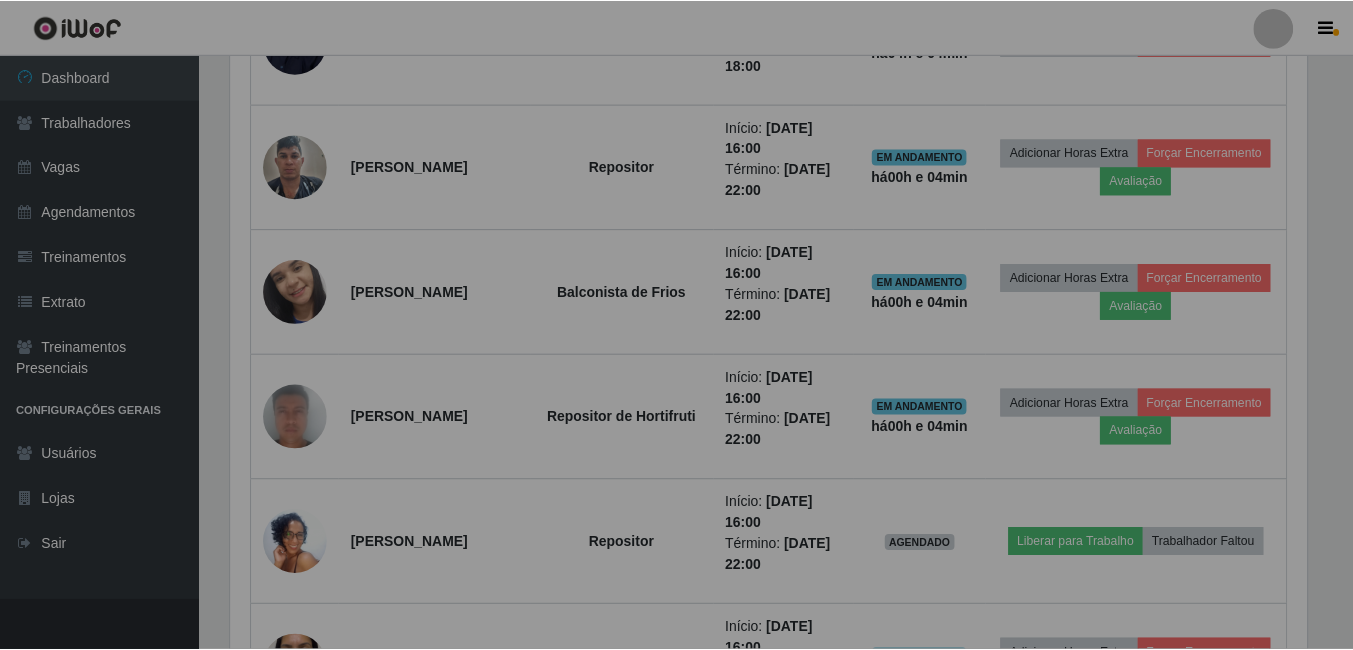 scroll, scrollTop: 999585, scrollLeft: 998909, axis: both 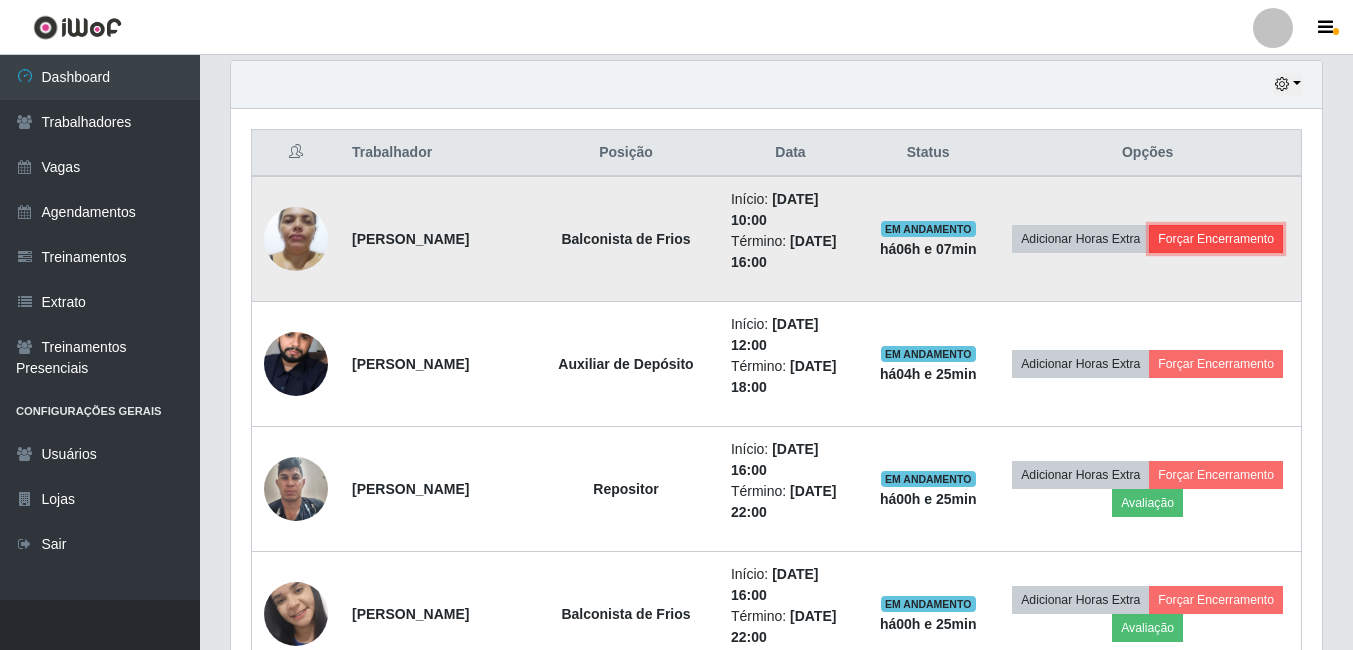 click on "Forçar Encerramento" at bounding box center (1216, 239) 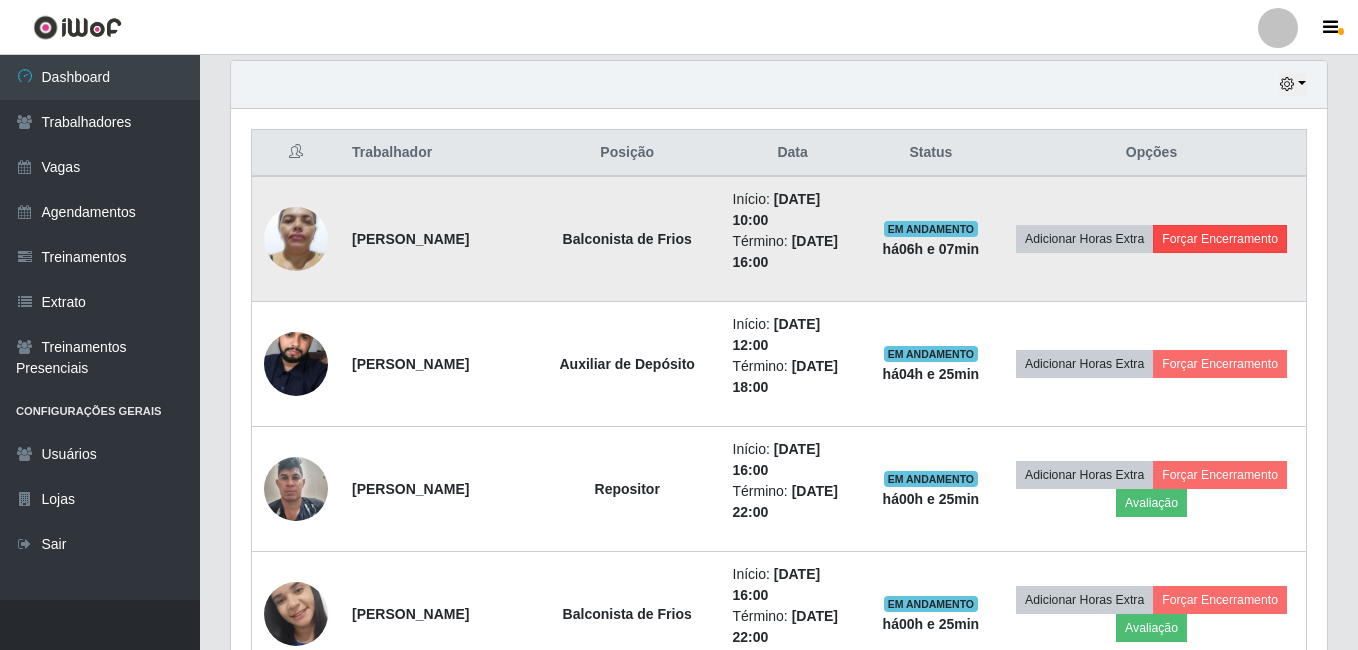 scroll, scrollTop: 999585, scrollLeft: 998919, axis: both 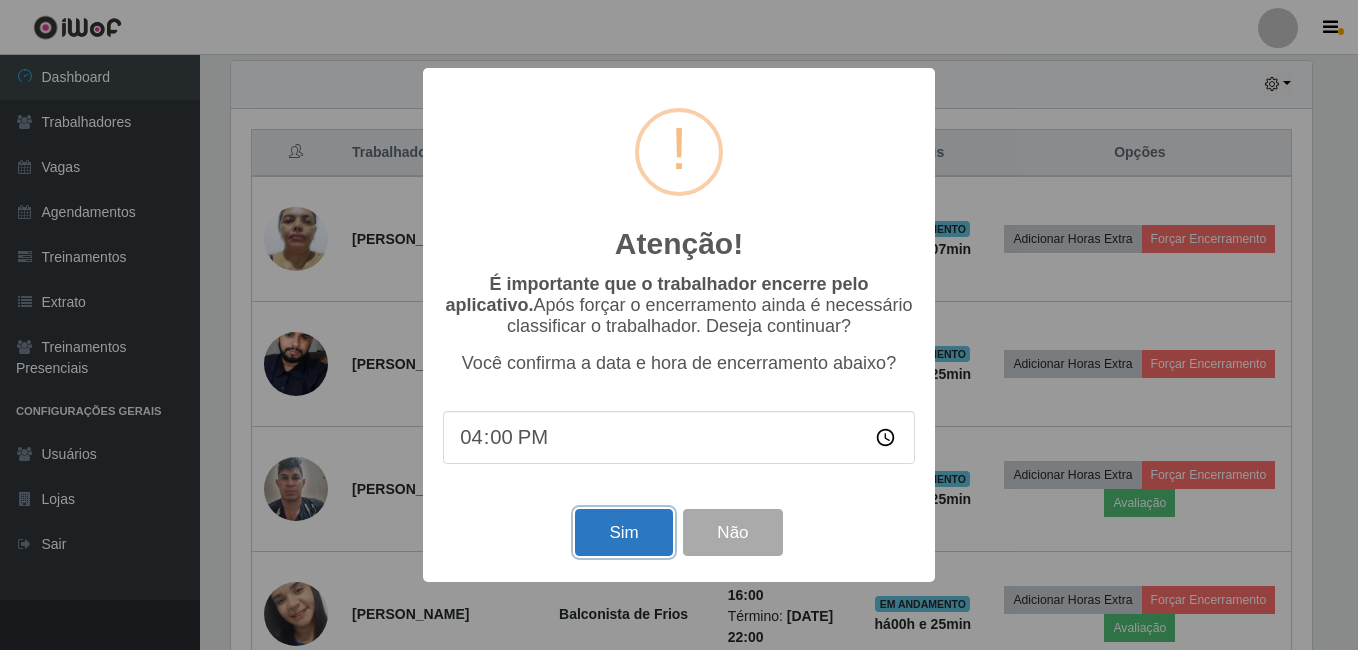 click on "Sim" at bounding box center (623, 532) 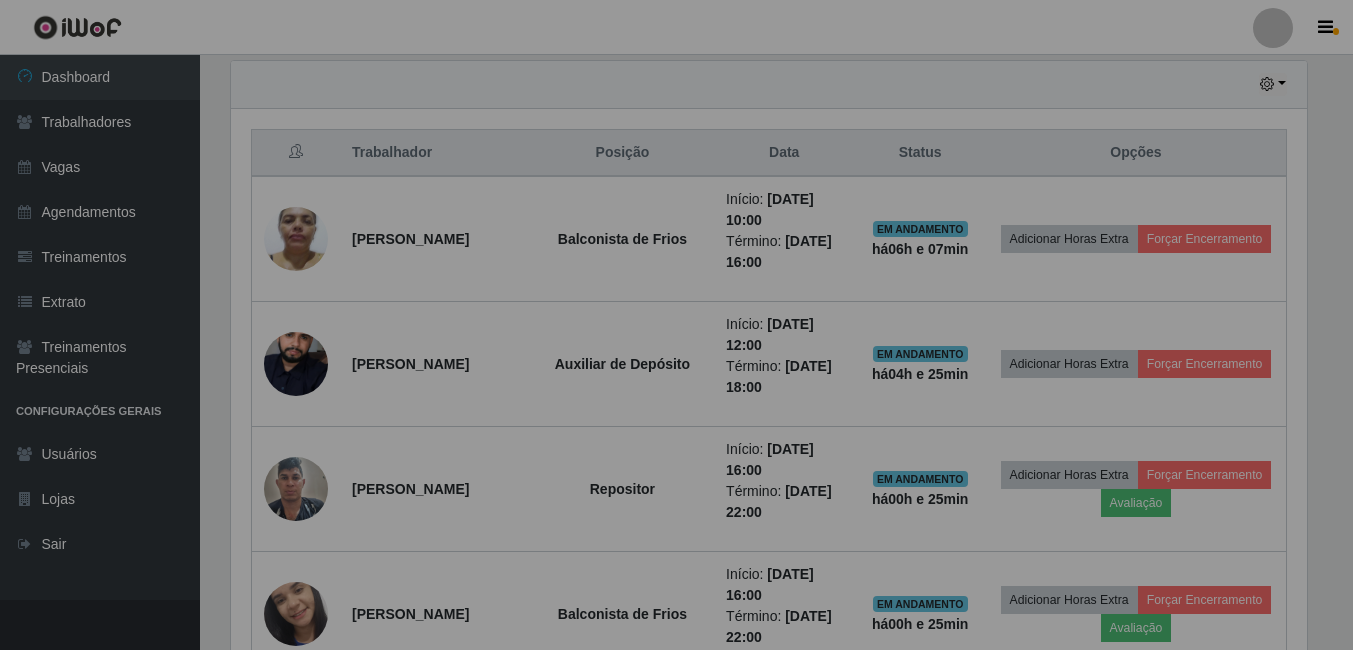 scroll, scrollTop: 999585, scrollLeft: 998909, axis: both 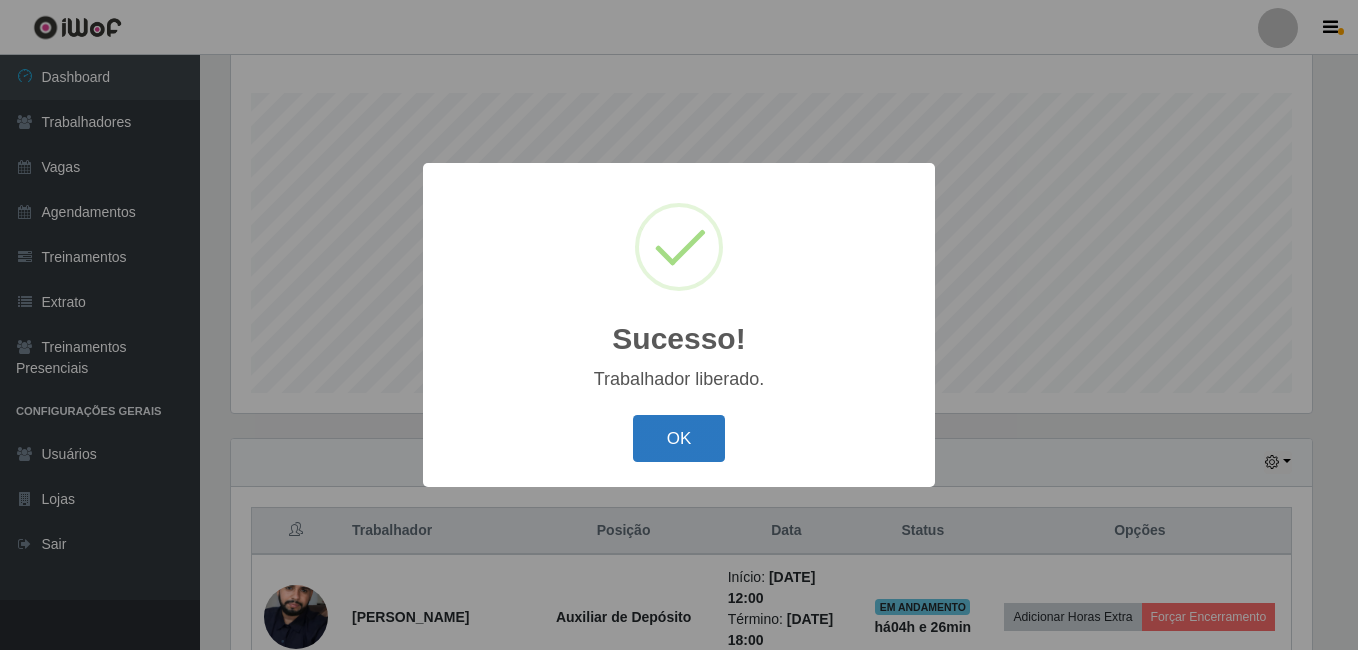 click on "OK" at bounding box center [679, 438] 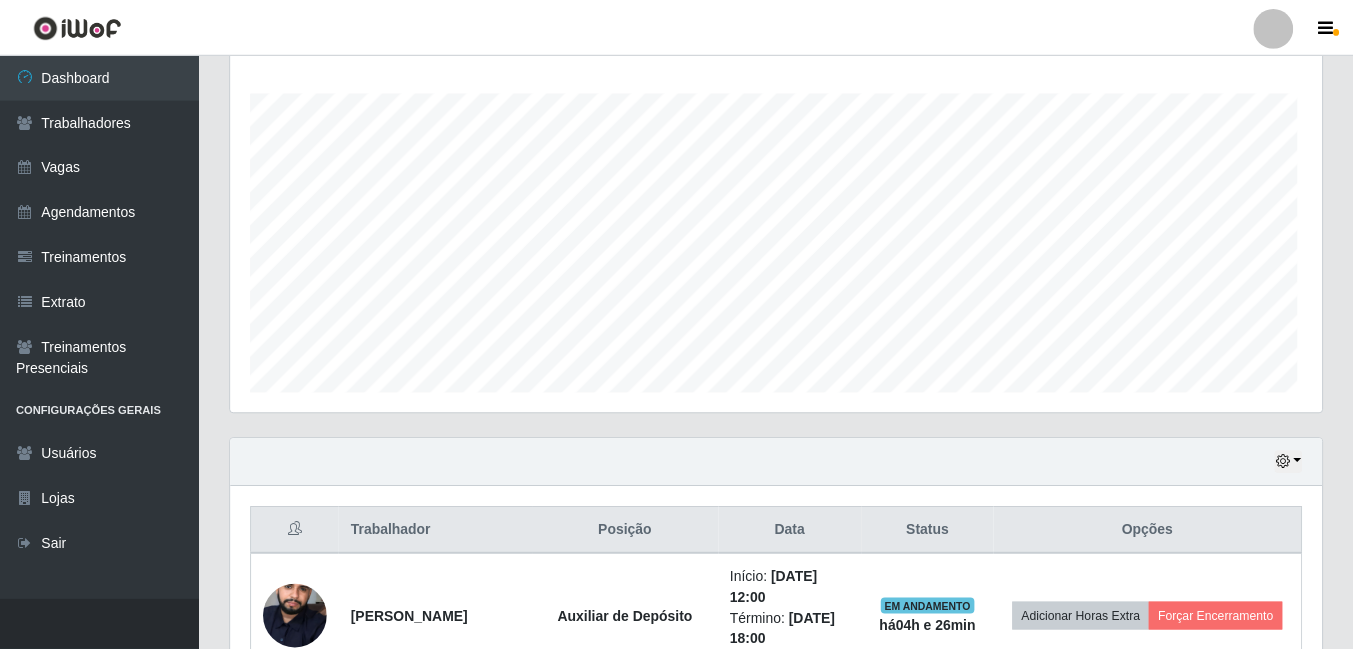 scroll, scrollTop: 999585, scrollLeft: 998909, axis: both 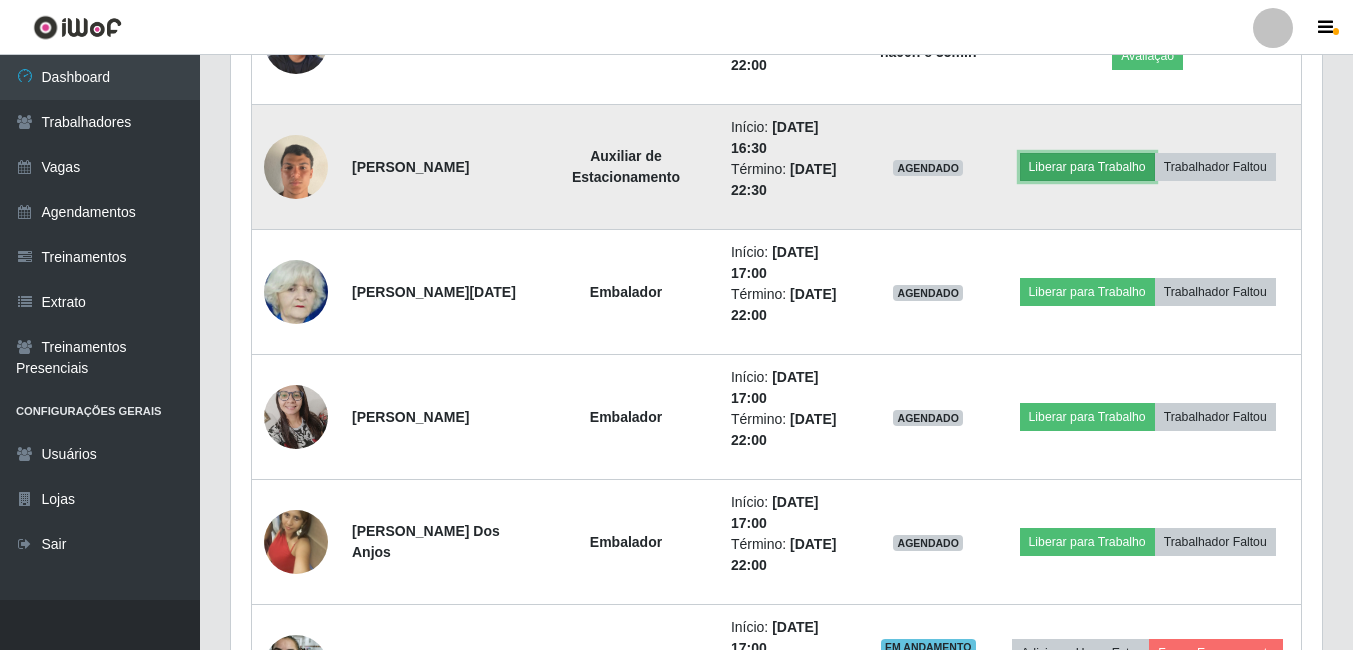 click on "Liberar para Trabalho" at bounding box center (1087, 167) 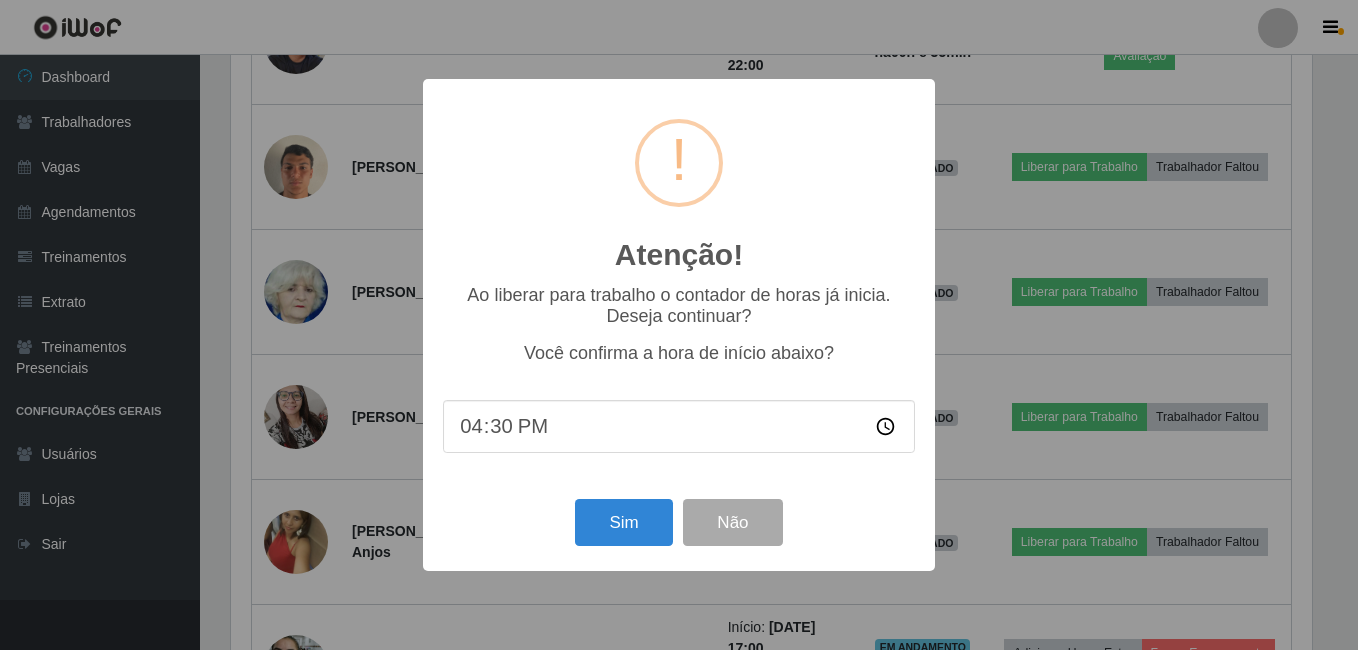scroll, scrollTop: 999585, scrollLeft: 998919, axis: both 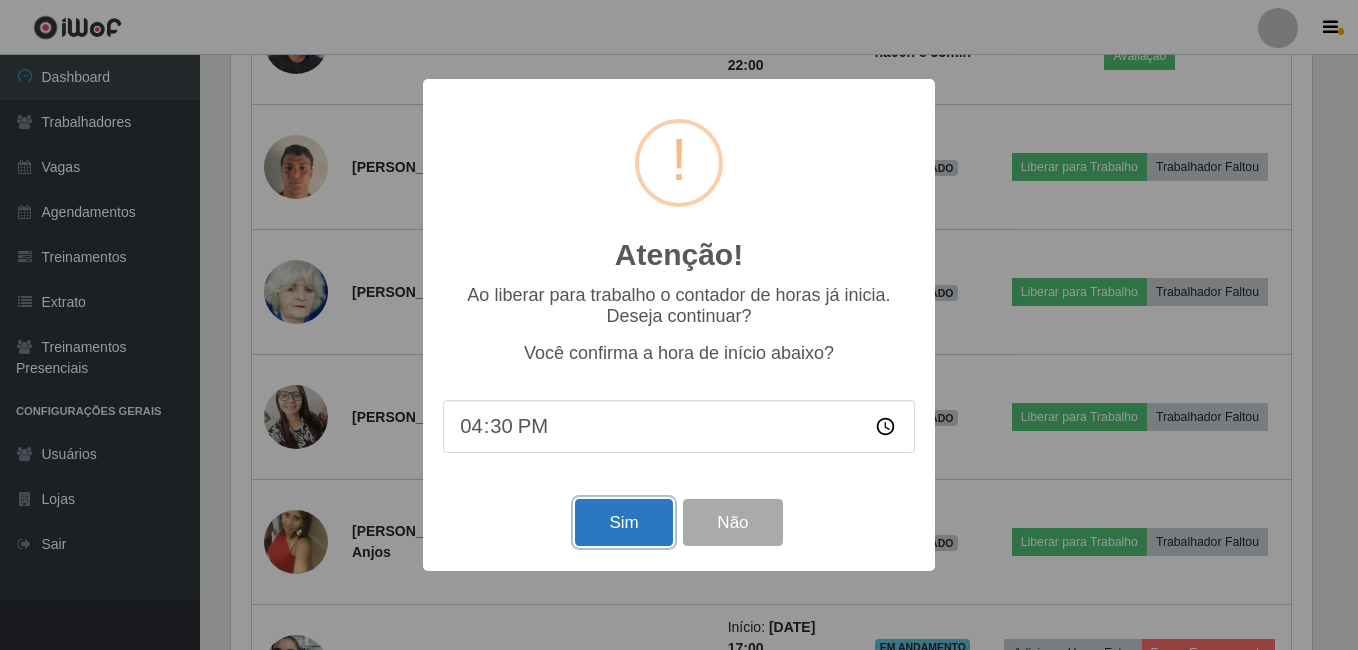 click on "Sim" at bounding box center [623, 522] 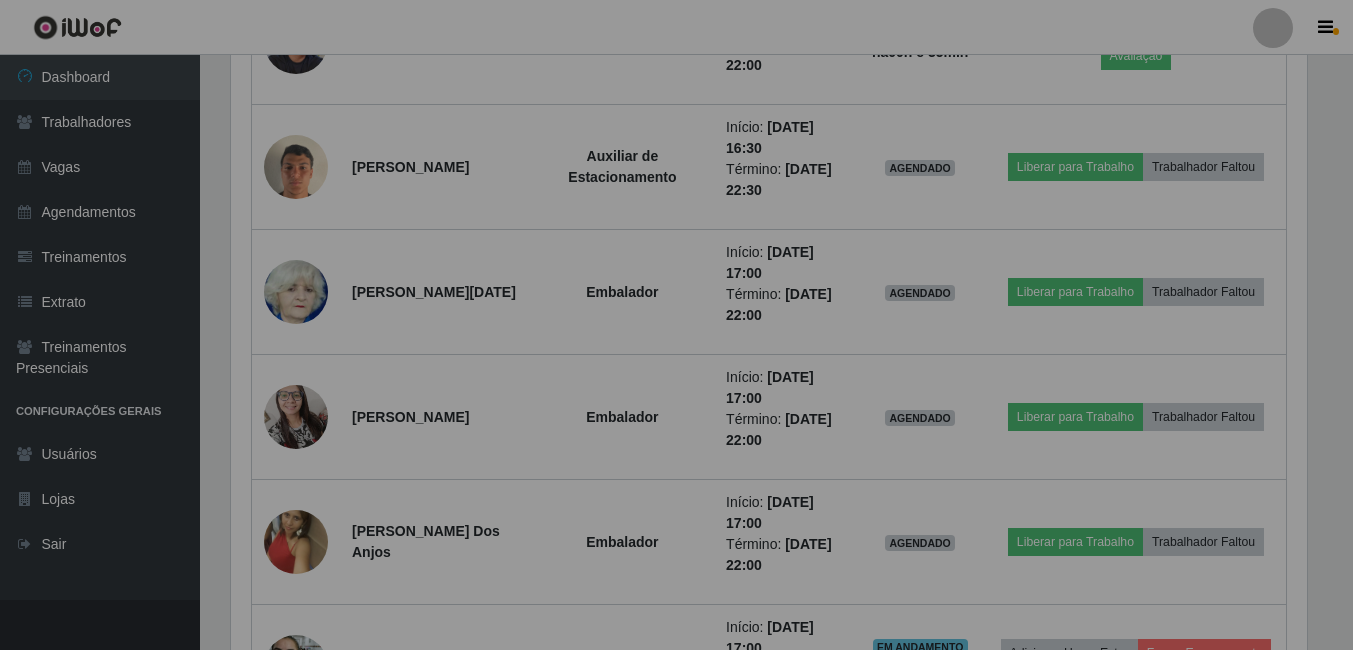 scroll, scrollTop: 999585, scrollLeft: 998909, axis: both 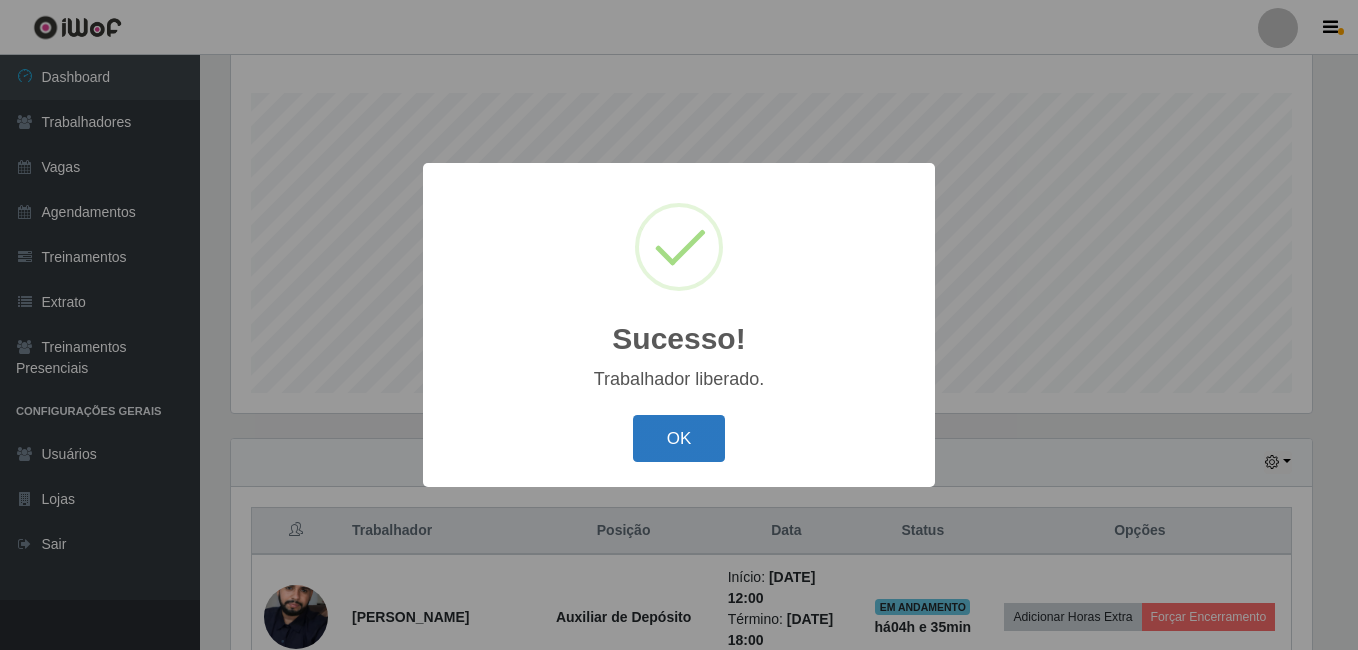 click on "OK" at bounding box center (679, 438) 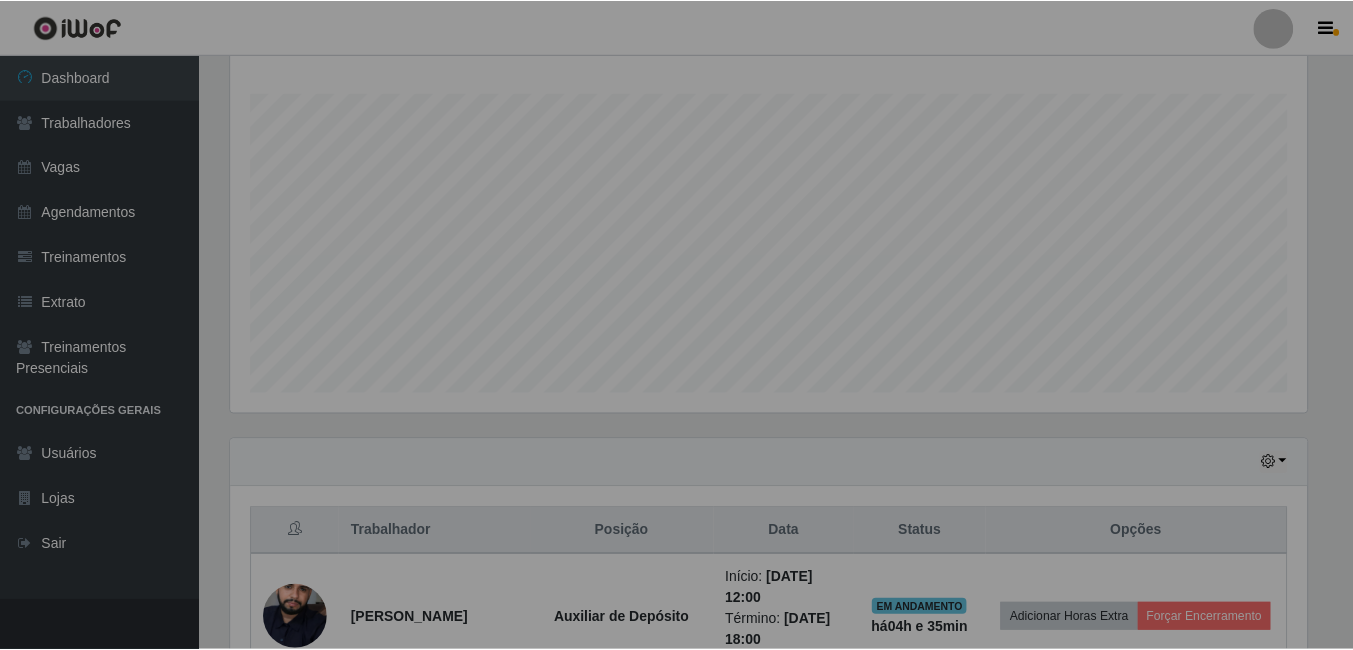 scroll, scrollTop: 999585, scrollLeft: 998909, axis: both 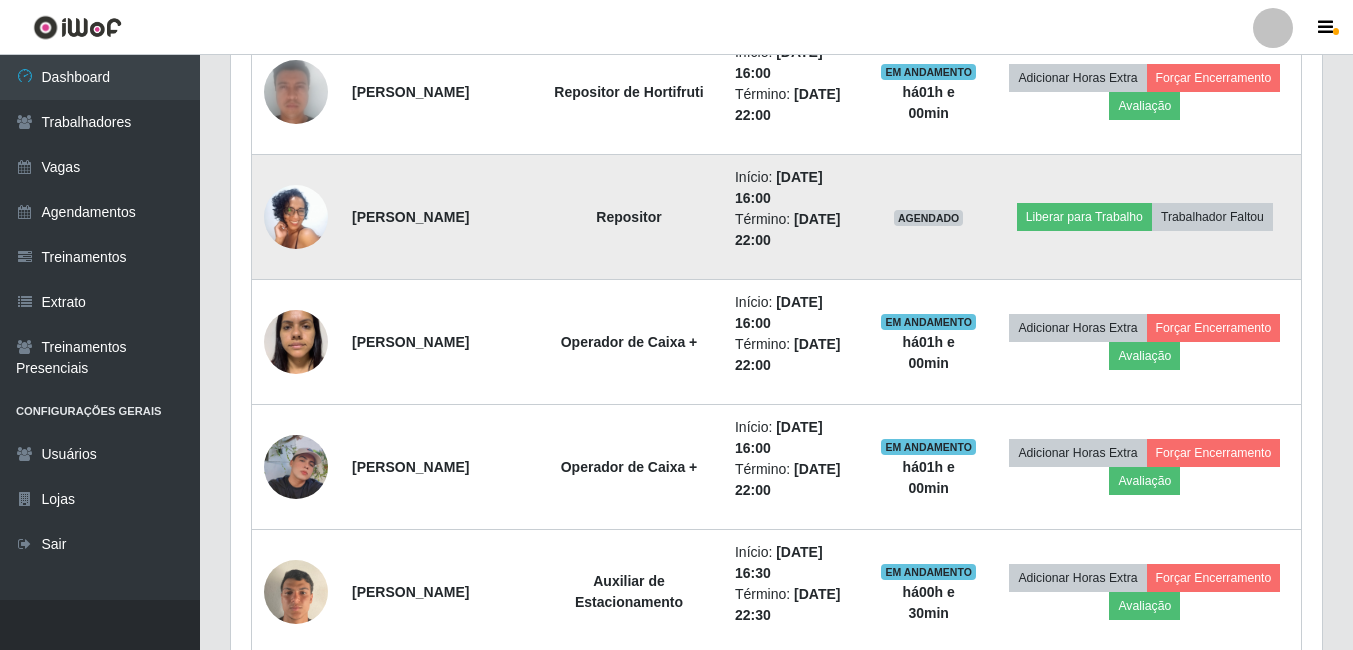 click at bounding box center (296, 217) 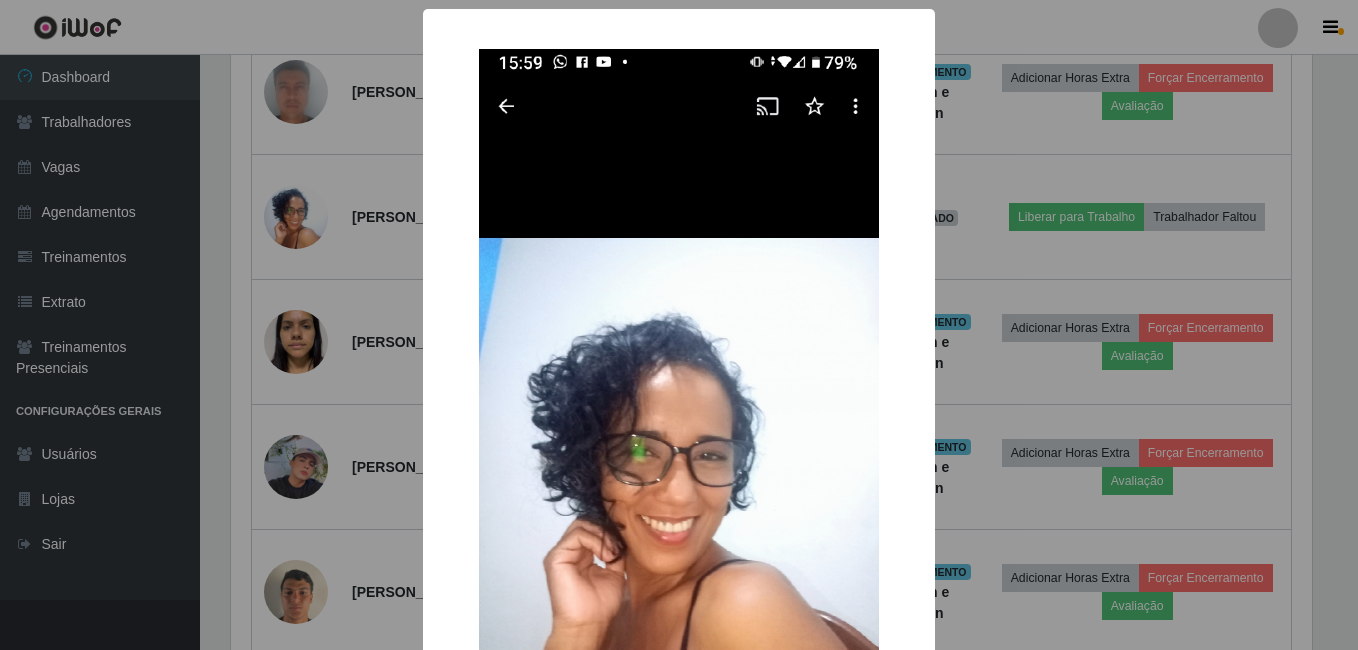 click on "× OK Cancel" at bounding box center (679, 325) 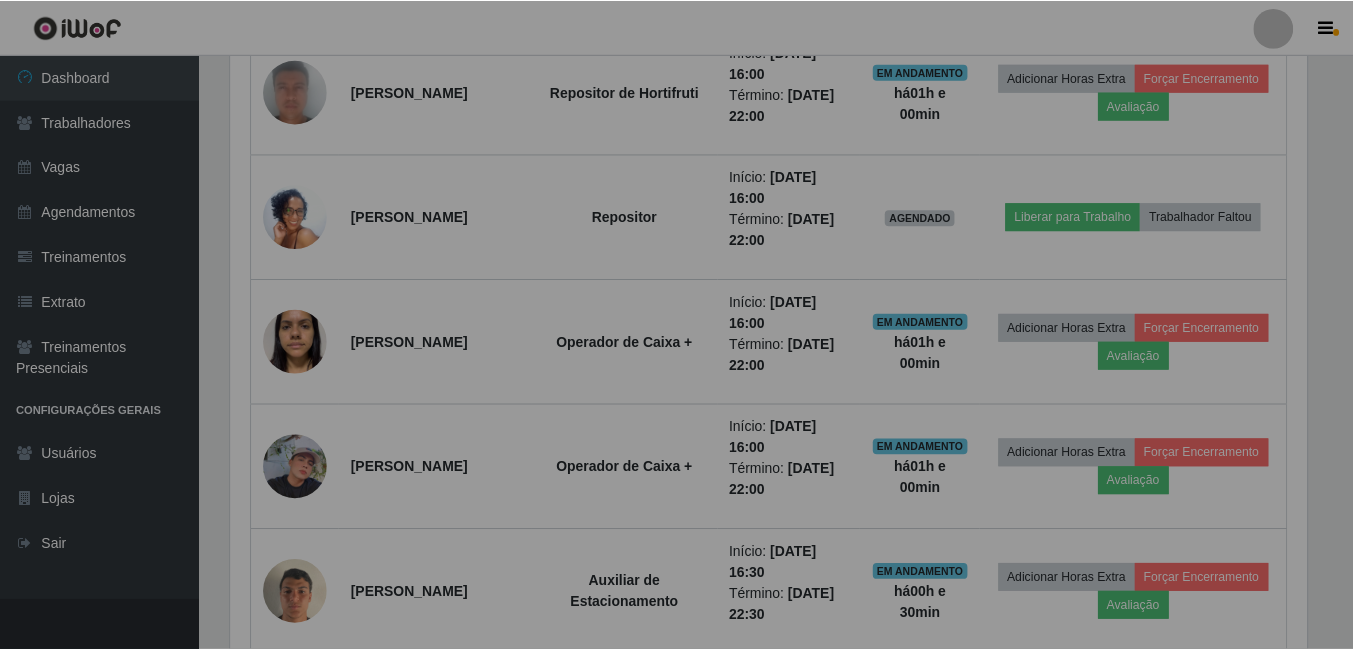 scroll, scrollTop: 999585, scrollLeft: 998909, axis: both 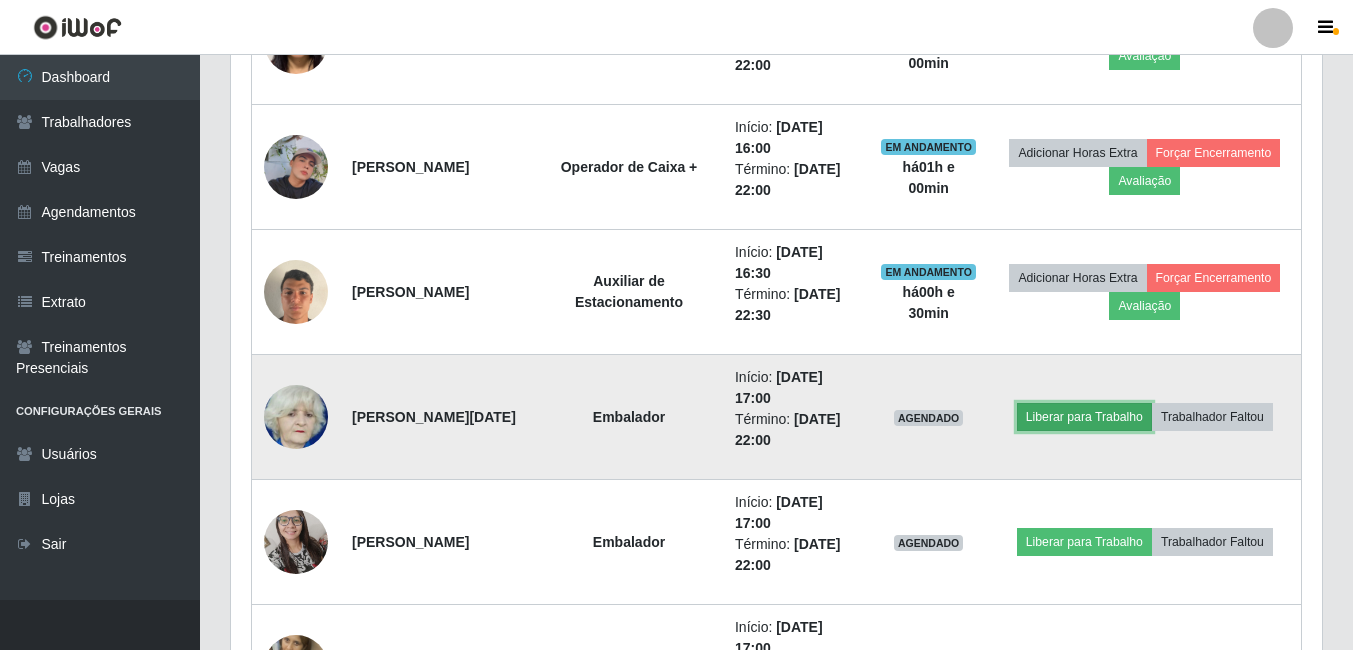 click on "Liberar para Trabalho" at bounding box center [1084, 417] 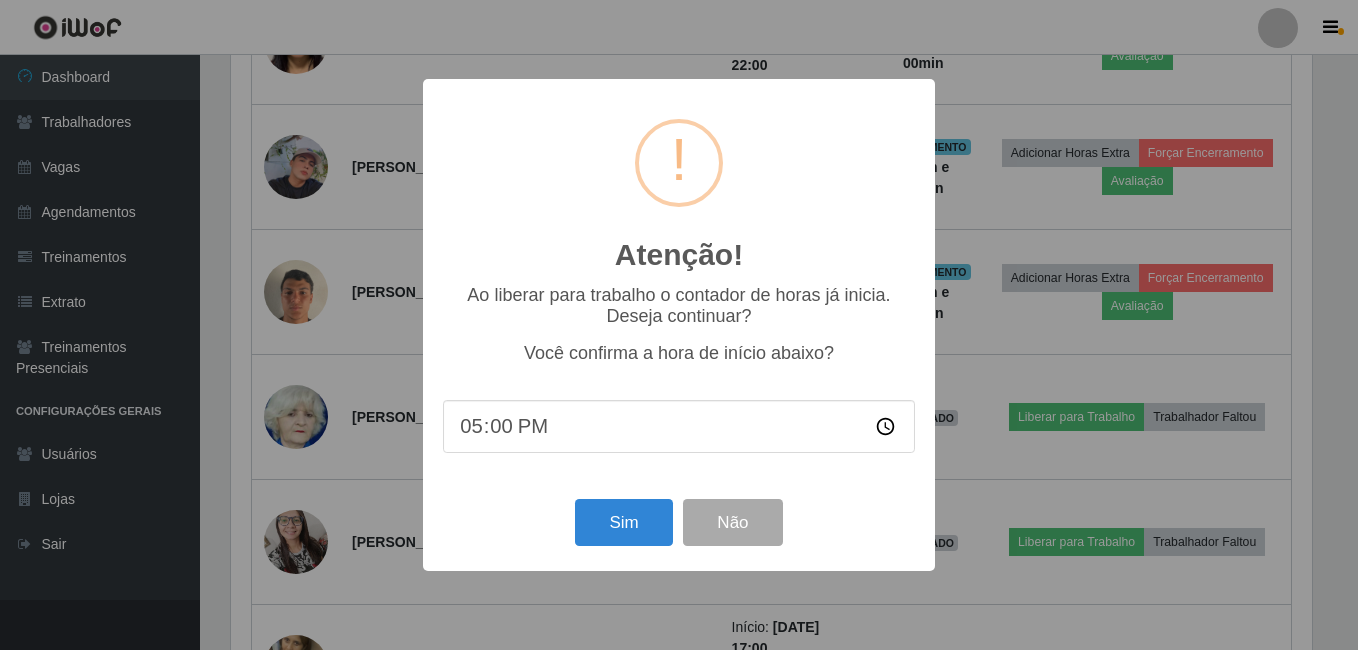scroll, scrollTop: 999585, scrollLeft: 998919, axis: both 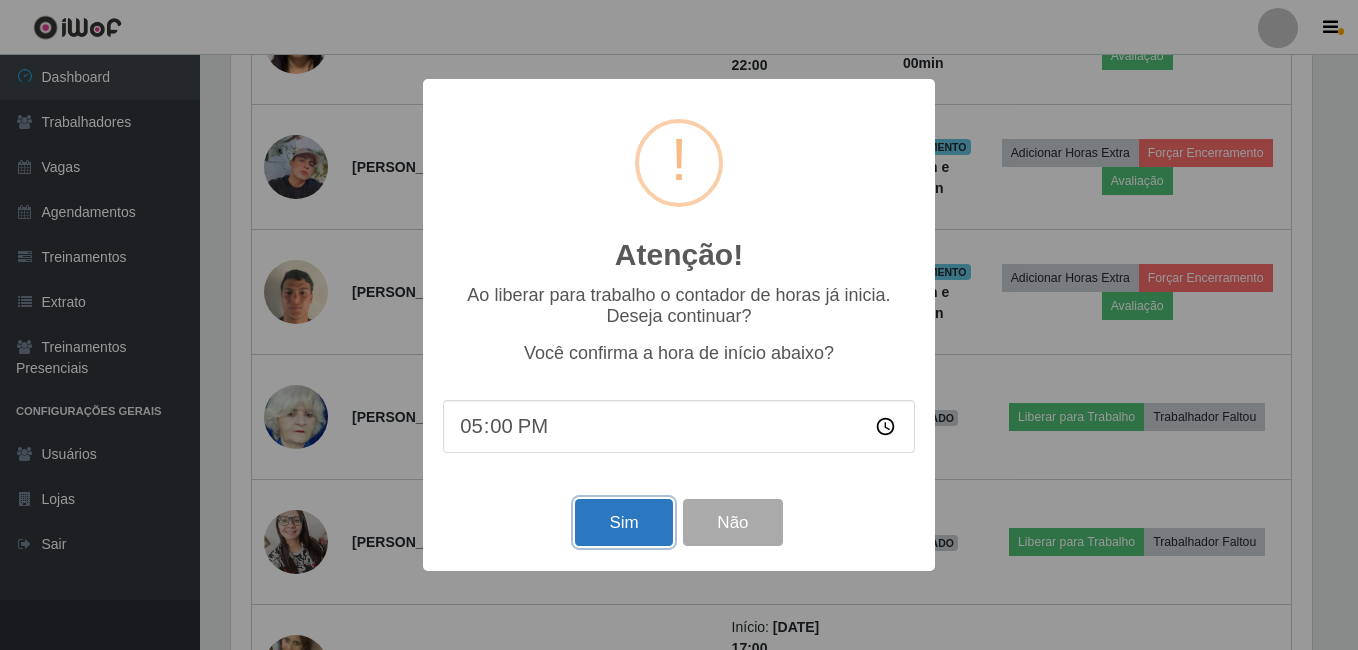 click on "Sim" at bounding box center (623, 522) 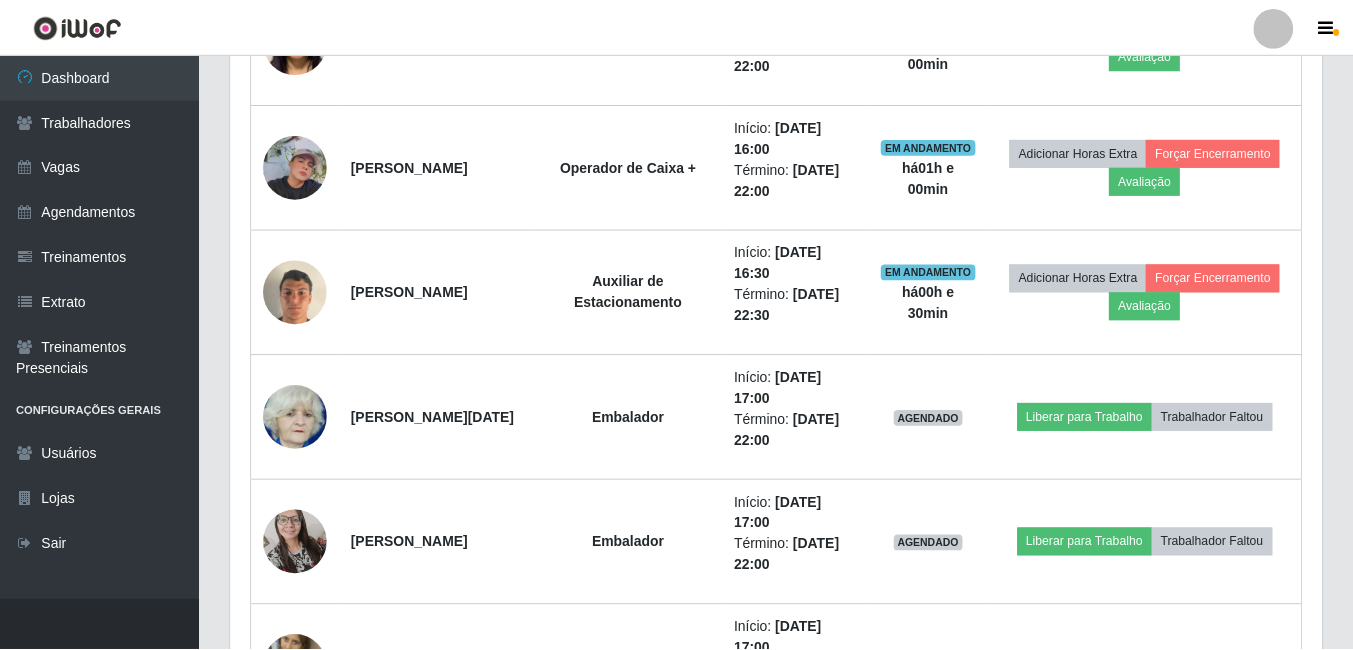 scroll, scrollTop: 999585, scrollLeft: 998909, axis: both 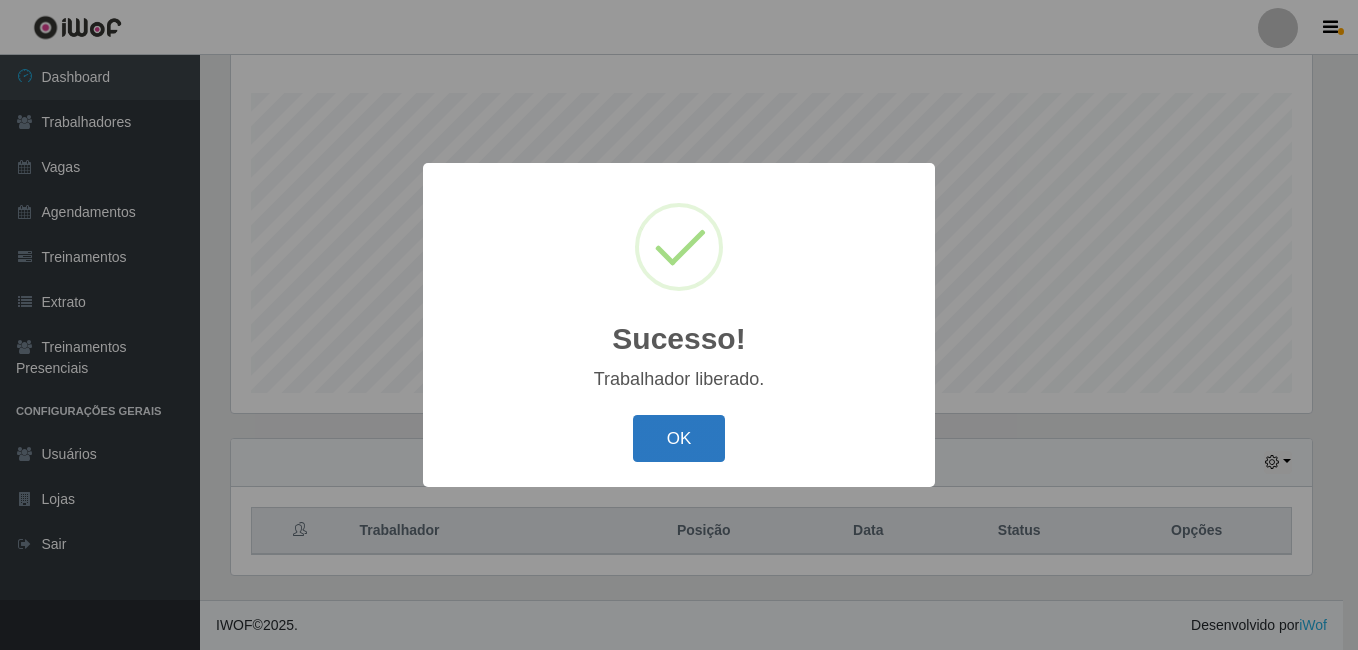 click on "OK" at bounding box center [679, 438] 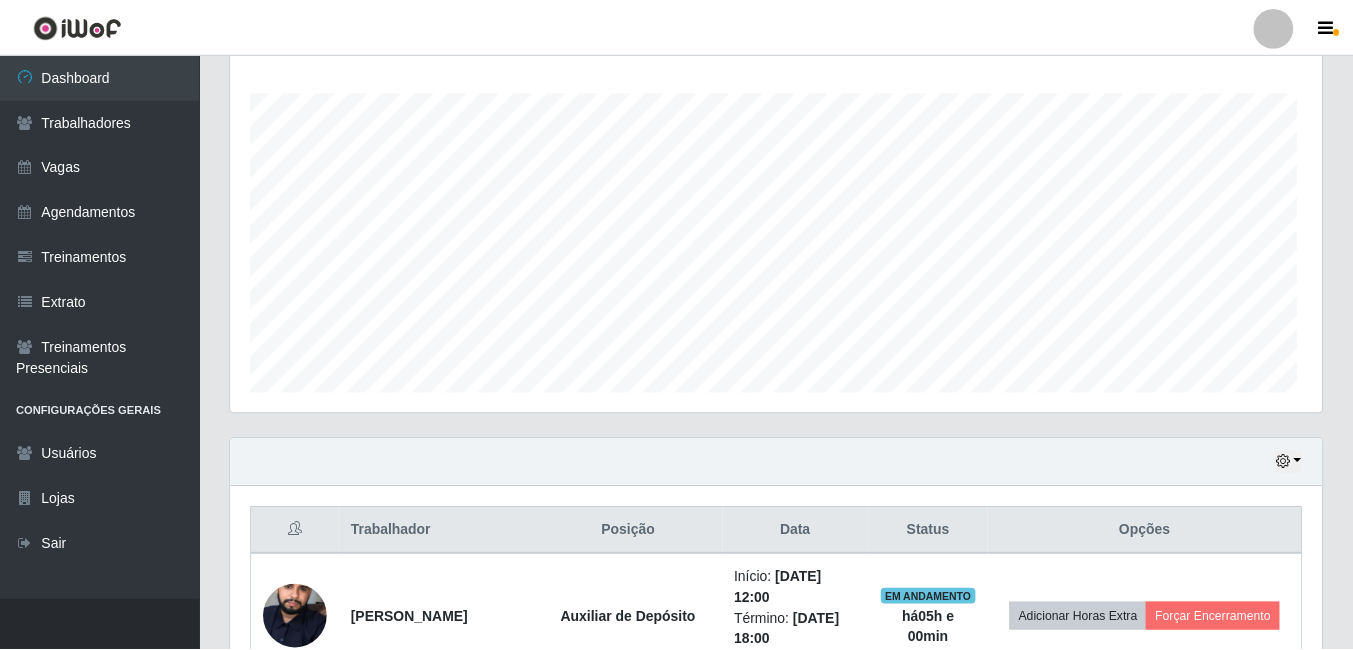 scroll, scrollTop: 396, scrollLeft: 0, axis: vertical 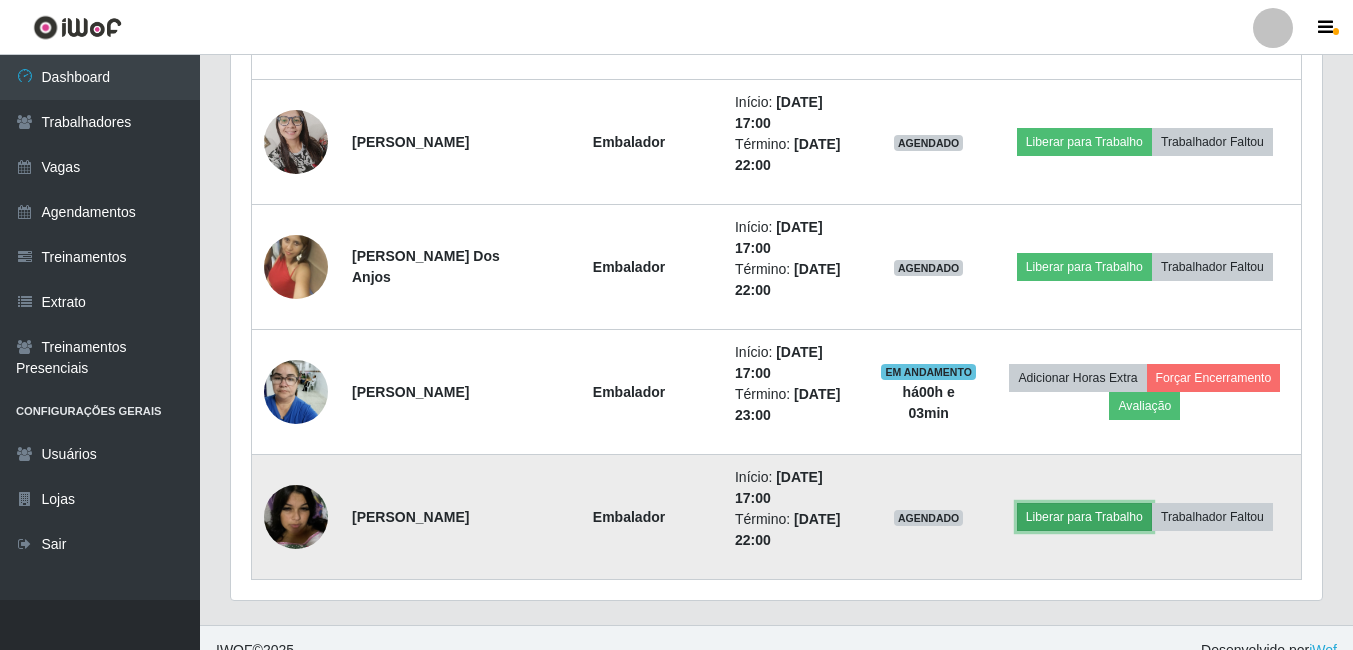 click on "Liberar para Trabalho" at bounding box center [1084, 517] 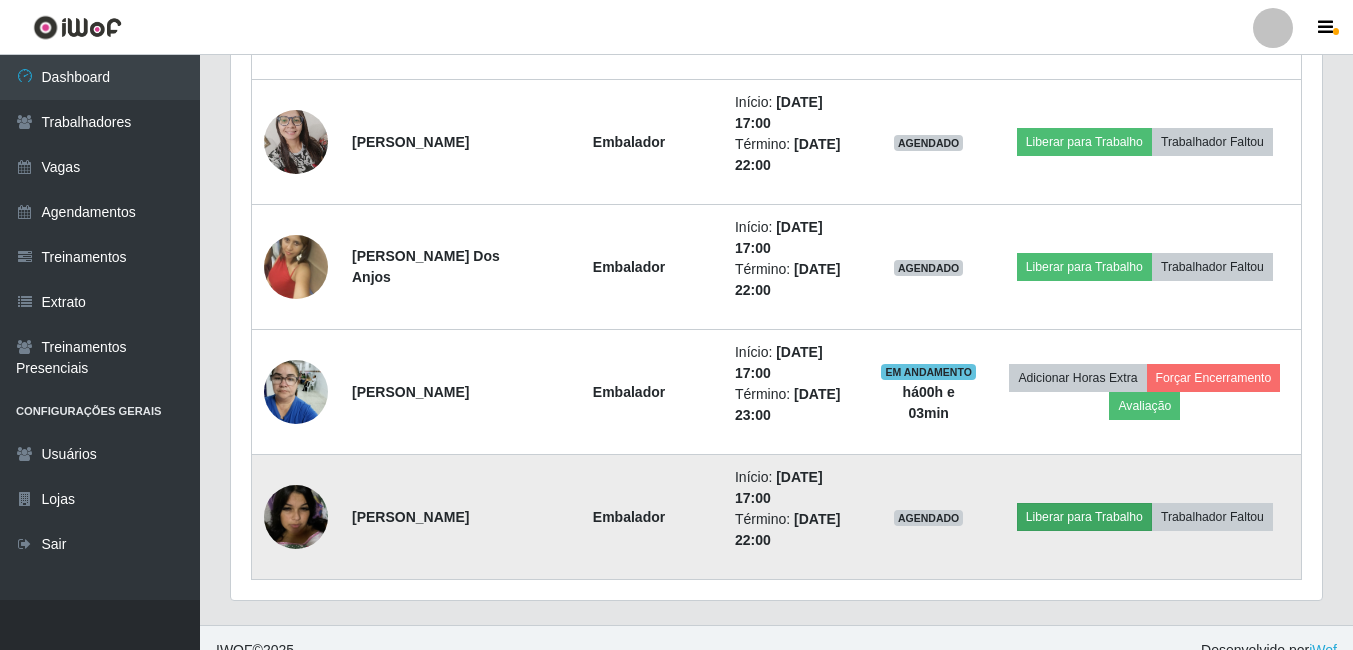 scroll, scrollTop: 999585, scrollLeft: 998919, axis: both 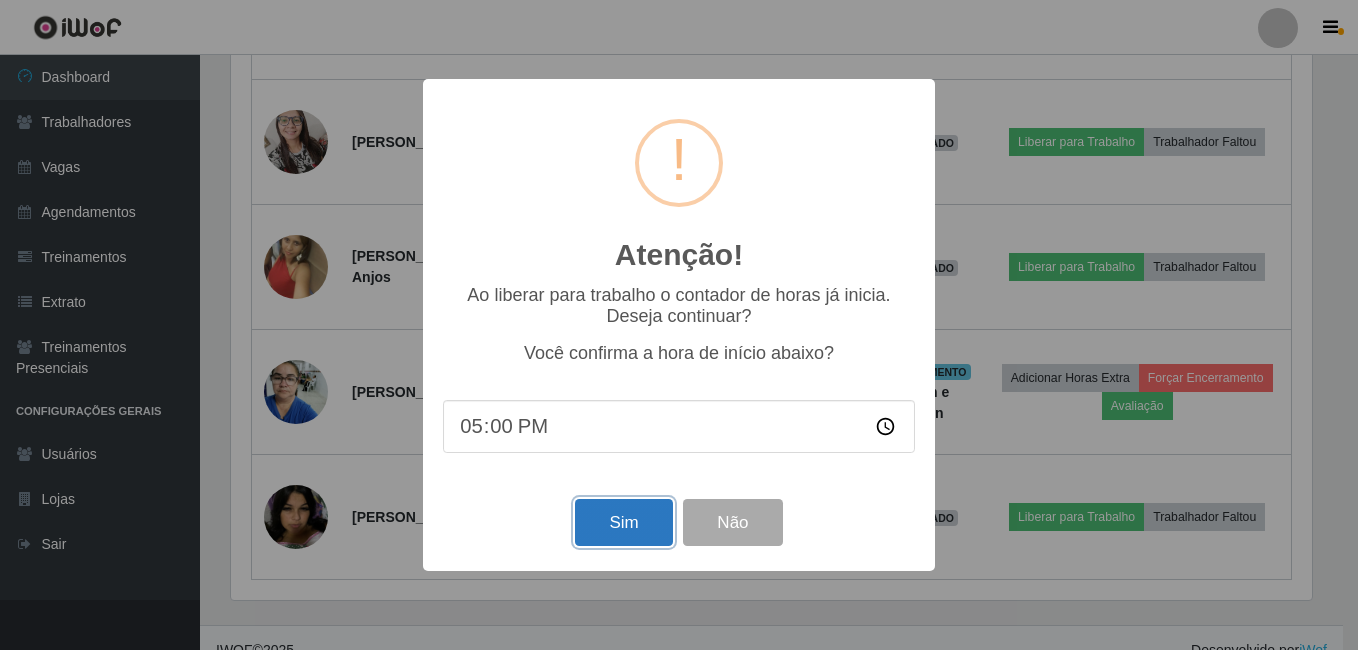 click on "Sim" at bounding box center [623, 522] 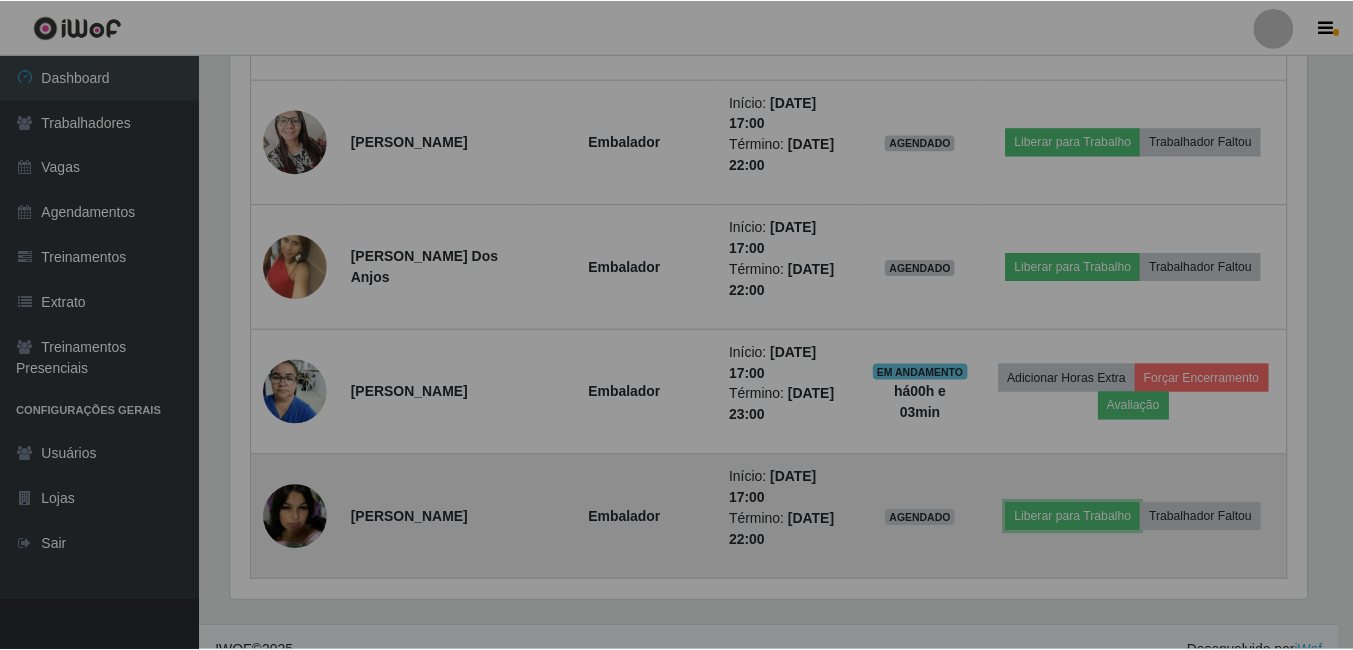 scroll, scrollTop: 999585, scrollLeft: 998909, axis: both 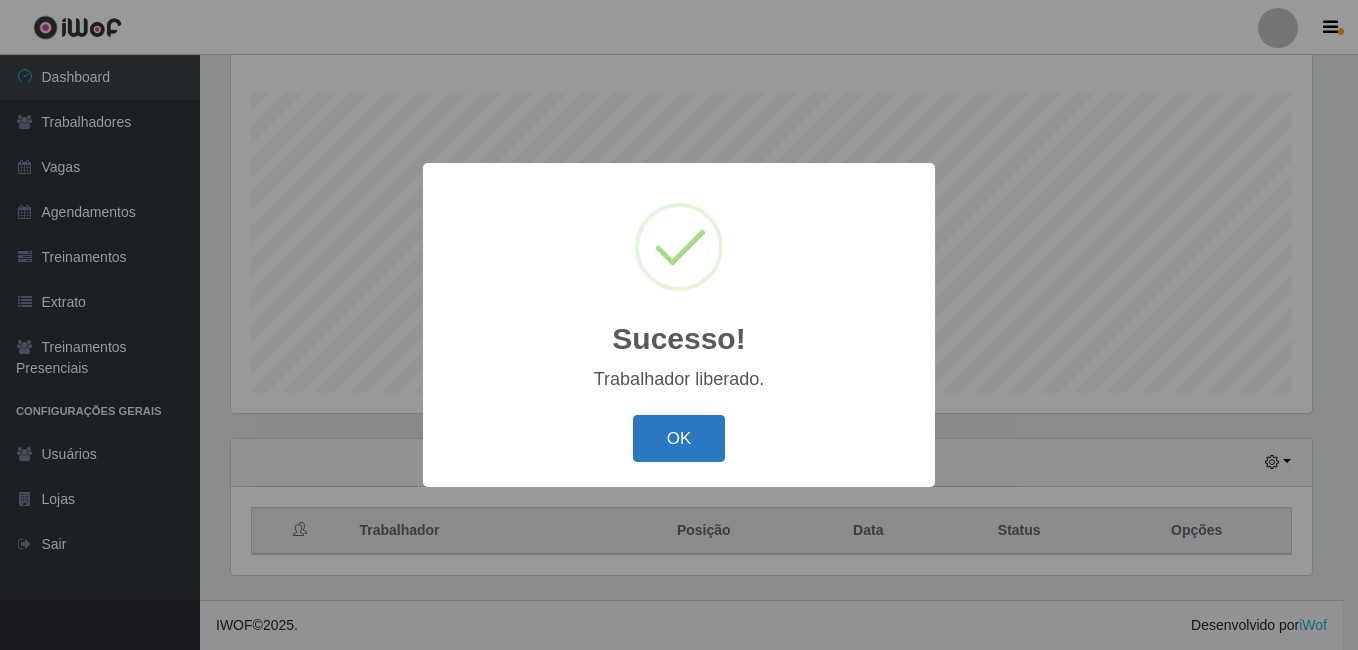 click on "OK" at bounding box center (679, 438) 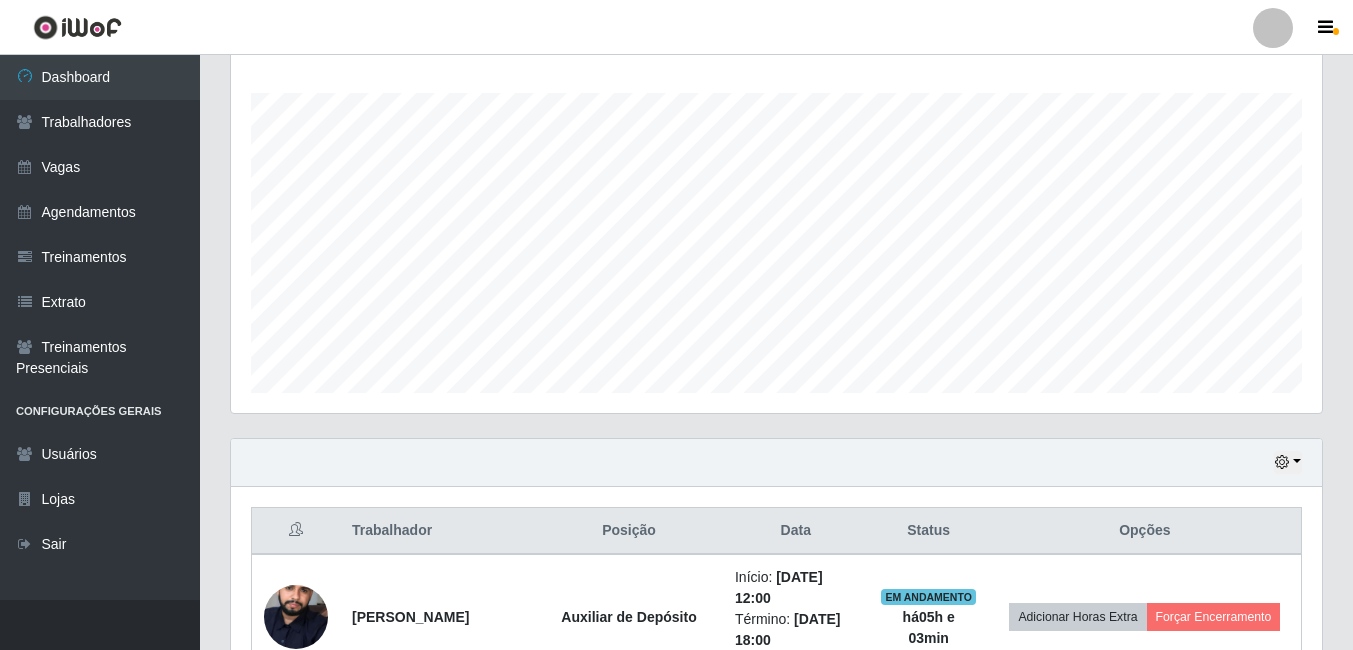 scroll, scrollTop: 999585, scrollLeft: 998909, axis: both 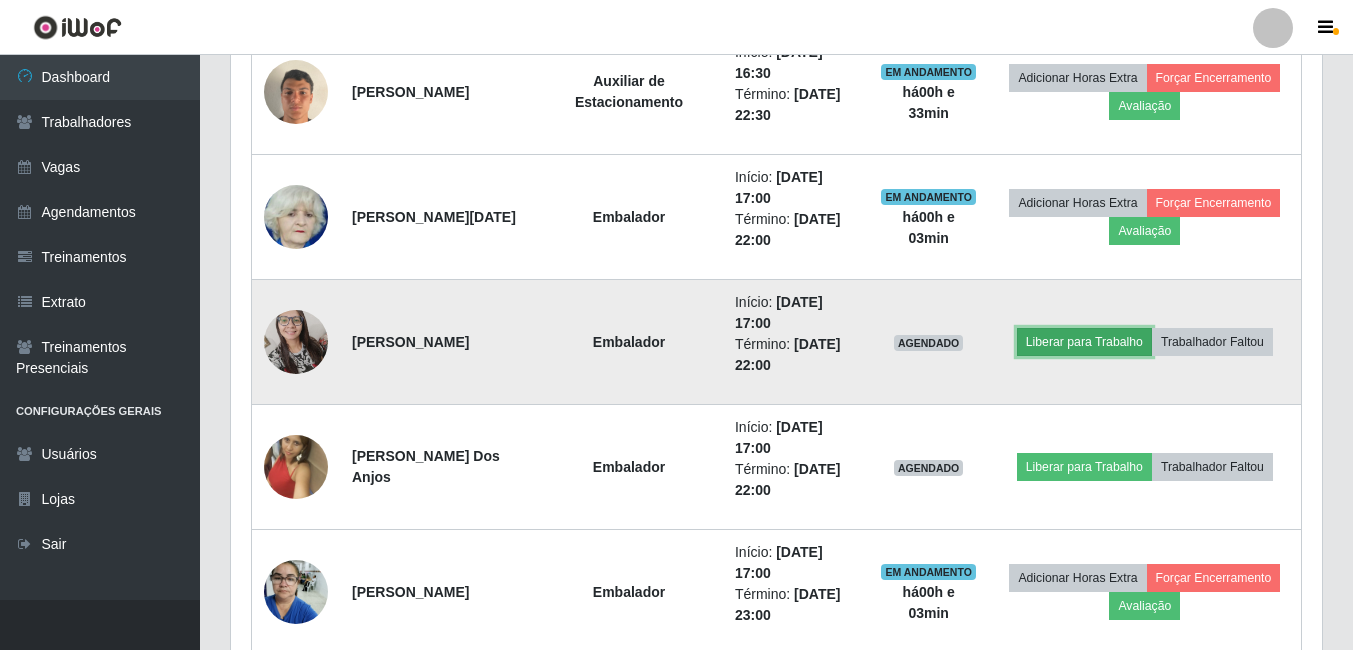 click on "Liberar para Trabalho" at bounding box center (1084, 342) 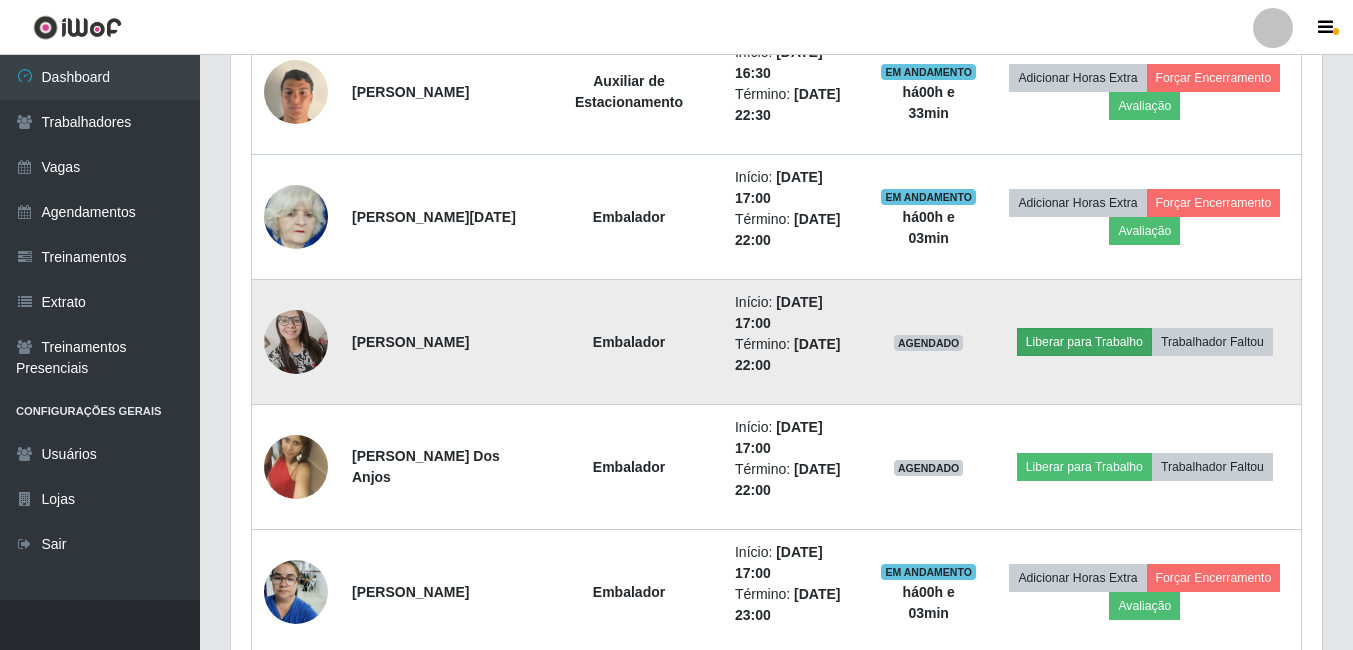 scroll, scrollTop: 999585, scrollLeft: 998919, axis: both 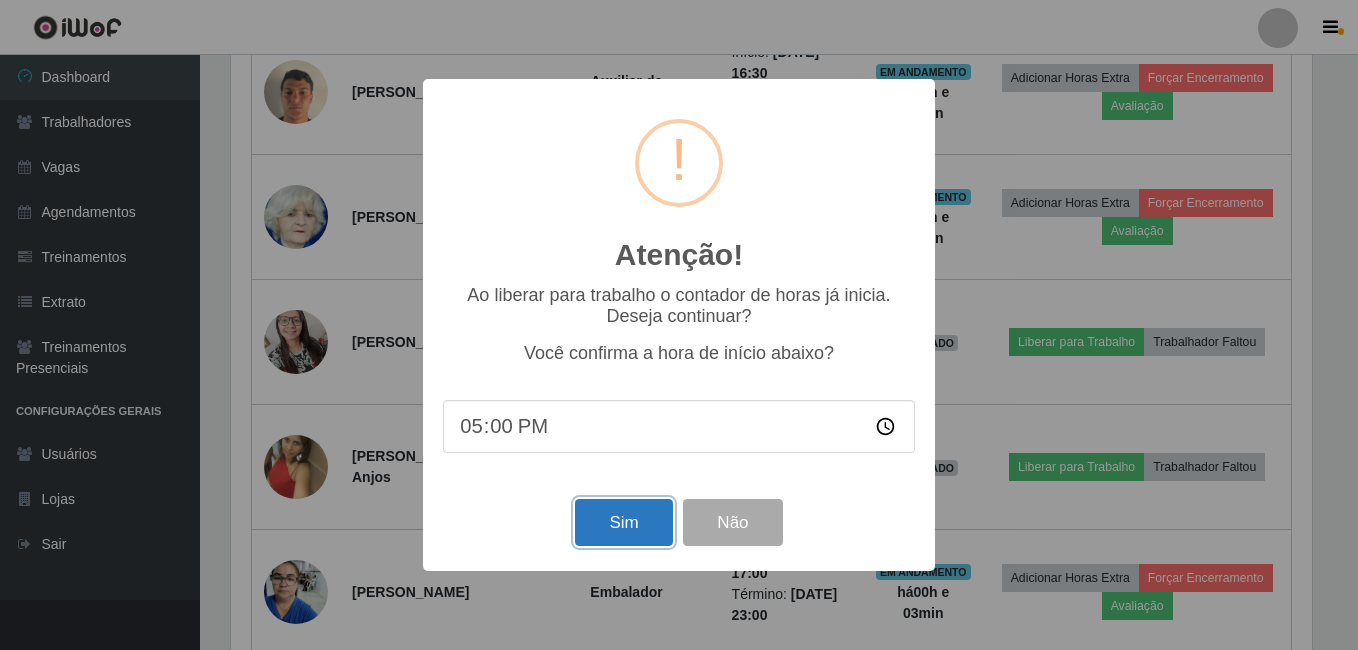click on "Sim" at bounding box center [623, 522] 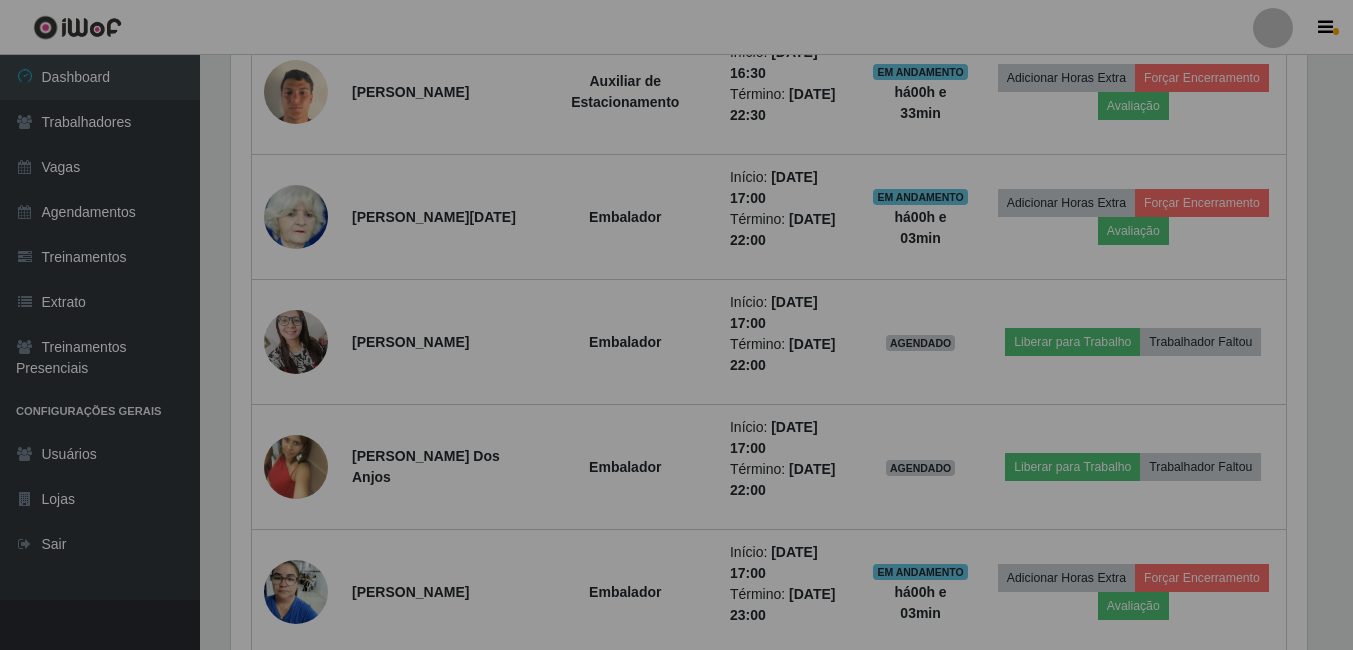 scroll, scrollTop: 999585, scrollLeft: 998909, axis: both 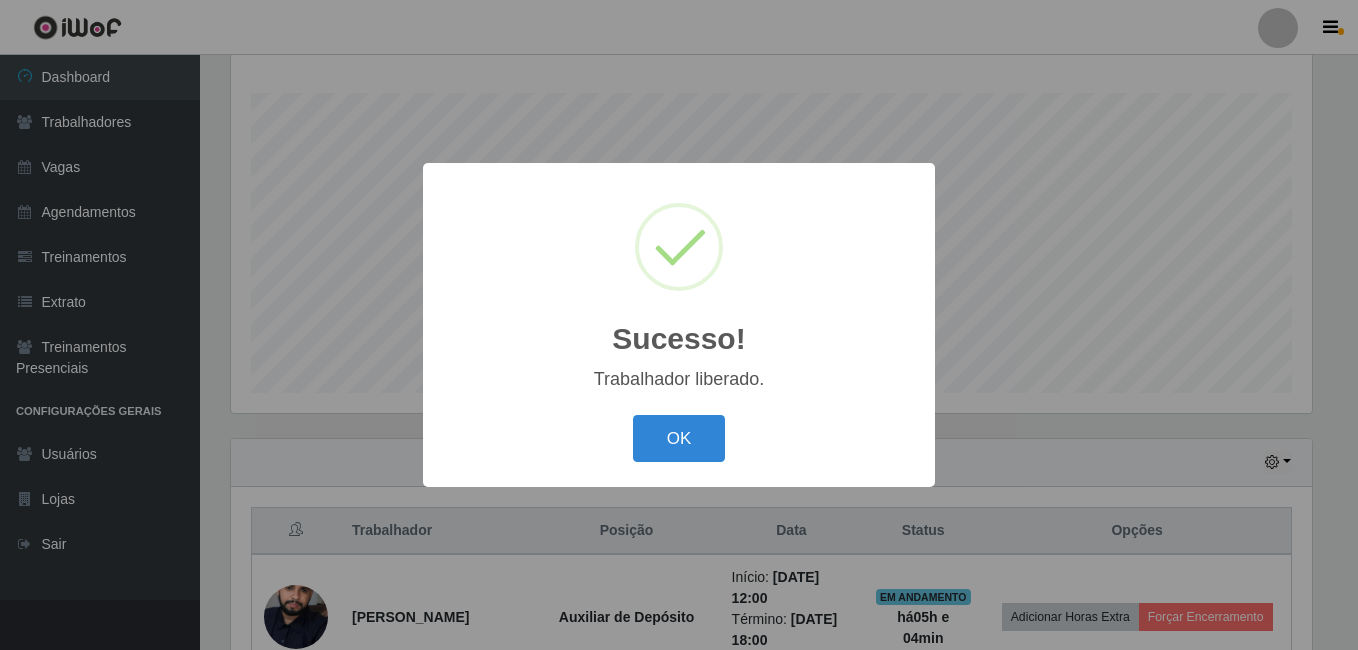 click on "OK Cancel" at bounding box center (679, 438) 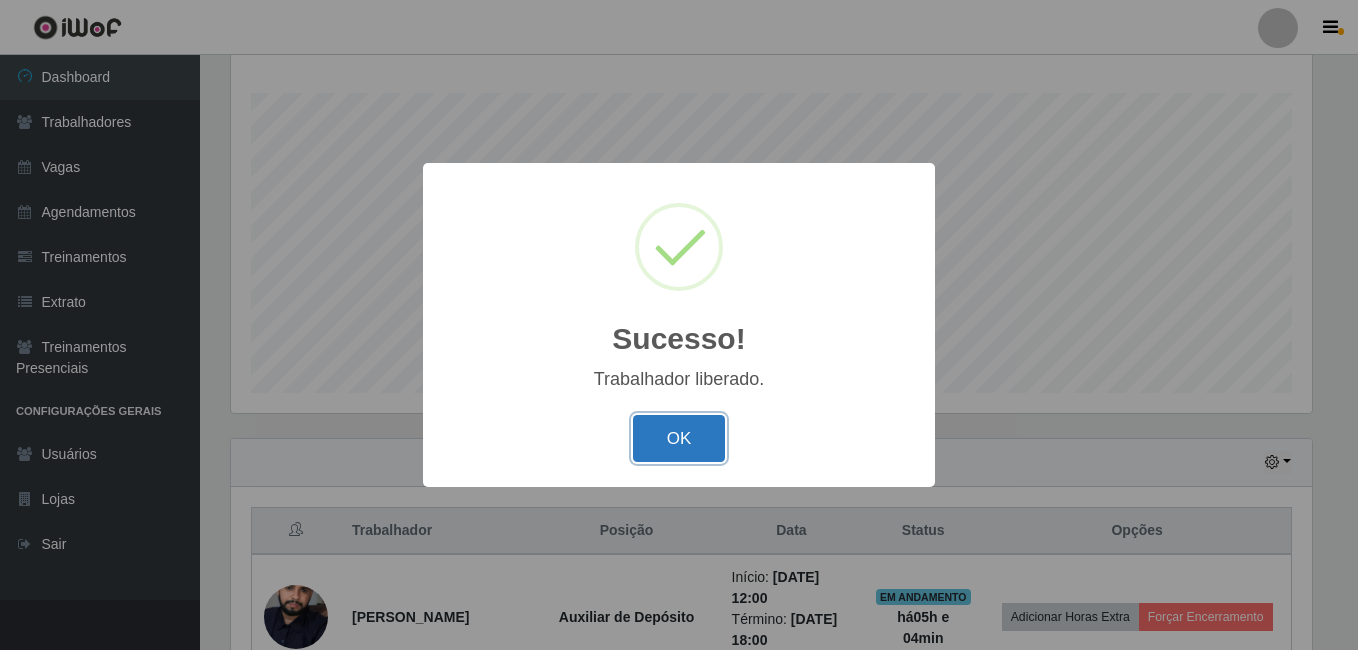 click on "OK" at bounding box center [679, 438] 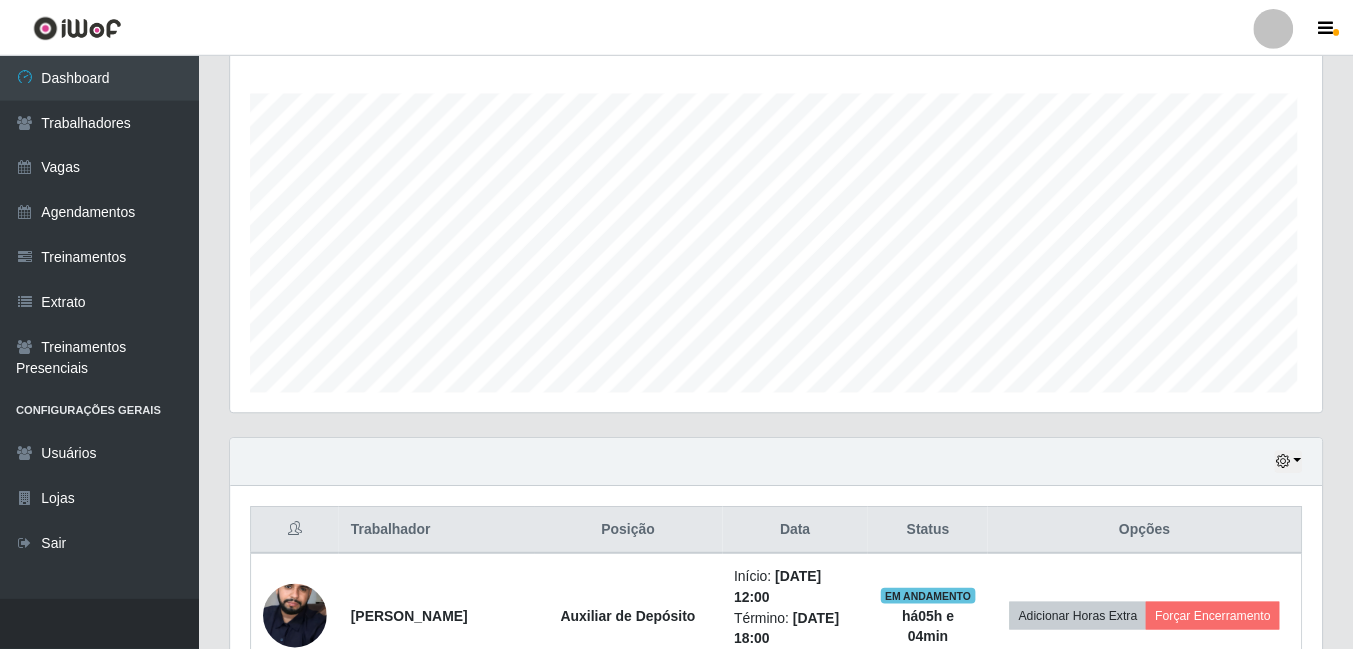 scroll, scrollTop: 1018, scrollLeft: 0, axis: vertical 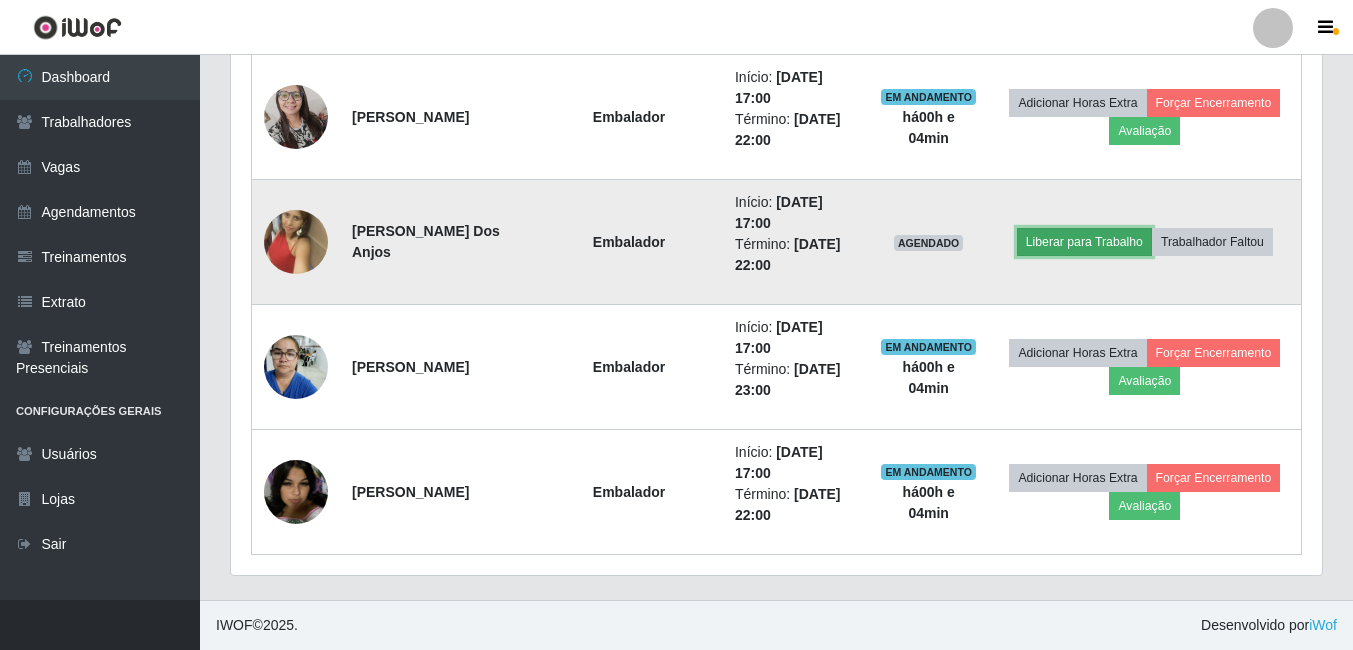 click on "Liberar para Trabalho" at bounding box center [1084, 242] 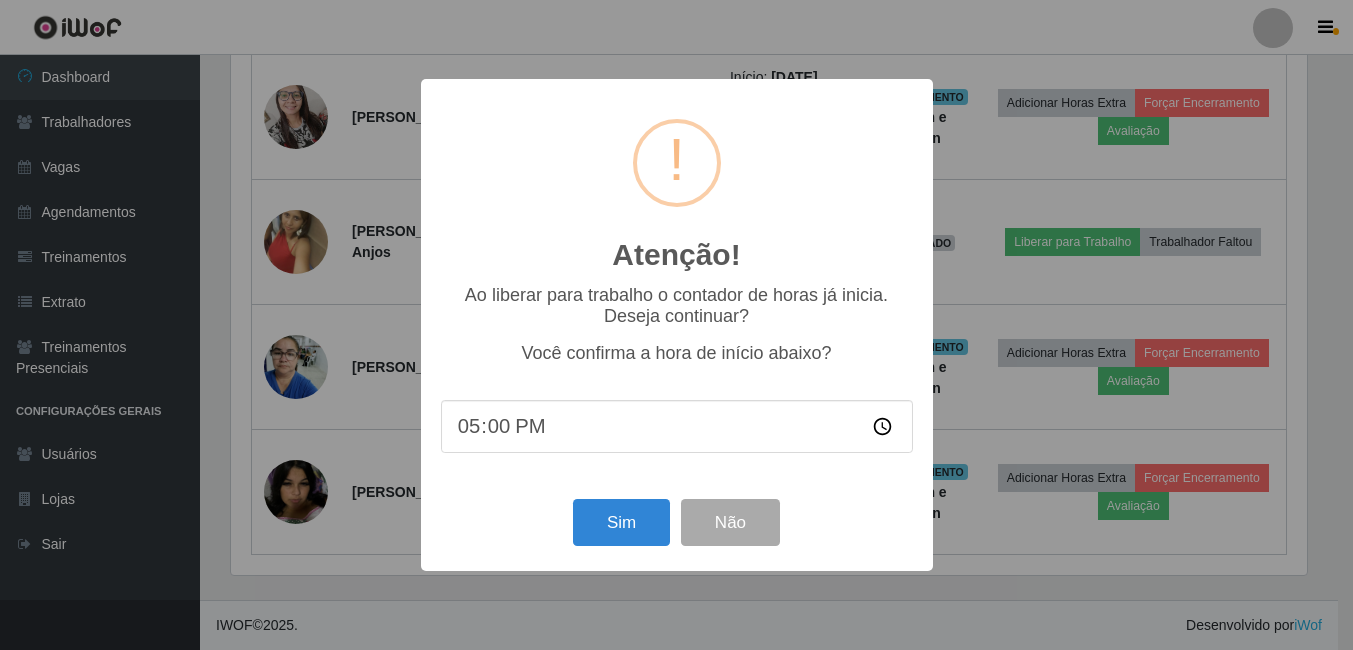 scroll, scrollTop: 999585, scrollLeft: 998919, axis: both 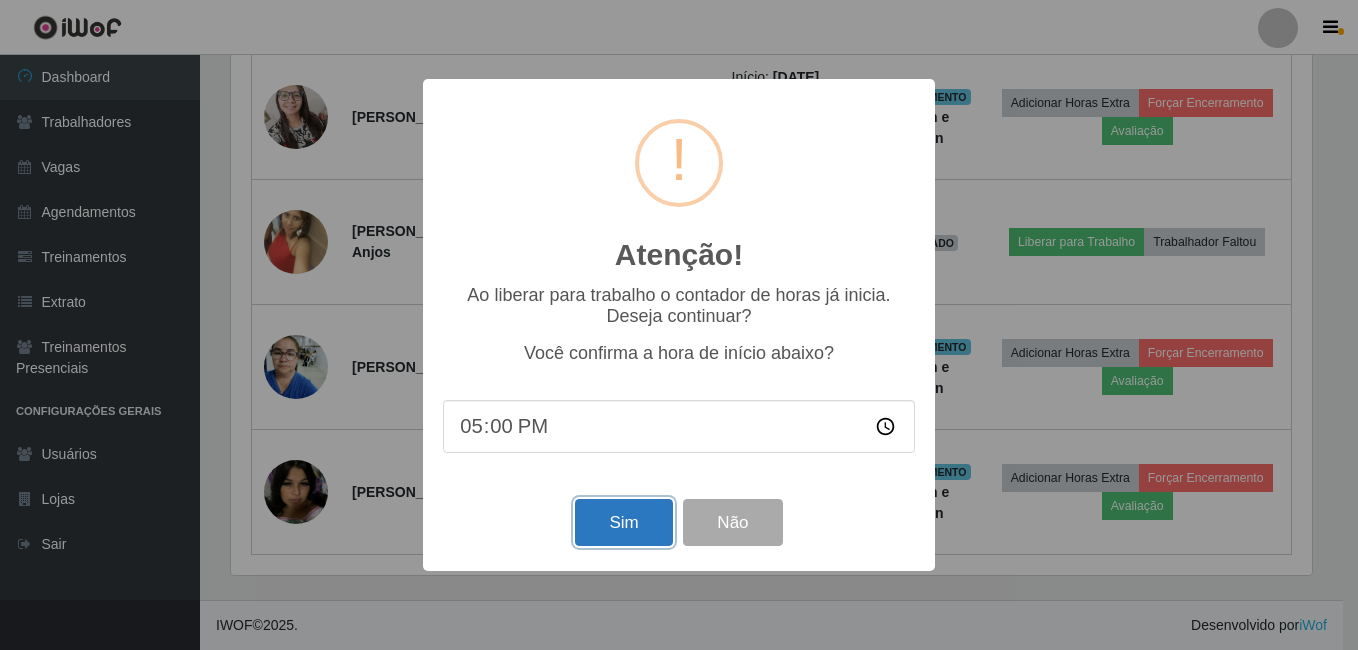 click on "Sim" at bounding box center [623, 522] 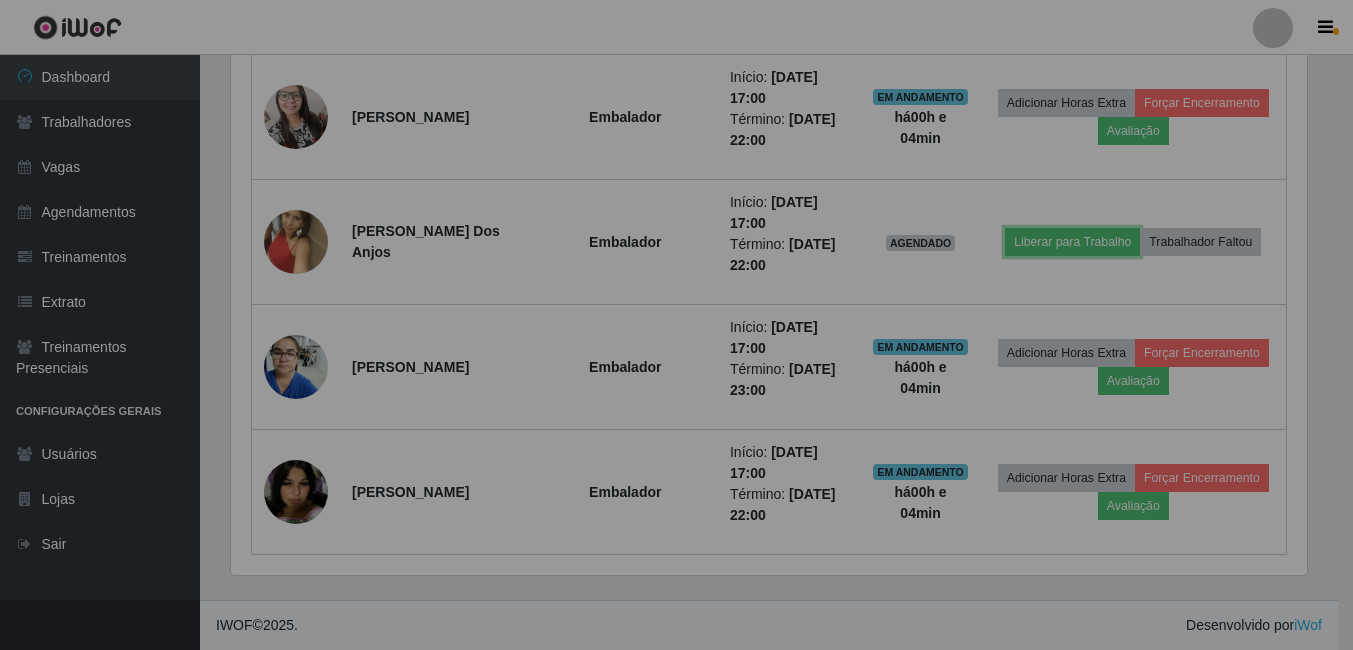 scroll, scrollTop: 999585, scrollLeft: 998909, axis: both 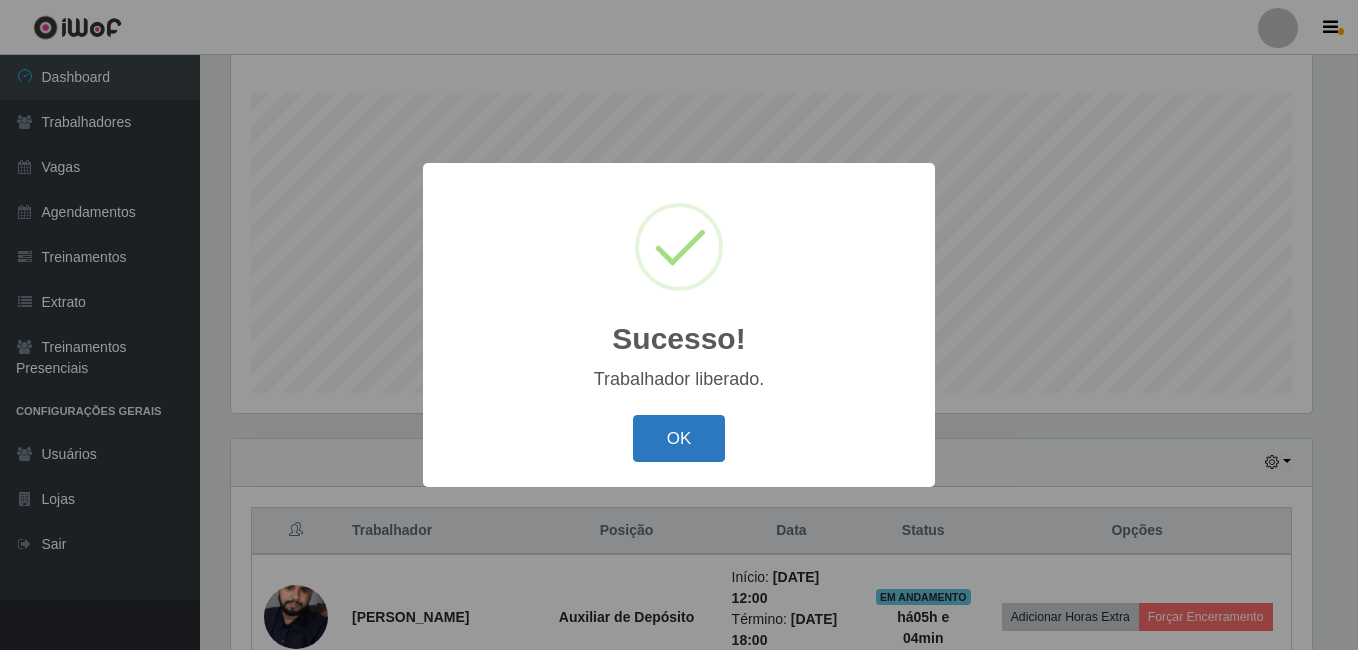 click on "OK" at bounding box center (679, 438) 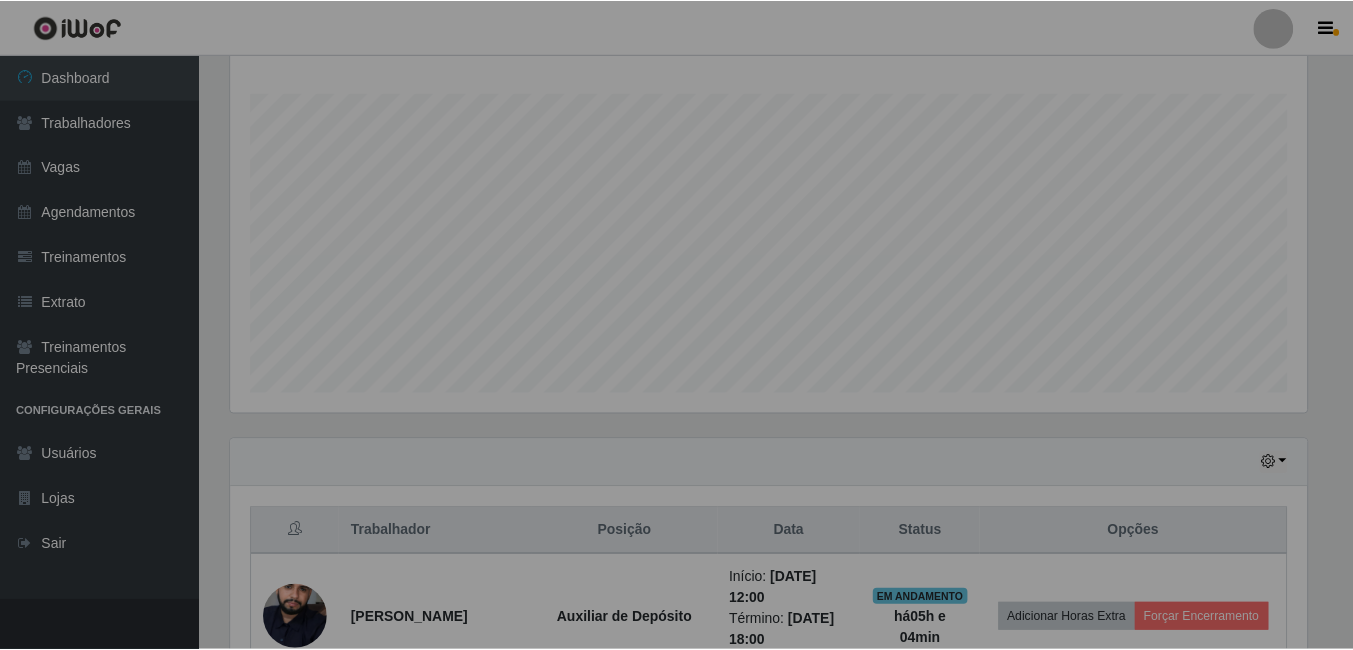 scroll, scrollTop: 999585, scrollLeft: 998909, axis: both 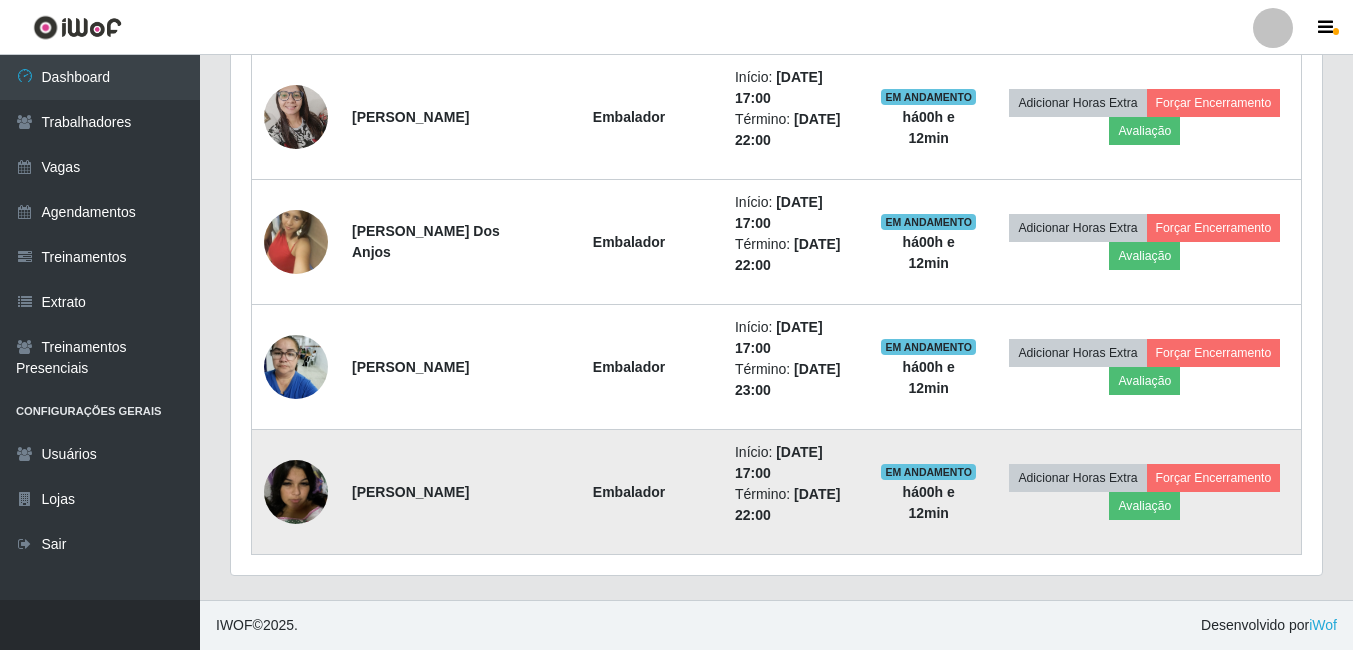 click at bounding box center [296, 492] 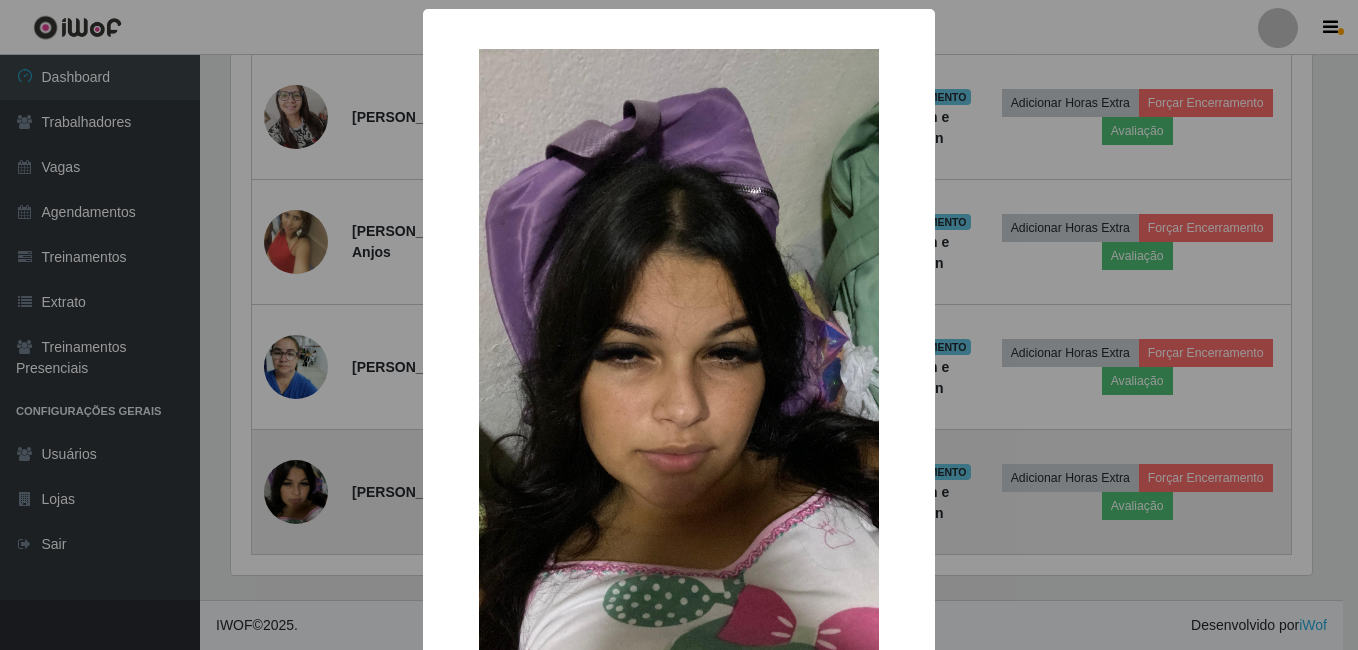 scroll, scrollTop: 999585, scrollLeft: 998919, axis: both 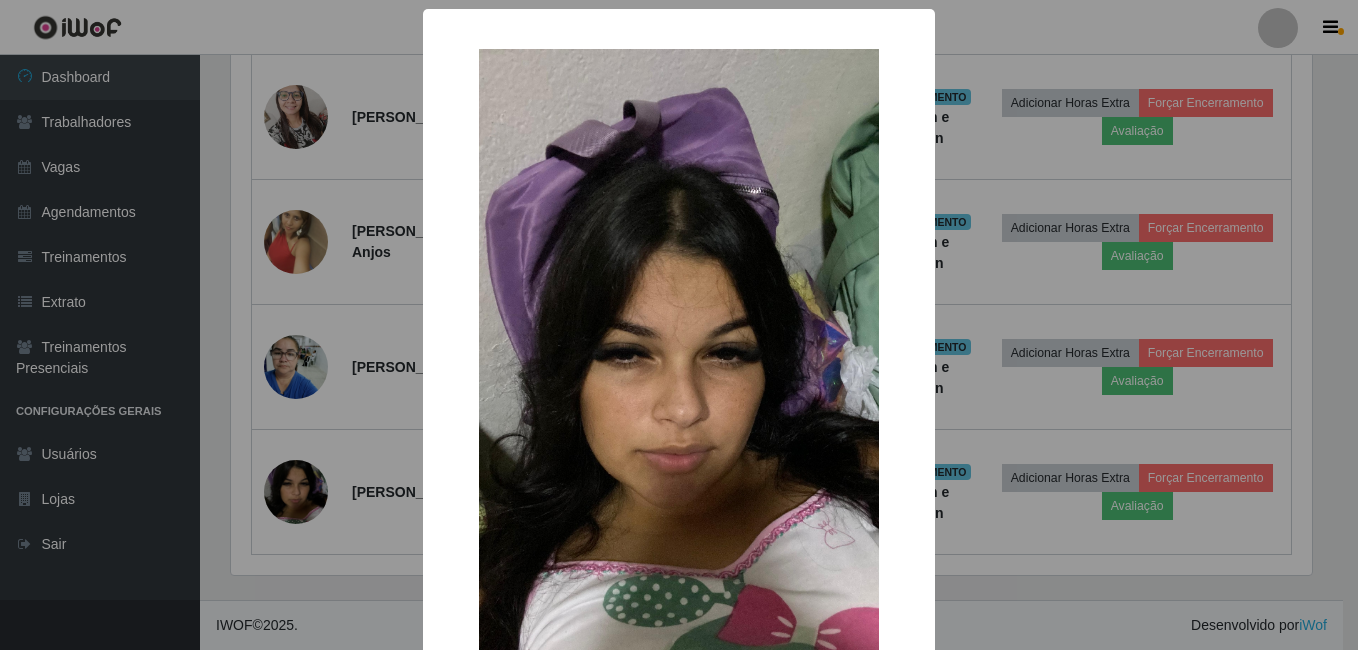 click on "× OK Cancel" at bounding box center (679, 325) 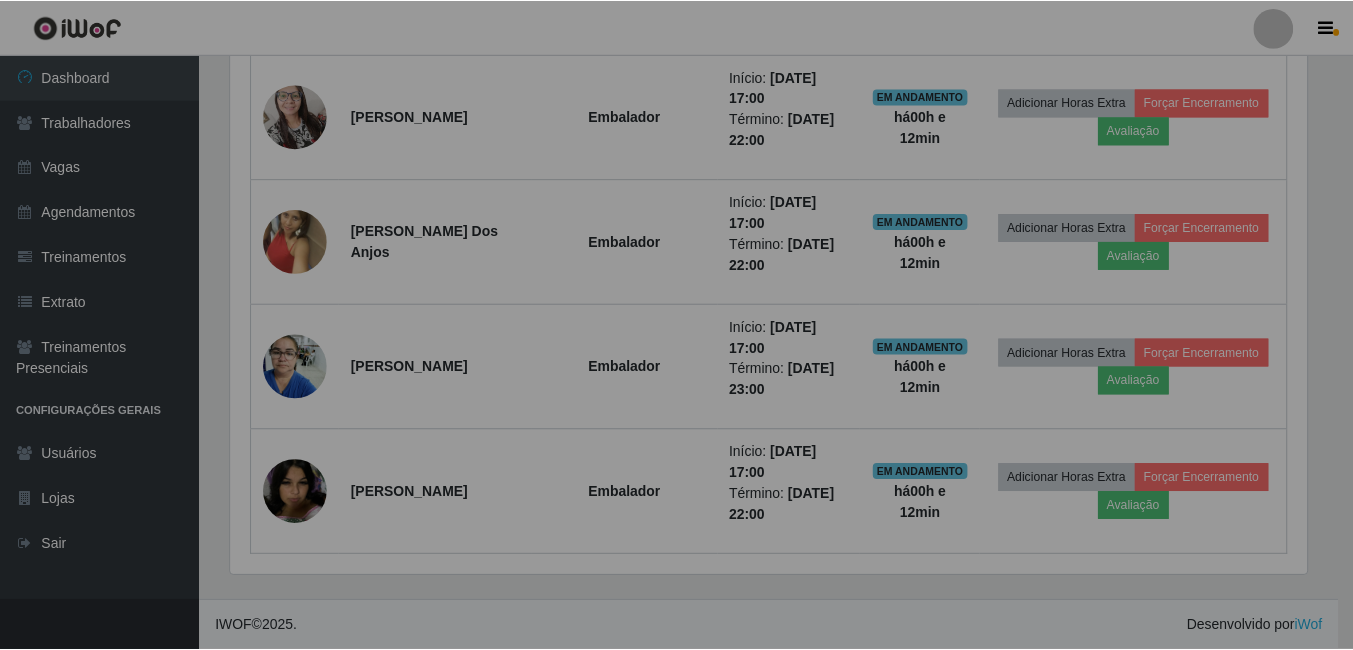 scroll, scrollTop: 999585, scrollLeft: 998909, axis: both 